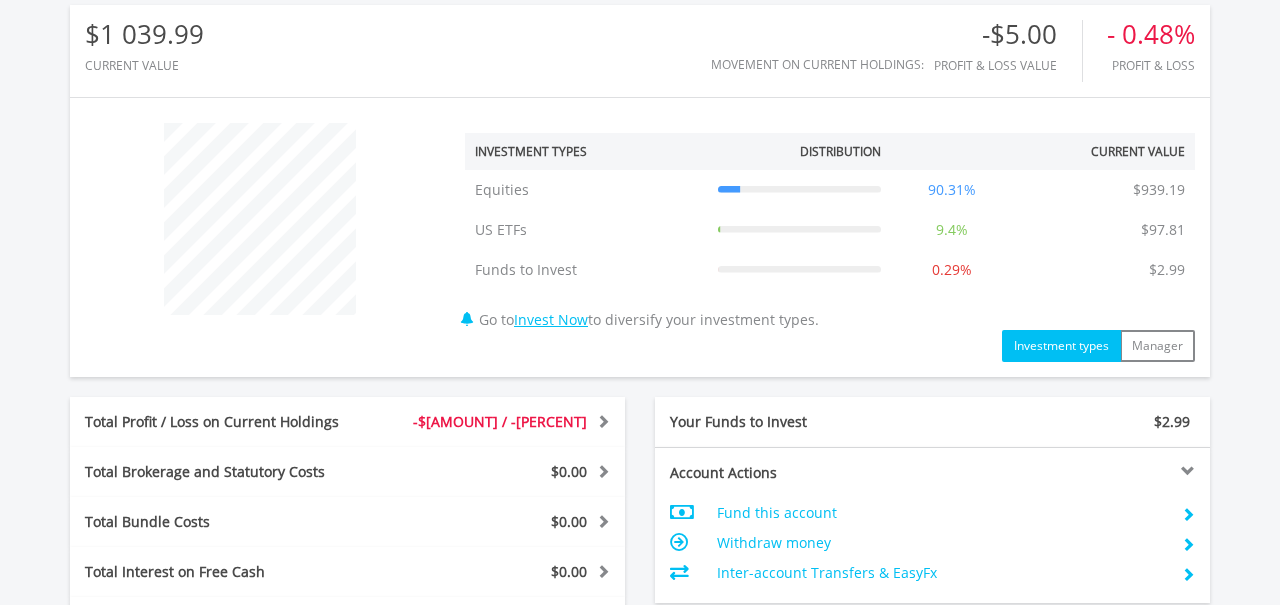scroll, scrollTop: 634, scrollLeft: 0, axis: vertical 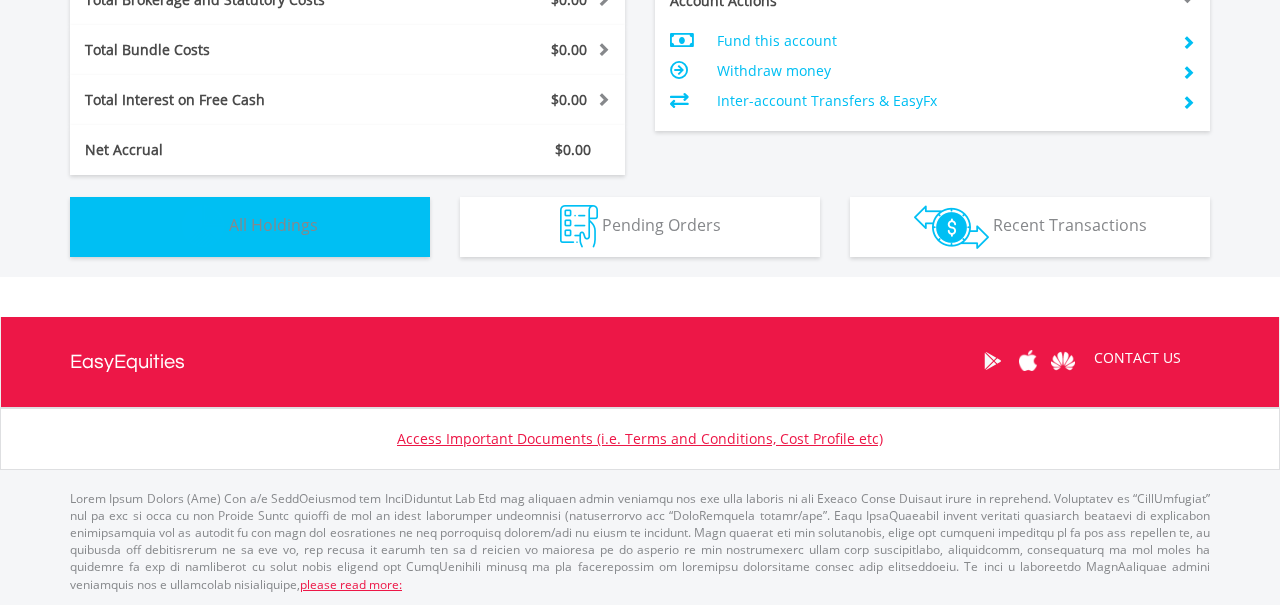click on "Holdings
All Holdings" at bounding box center [250, 227] 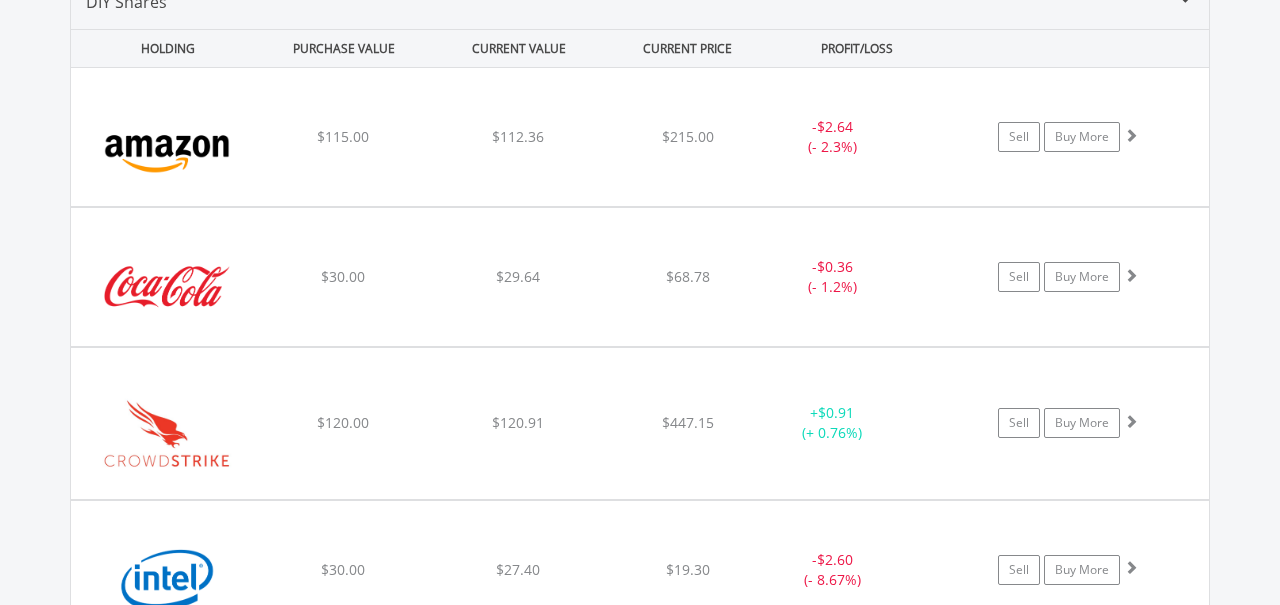 scroll, scrollTop: 1477, scrollLeft: 0, axis: vertical 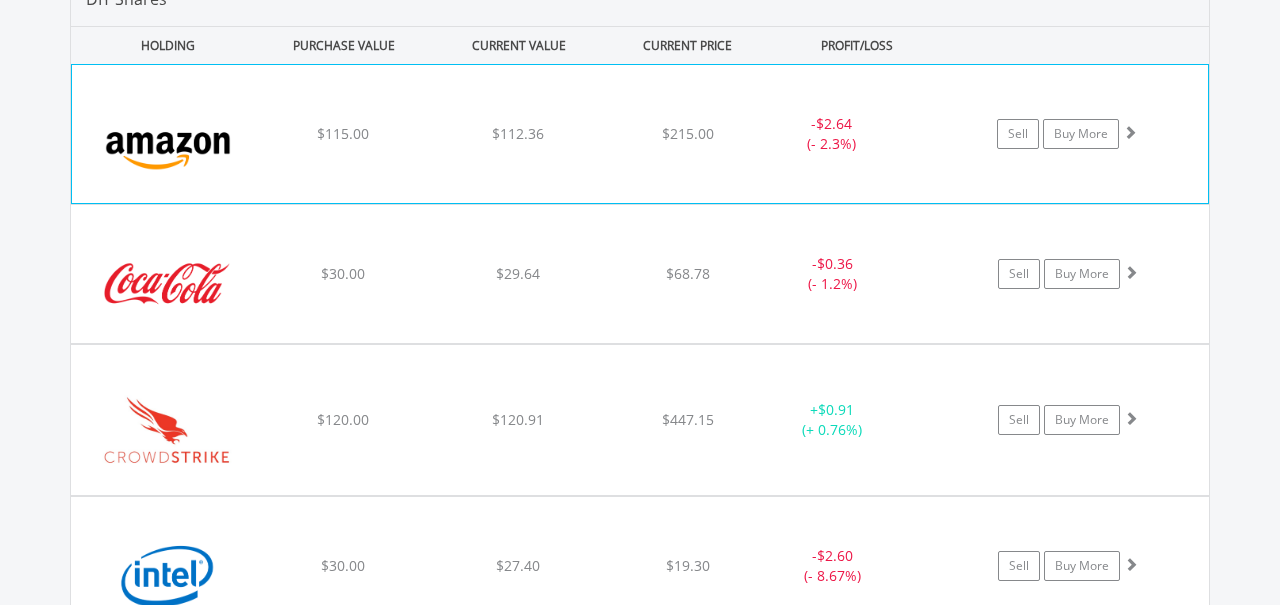 click on "﻿
Amazon.Com Inc
$115.00
$112.36
$215.00
-  $2.64 (- 2.3%)
Sell
Buy More" at bounding box center (640, 134) 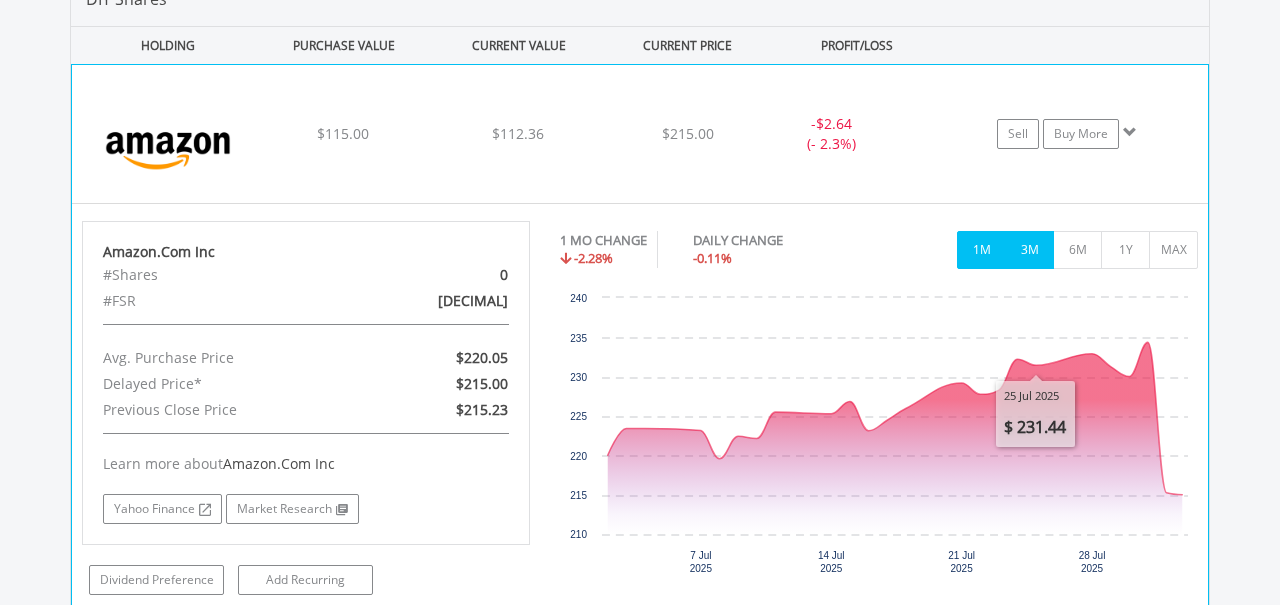 click on "3M" at bounding box center (1029, 250) 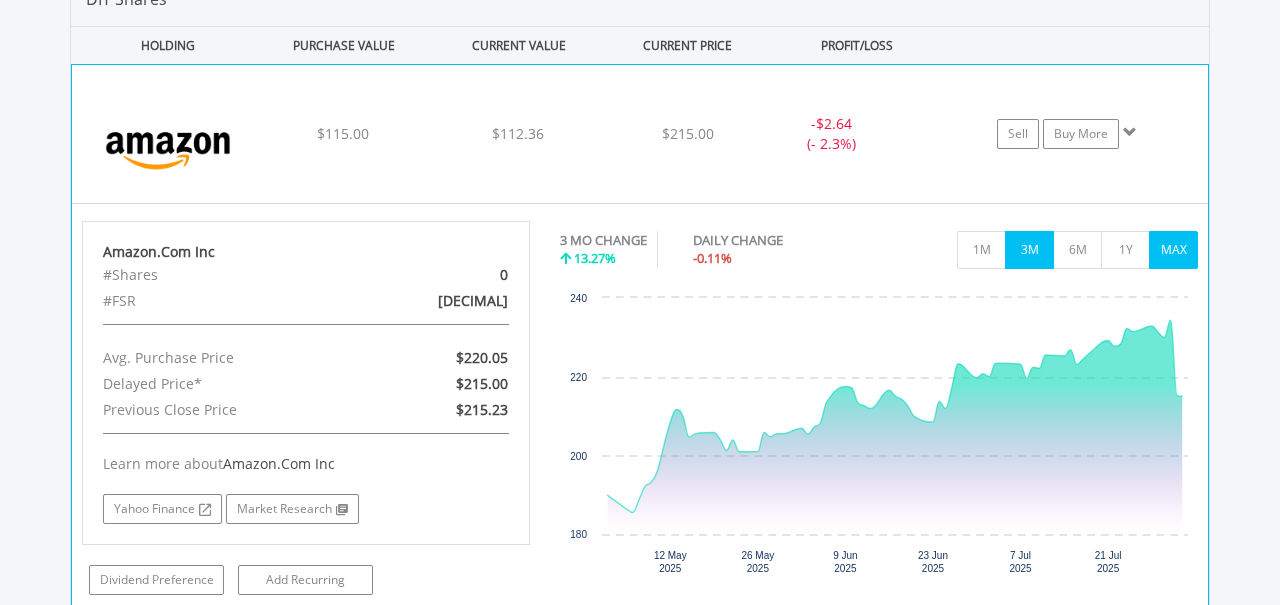 click on "MAX" at bounding box center (1173, 250) 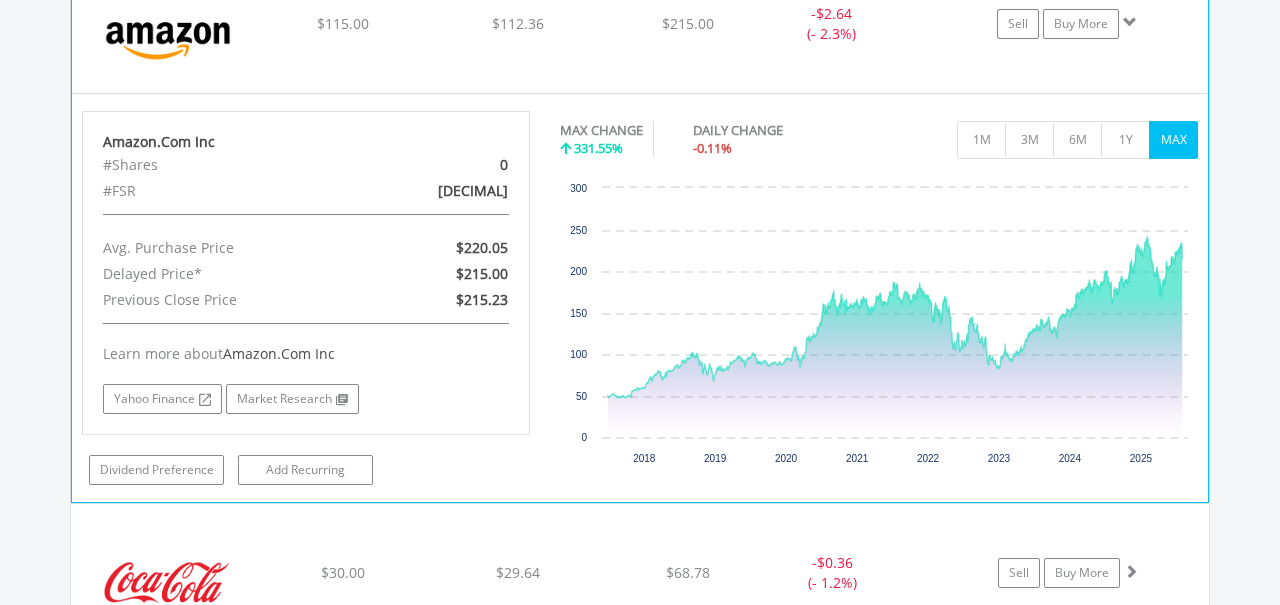 scroll, scrollTop: 1475, scrollLeft: 0, axis: vertical 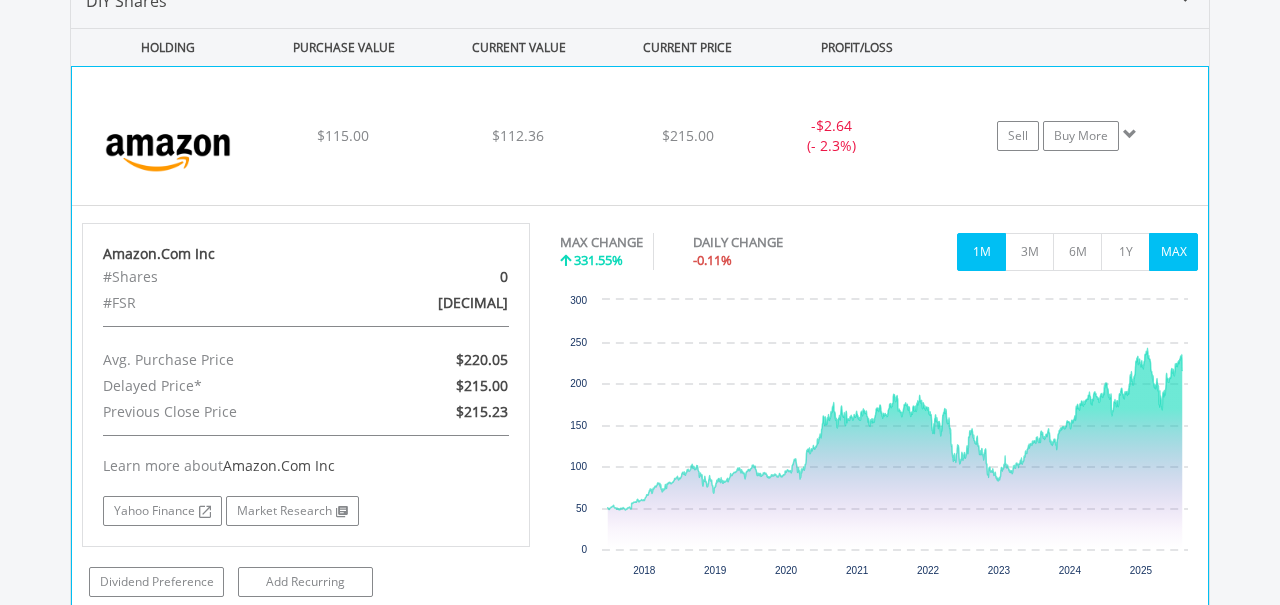 click on "1M" at bounding box center (981, 252) 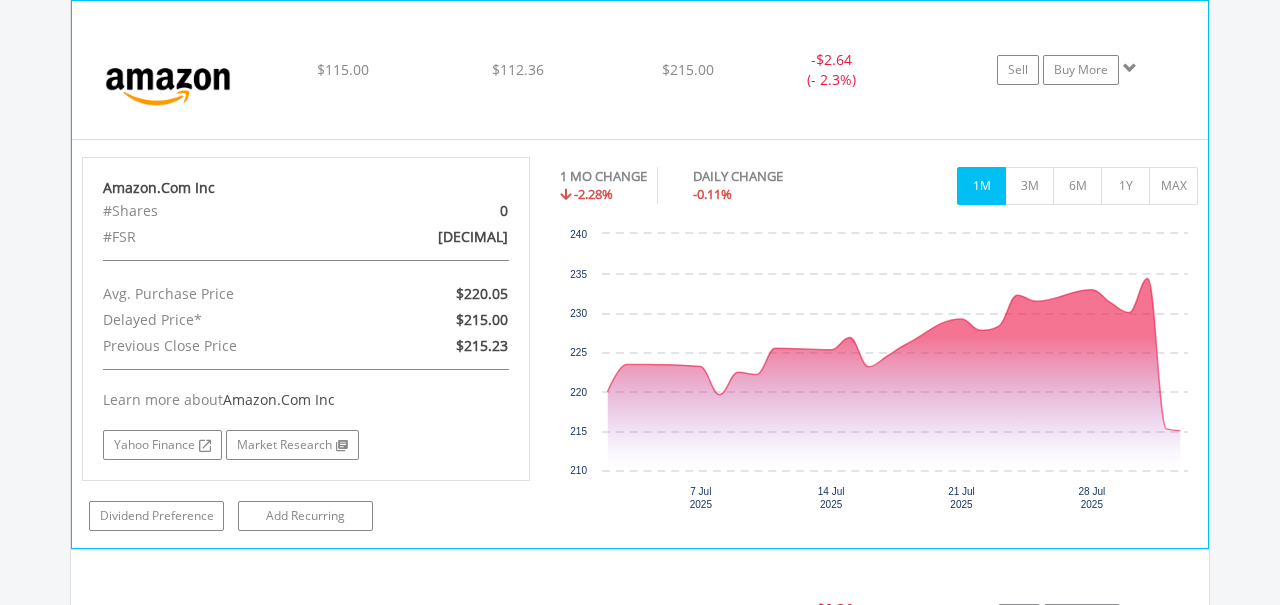 scroll, scrollTop: 1543, scrollLeft: 0, axis: vertical 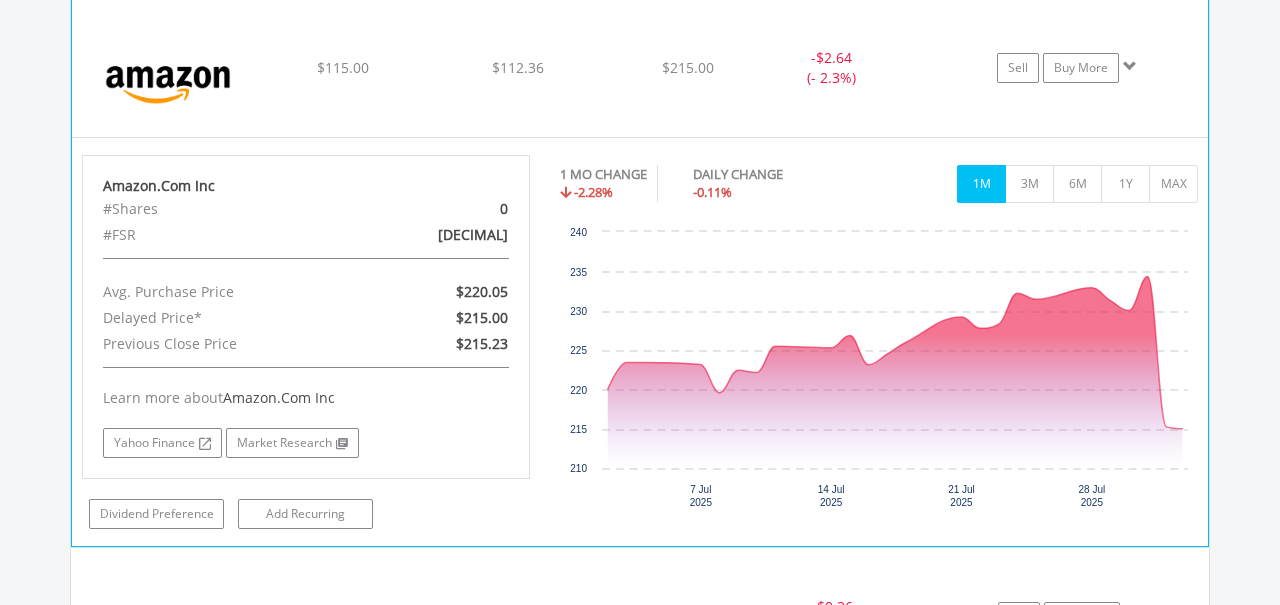 click on "$112.36" at bounding box center (518, 67) 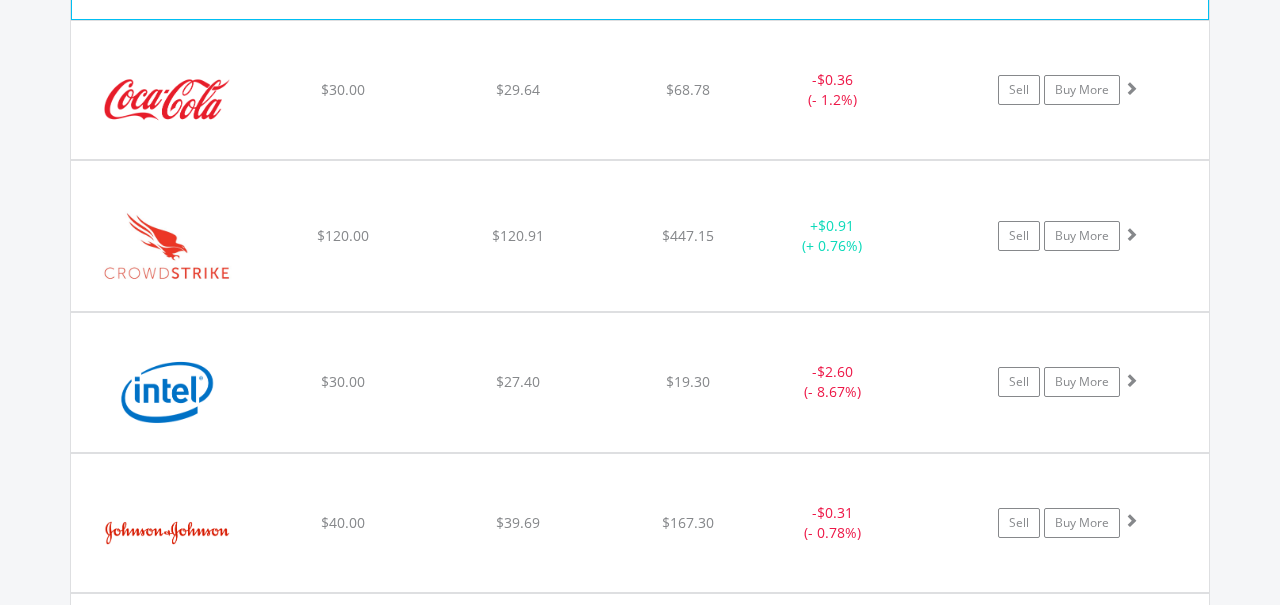 scroll, scrollTop: 1662, scrollLeft: 0, axis: vertical 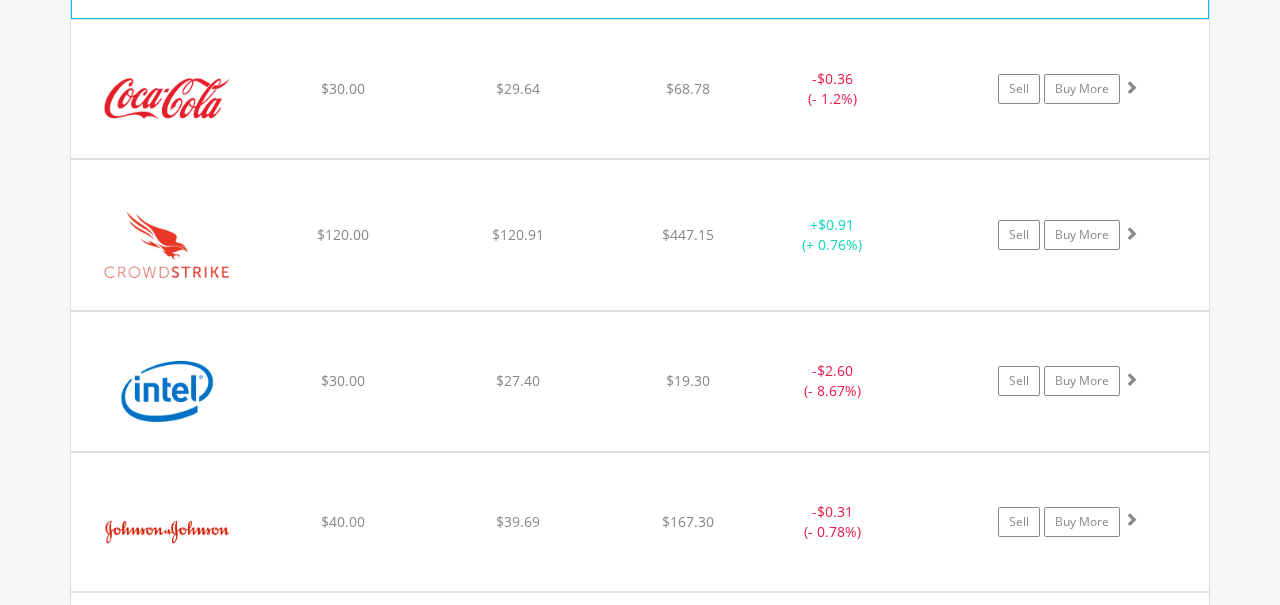 click on "﻿
Coca-Cola Co/The
$30.00
$29.64
$68.78
-  $0.36 (- 1.2%)
Sell
Buy More" at bounding box center [640, -51] 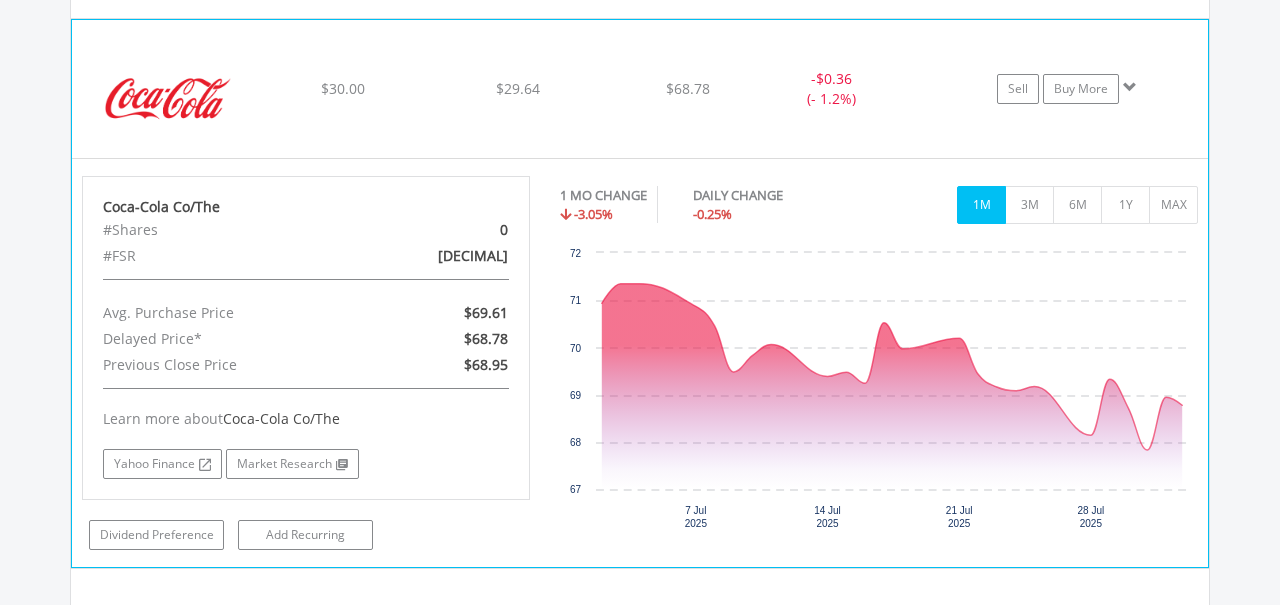 click on "﻿
Coca-Cola Co/The
$30.00
$29.64
$68.78
-  $0.36 (- 1.2%)
Sell
Buy More" at bounding box center [640, -51] 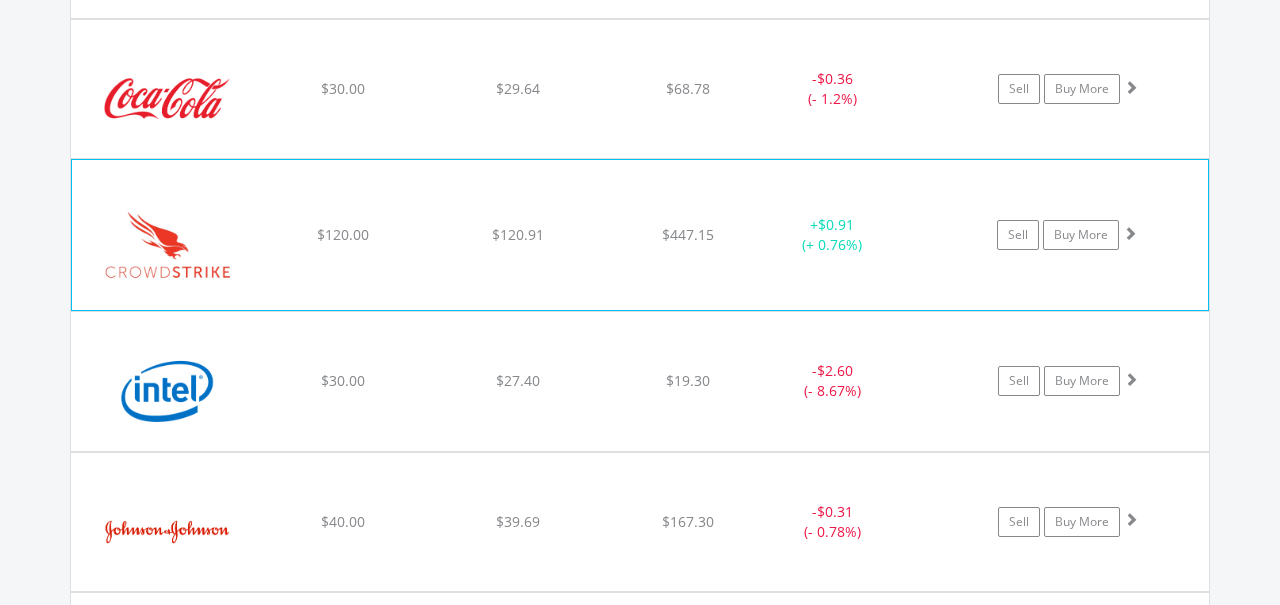 click on "$120.91" at bounding box center [518, -51] 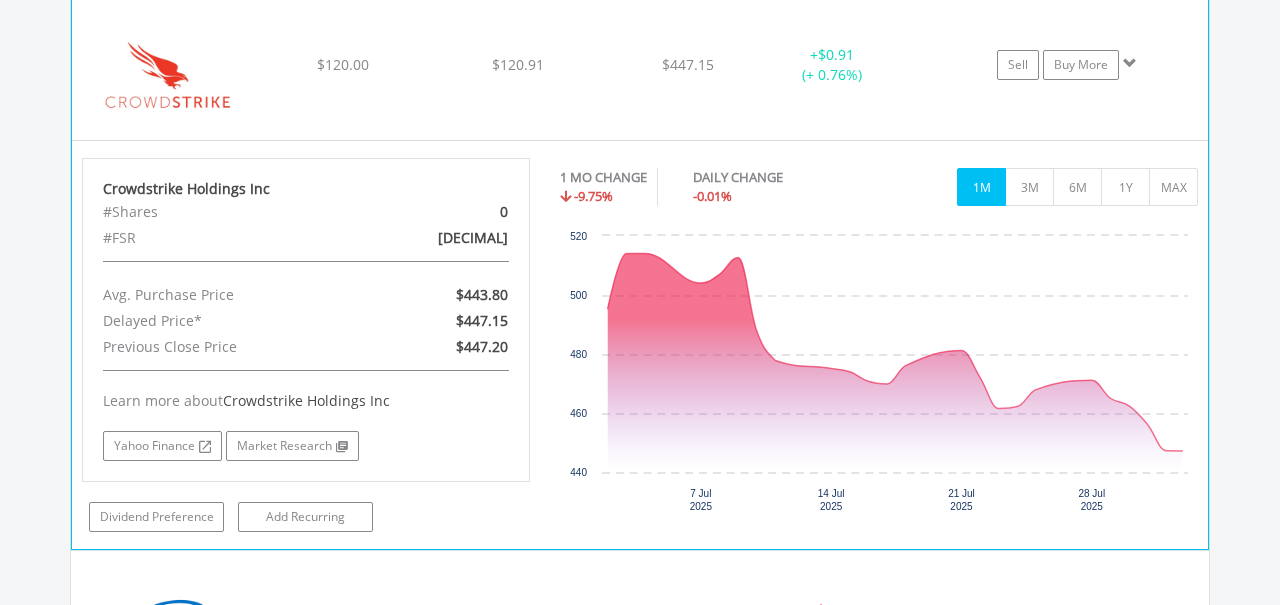 scroll, scrollTop: 1847, scrollLeft: 0, axis: vertical 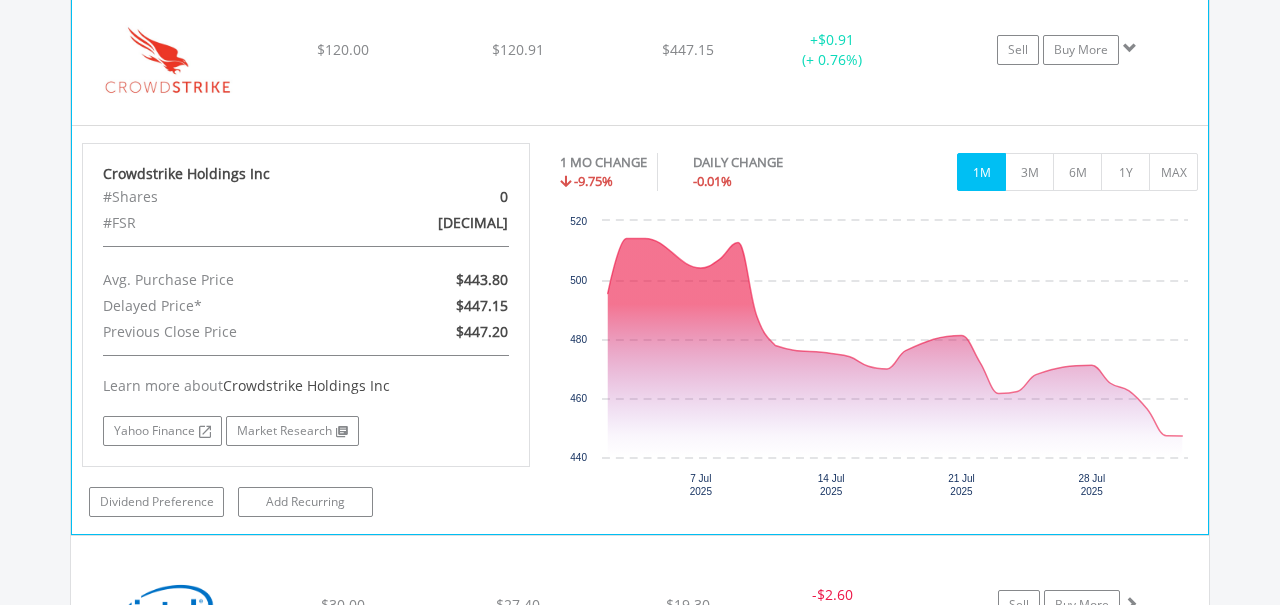 click on "﻿
Crowdstrike Holdings Inc
$120.00
$120.91
$447.15
+  $0.91 (+ 0.76%)
Sell
Buy More" at bounding box center [640, -236] 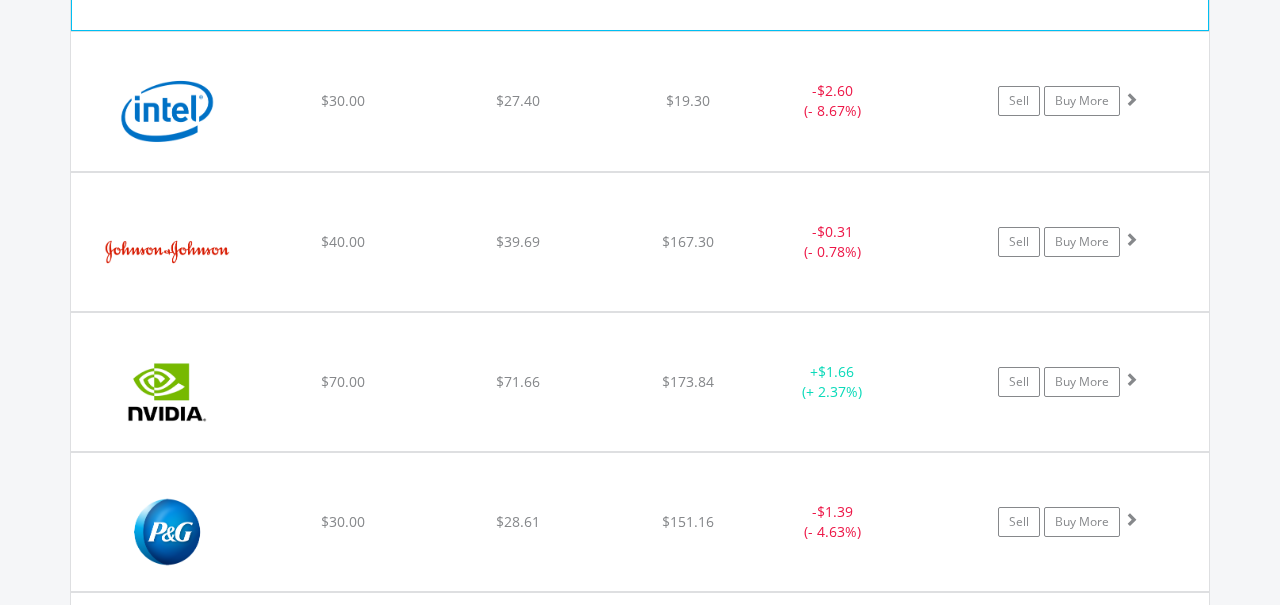 scroll, scrollTop: 1948, scrollLeft: 0, axis: vertical 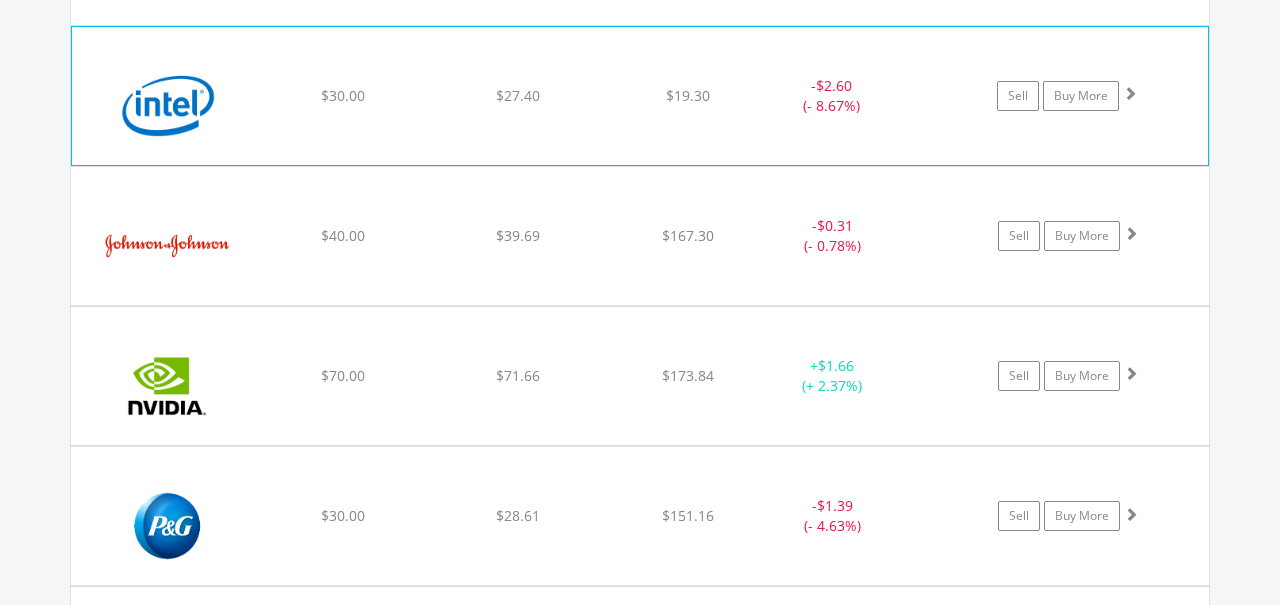 click on "﻿
Intel Corp
$30.00
$27.40
$19.30
-  $2.60 (- 8.67%)
Sell
Buy More" at bounding box center [640, -337] 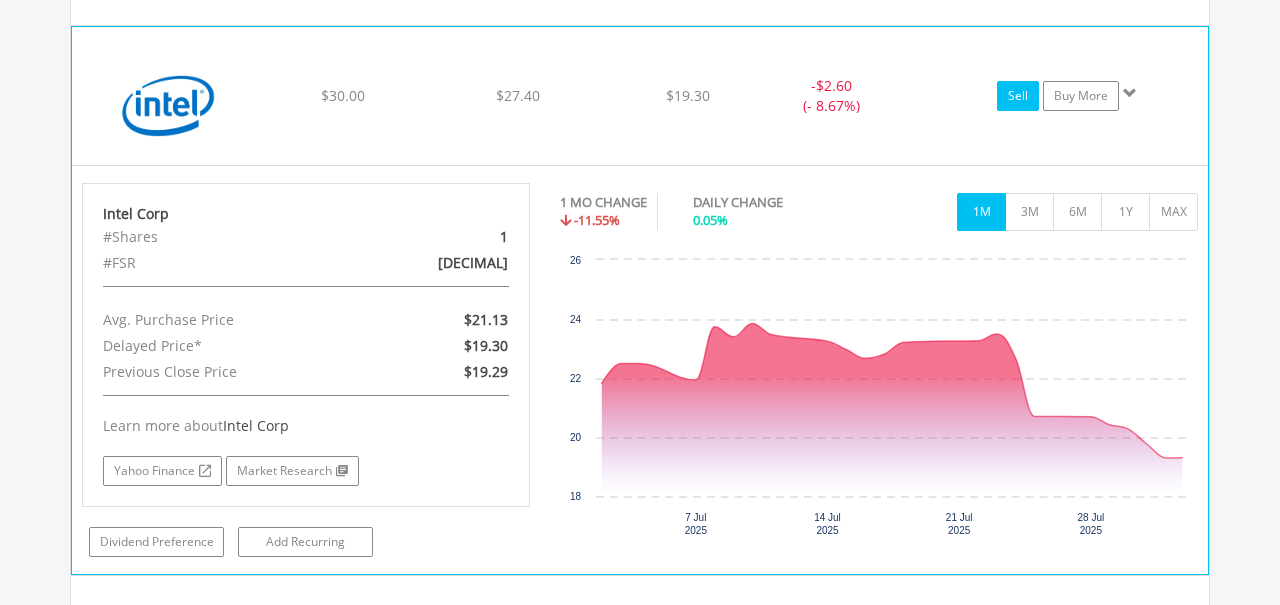 click on "Sell" at bounding box center [1018, 96] 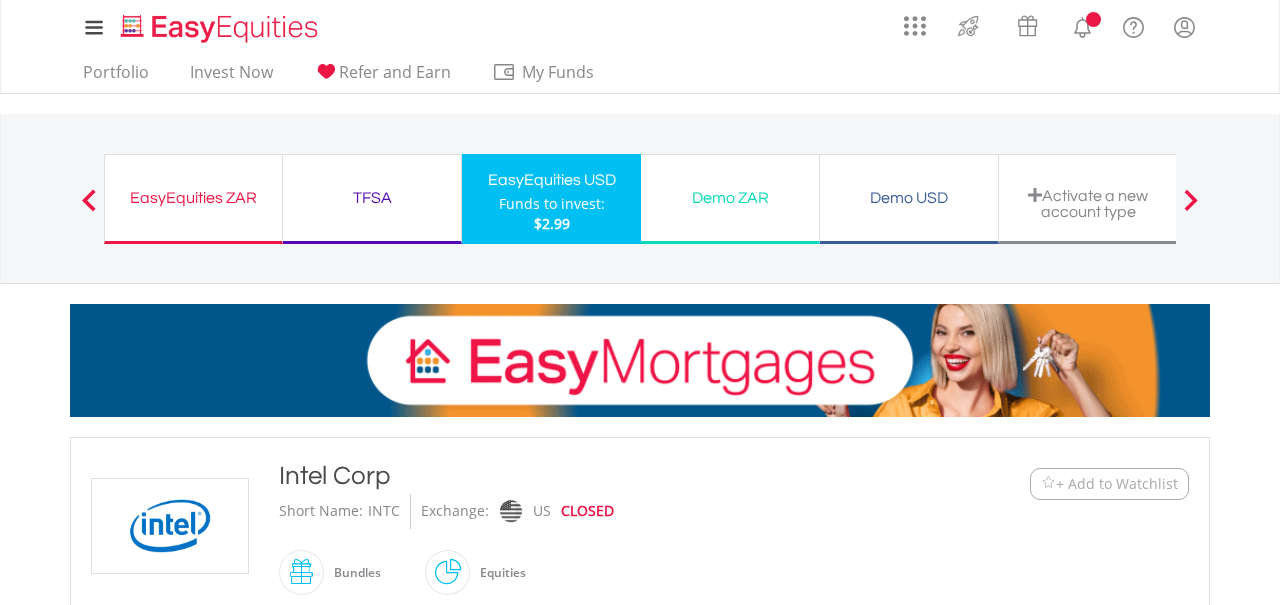 scroll, scrollTop: 0, scrollLeft: 0, axis: both 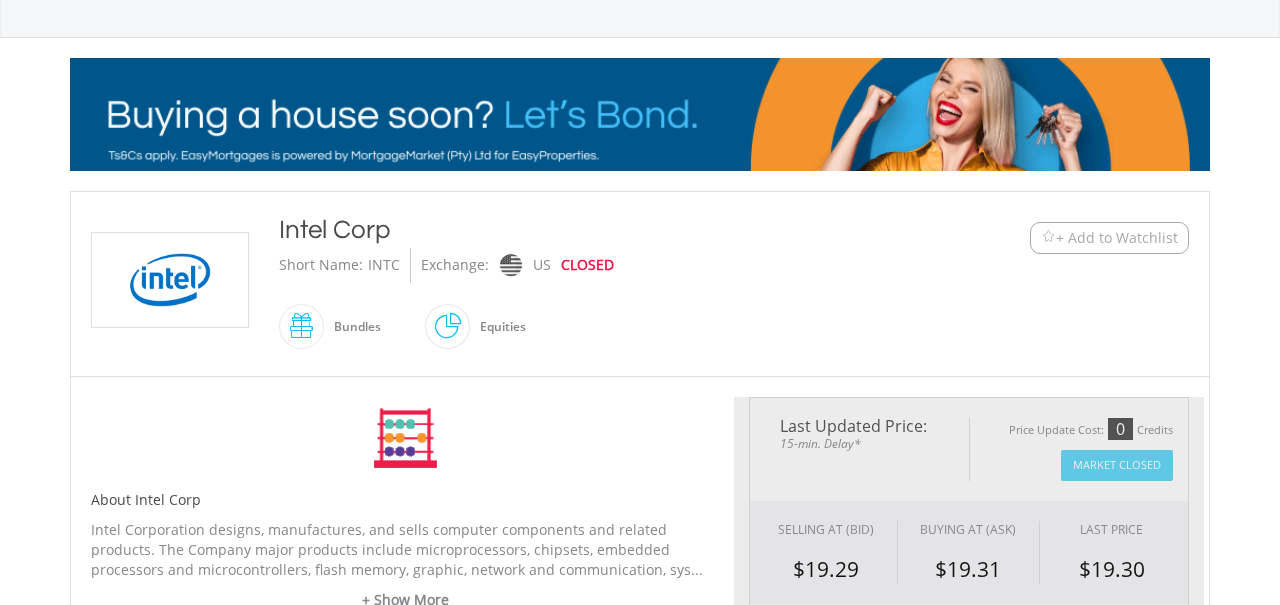 type on "*****" 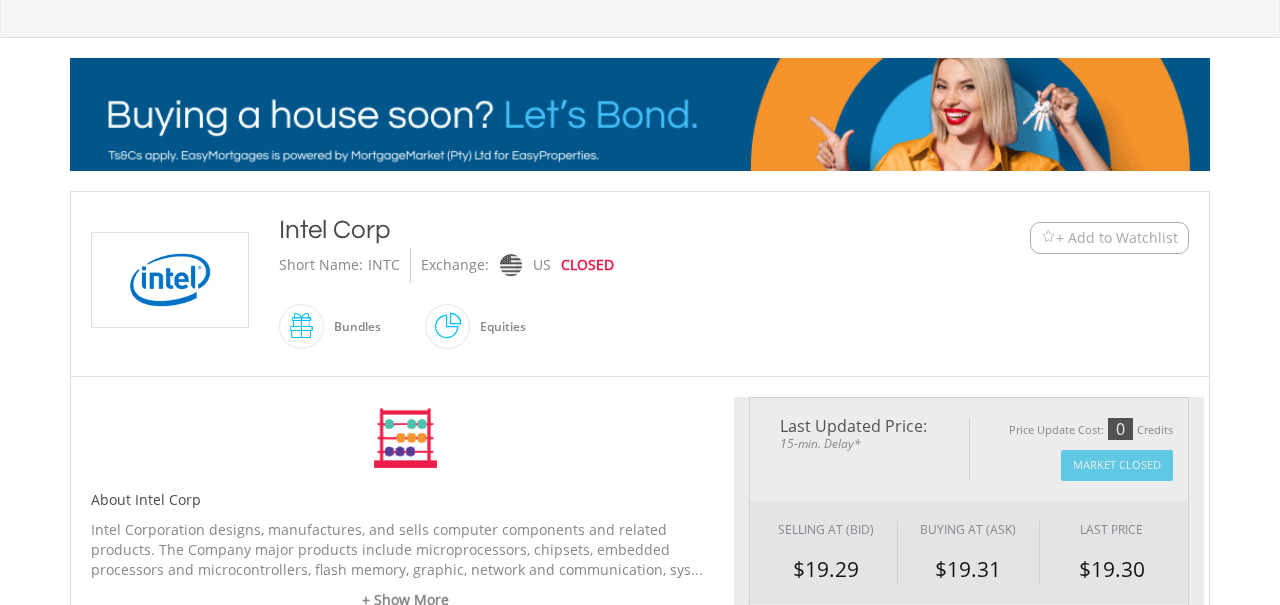 type on "******" 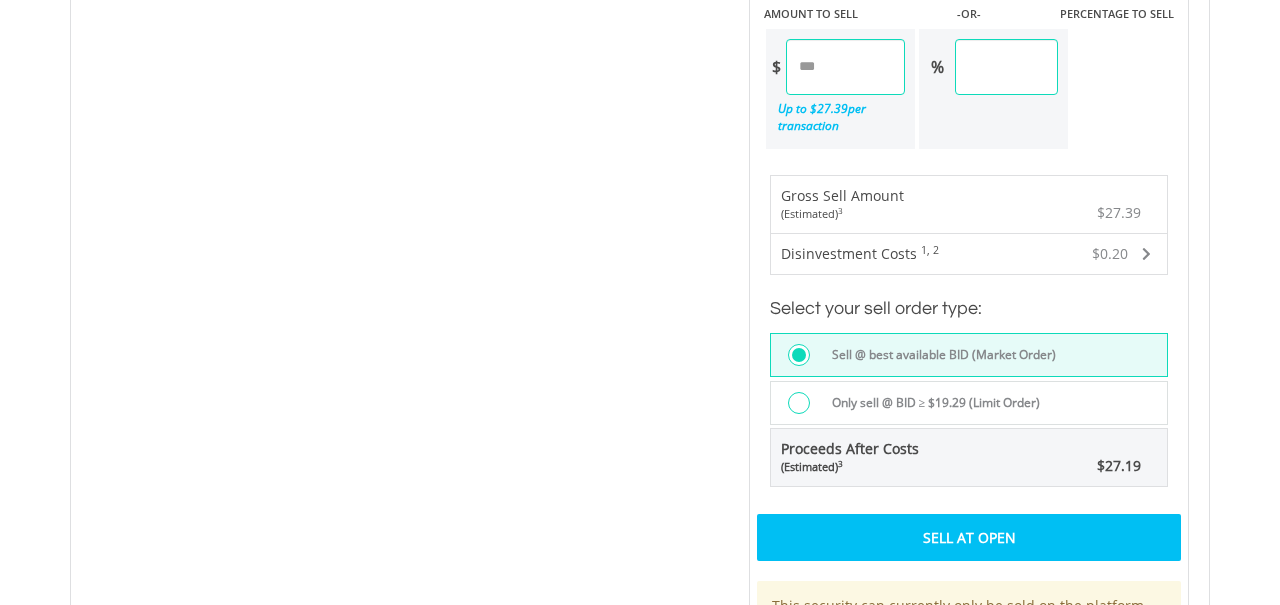 scroll, scrollTop: 1234, scrollLeft: 0, axis: vertical 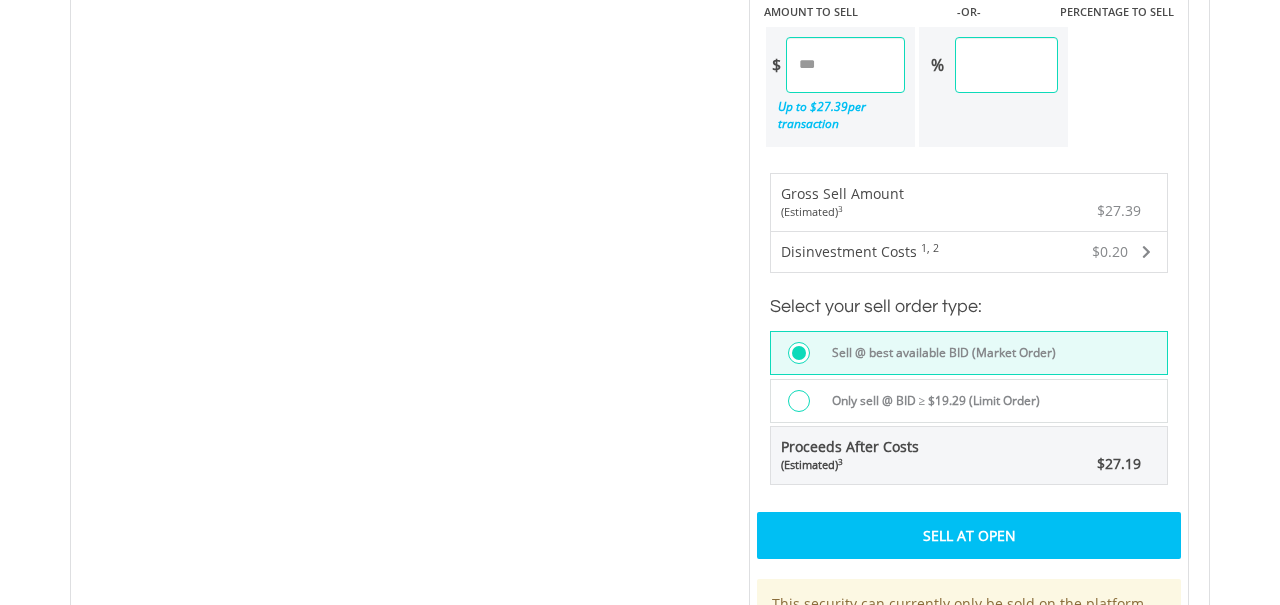 click on "Disinvestment Costs
1, 2" at bounding box center [860, 252] 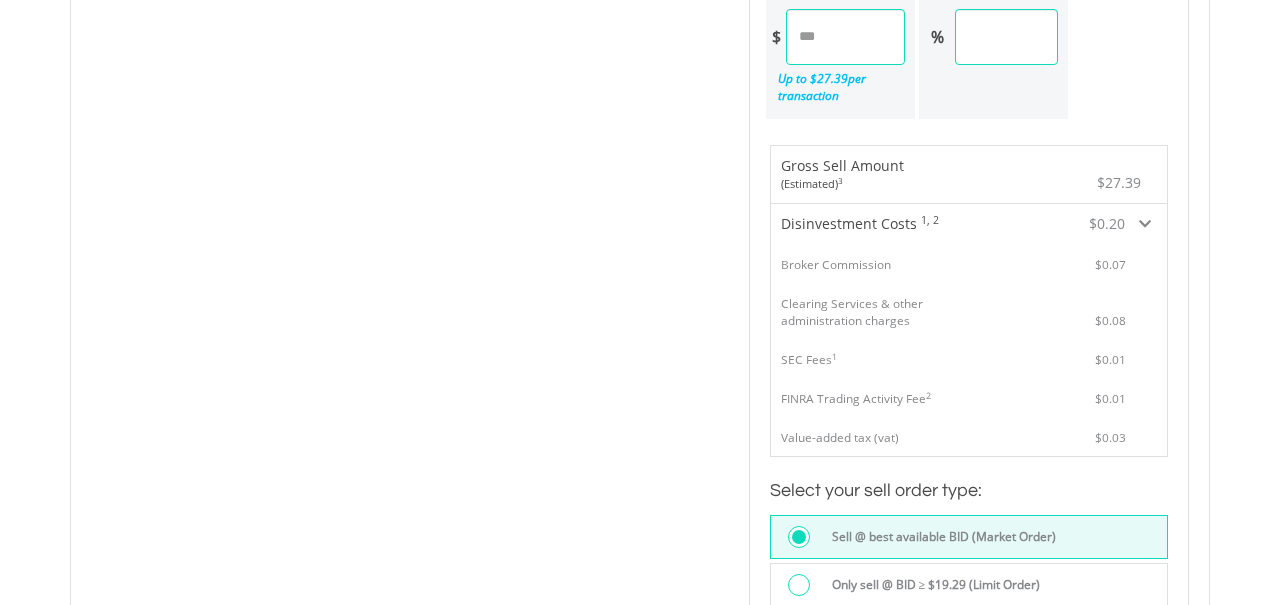 scroll, scrollTop: 1280, scrollLeft: 0, axis: vertical 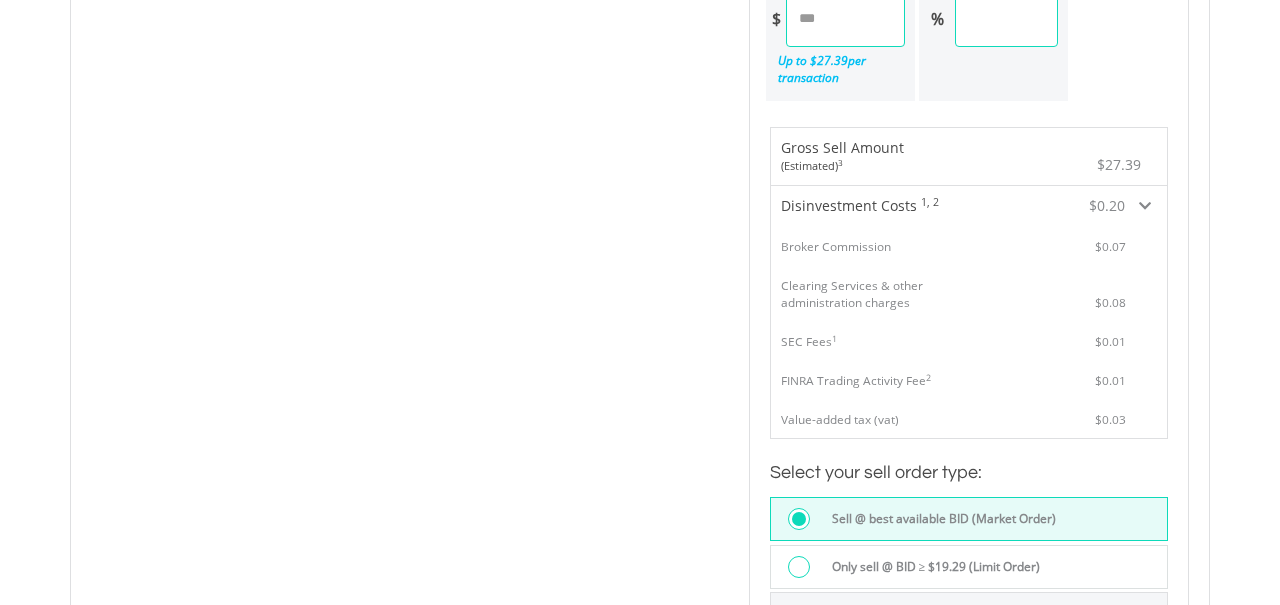click on "Disinvestment Costs
1, 2" at bounding box center (884, 206) 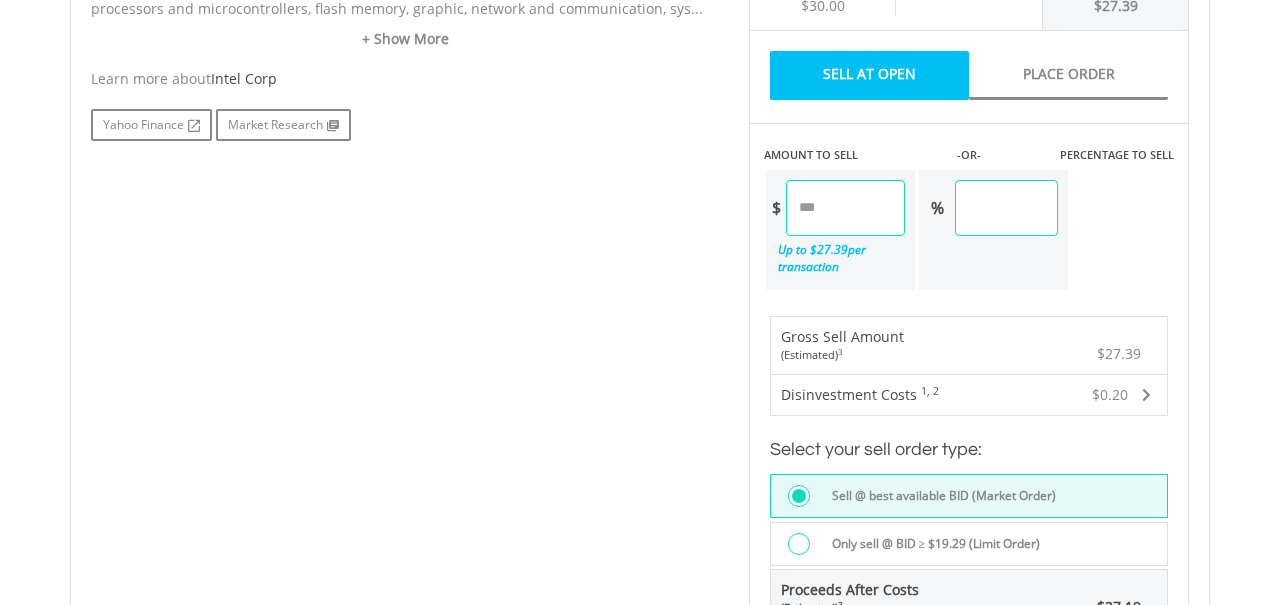 scroll, scrollTop: 0, scrollLeft: 0, axis: both 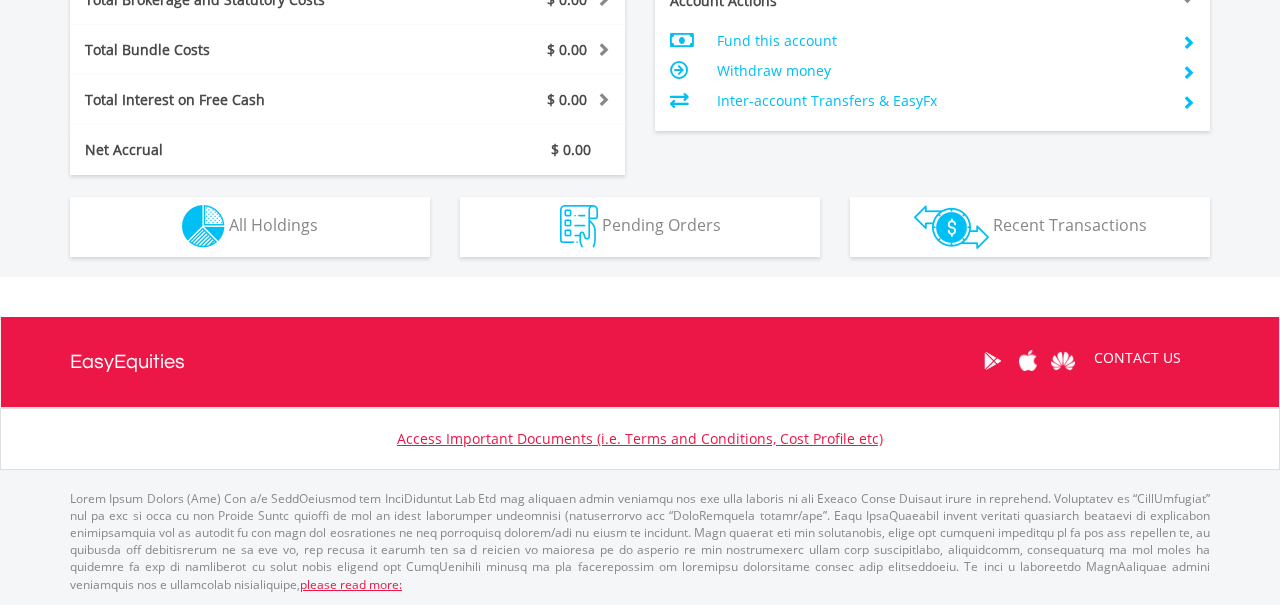 click on "$1 039.99
CURRENT VALUE
Movement on Current Holdings:
$-5.00
Profit & Loss Value
- 0.48%
Profit & Loss
﻿
Investment Types" at bounding box center (640, -115) 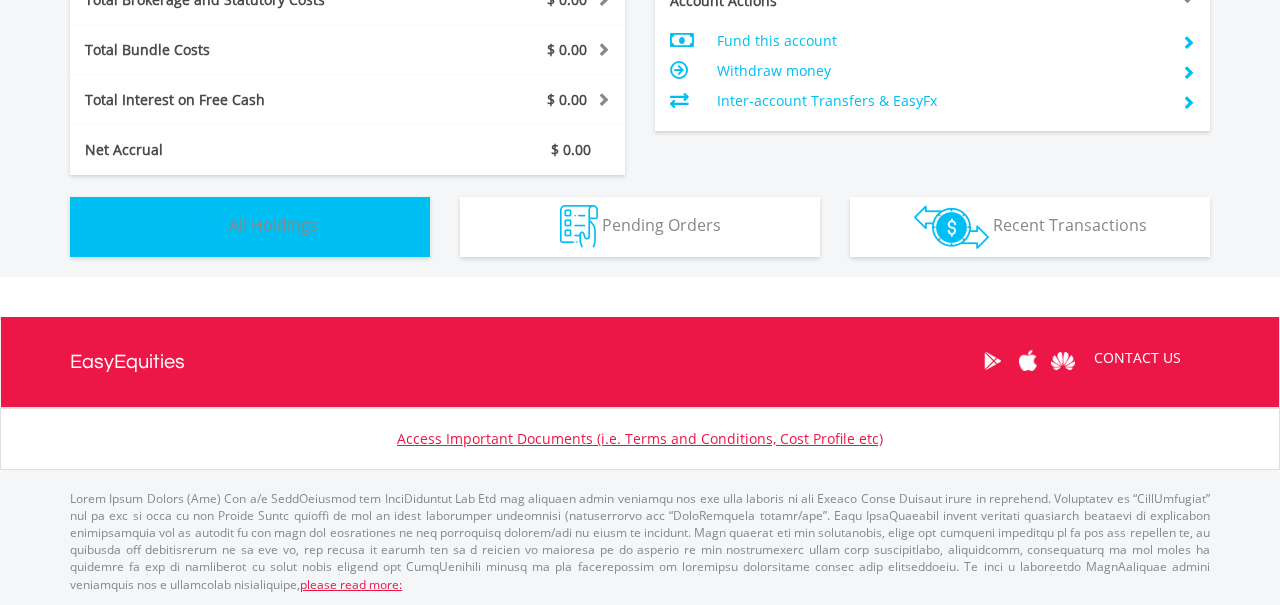 click on "Holdings
All Holdings" at bounding box center (250, 227) 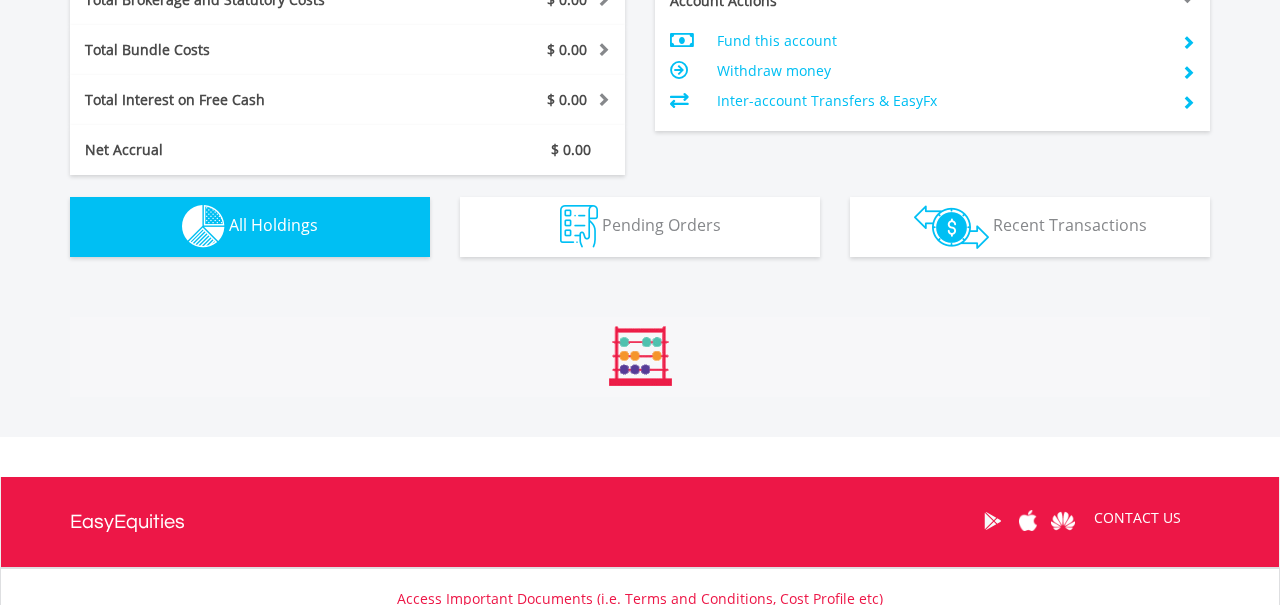 scroll, scrollTop: 1442, scrollLeft: 0, axis: vertical 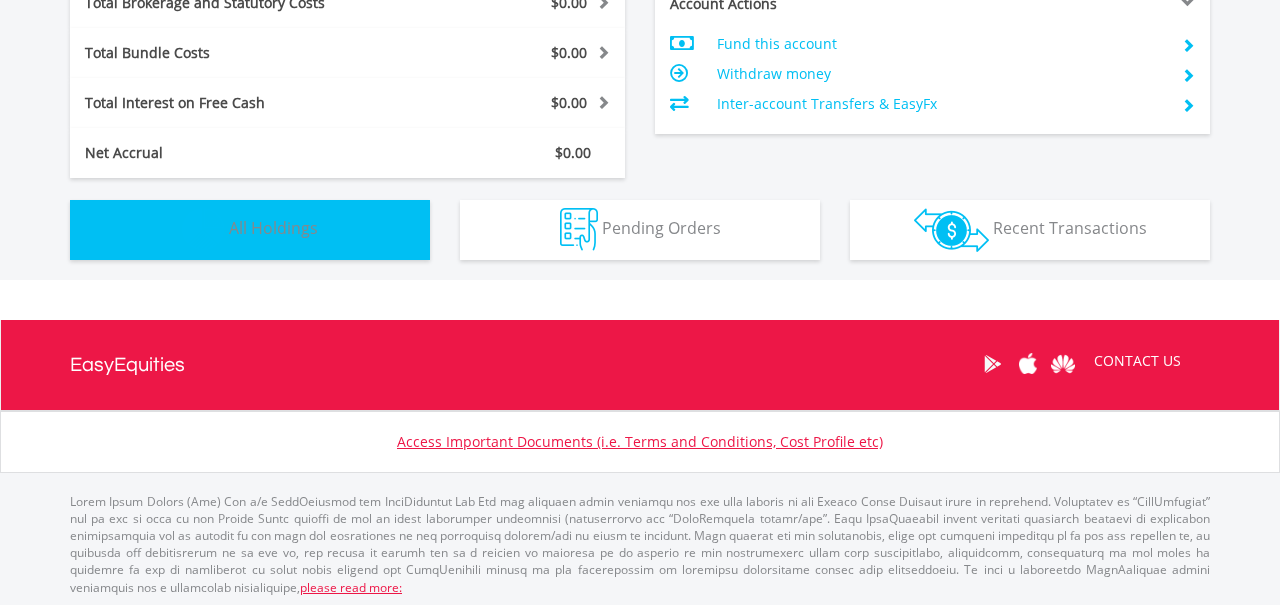 click on "Holdings
All Holdings" at bounding box center (250, 230) 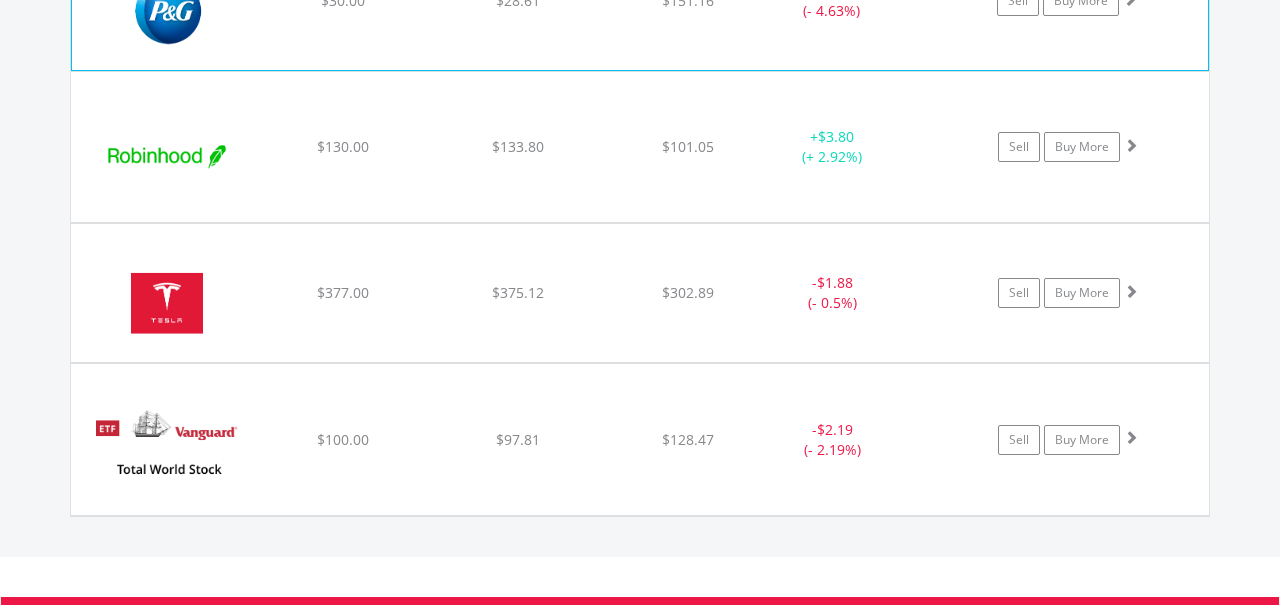scroll, scrollTop: 2486, scrollLeft: 0, axis: vertical 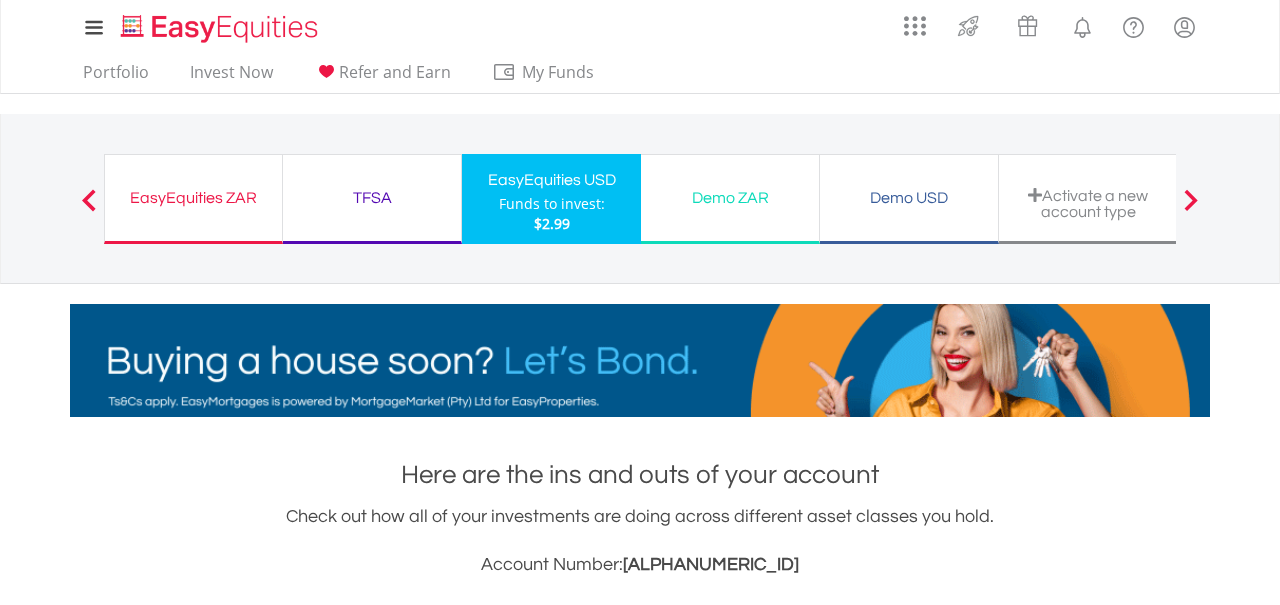 click on "Portfolio
Invest Now
Refer and Earn
My Funds
Fund your accounts
Withdraw Money
Inter-Account Transfers
EasyCredits
Recurring Investments
Transaction History" at bounding box center (344, 74) 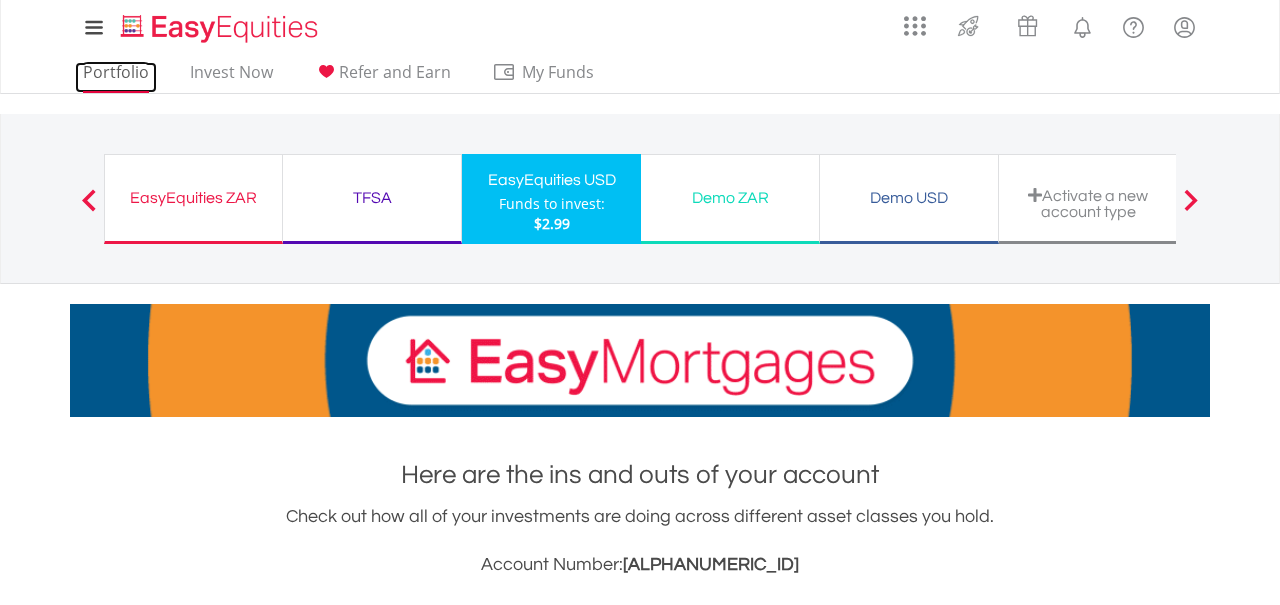 click on "Portfolio" at bounding box center [116, 77] 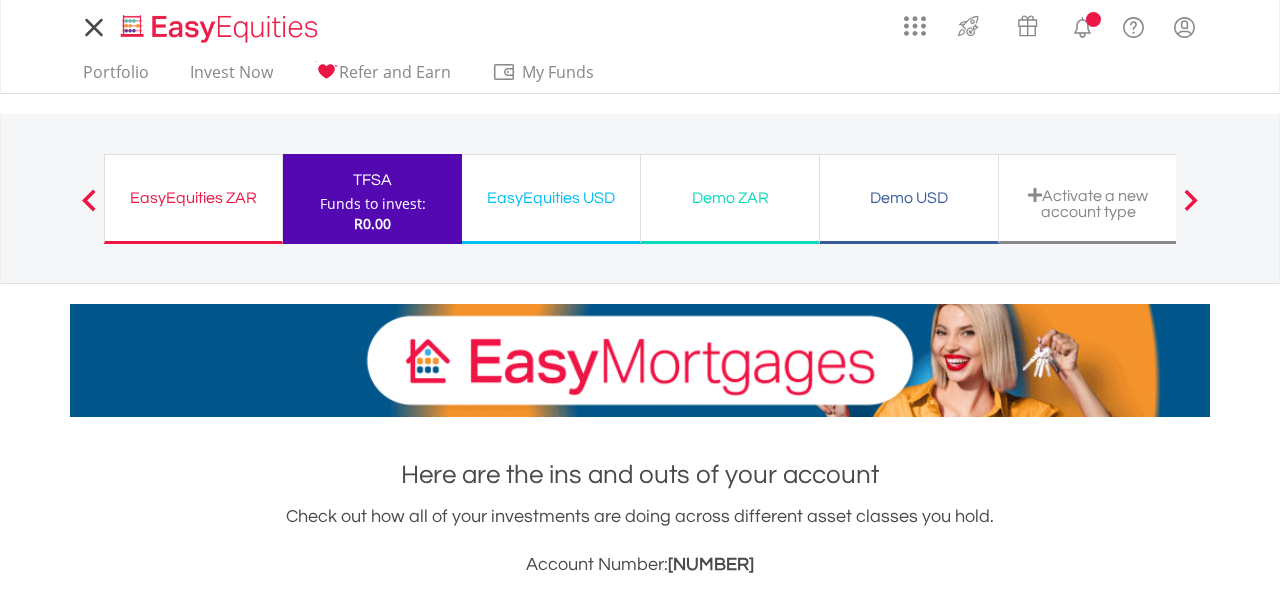 scroll, scrollTop: 0, scrollLeft: 0, axis: both 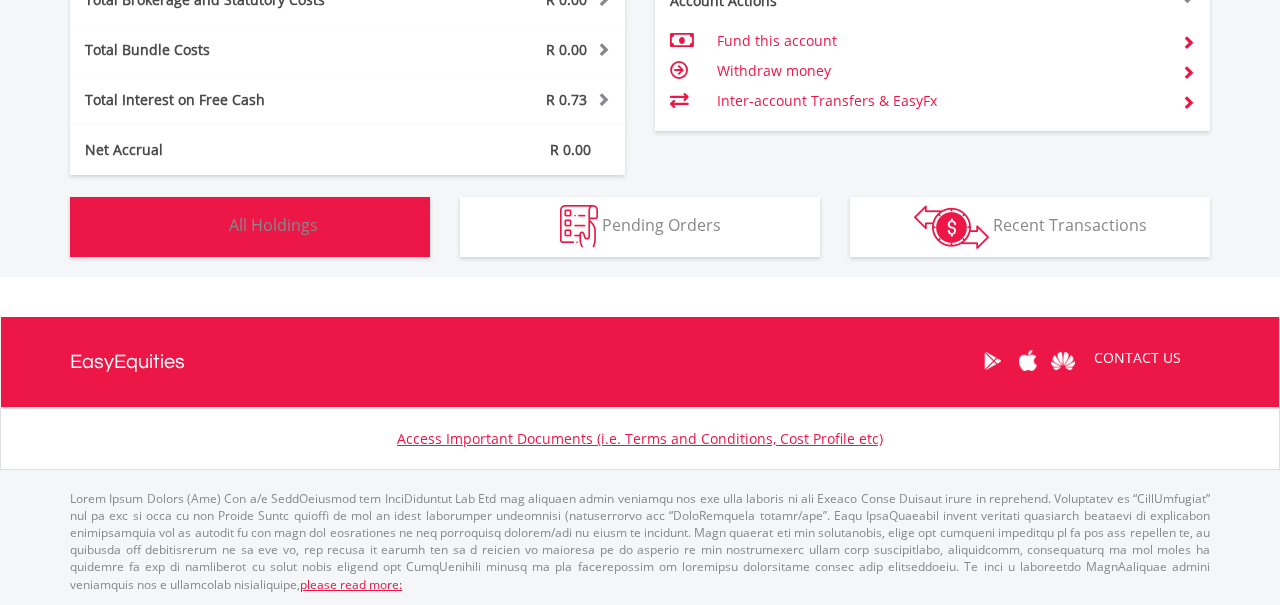 click on "Holdings
All Holdings" at bounding box center [250, 227] 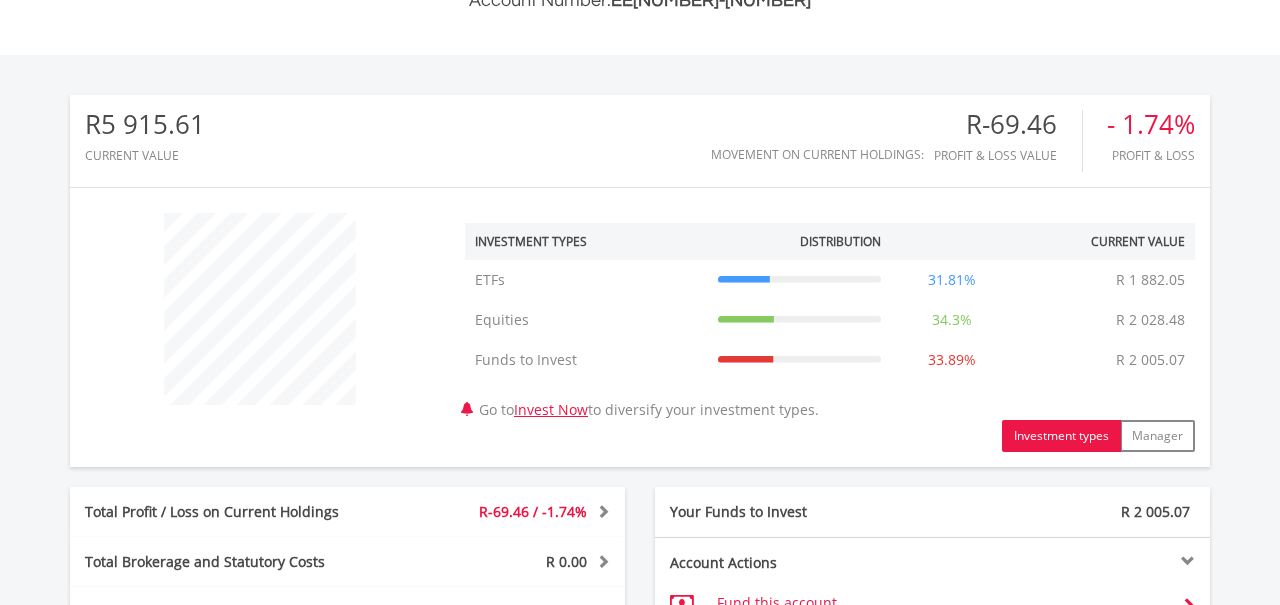 scroll, scrollTop: 590, scrollLeft: 0, axis: vertical 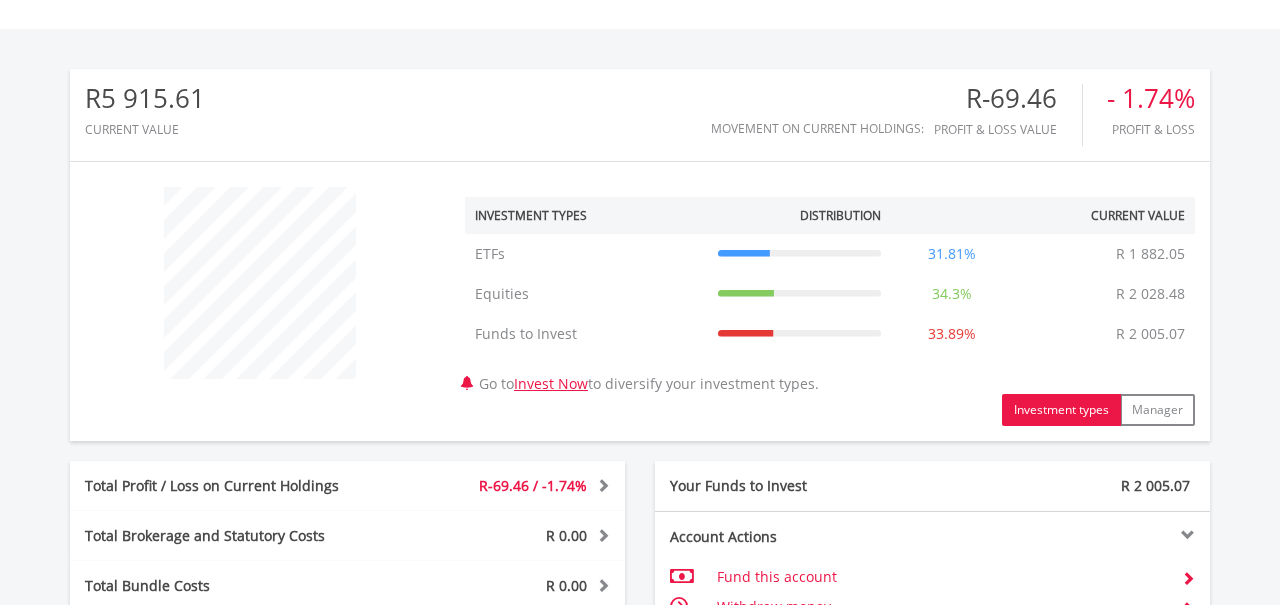 click on "ETFs
ETFs
R 1 882.05
31.81%
R 1 882.05
Equities
Equities
R 2 028.48
34.3%
R 2 028.48
Funds to Invest
Funds to Invest
R 2 005.07" at bounding box center (830, 301) 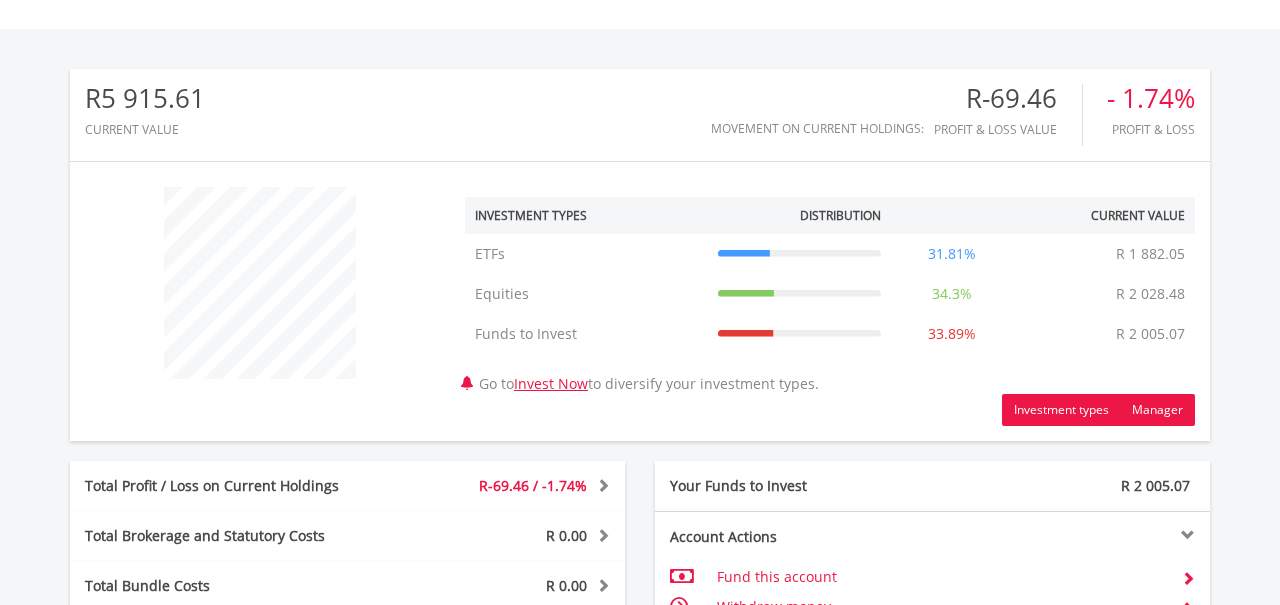 click on "Manager" at bounding box center (1157, 410) 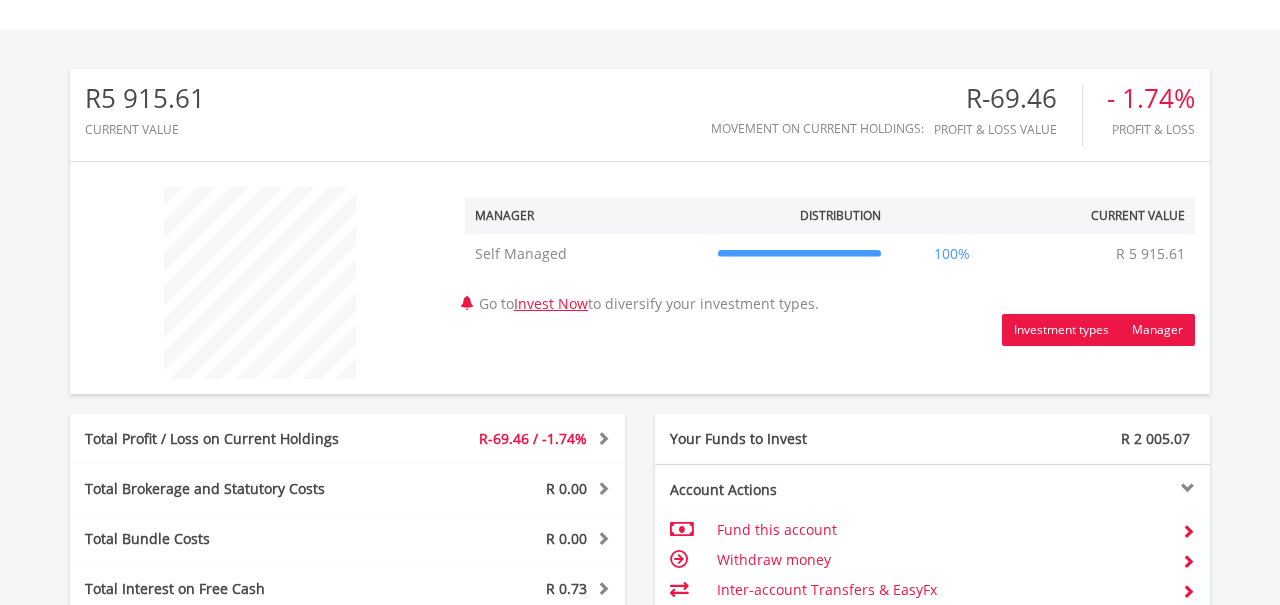 click on "Investment types" at bounding box center [1061, 330] 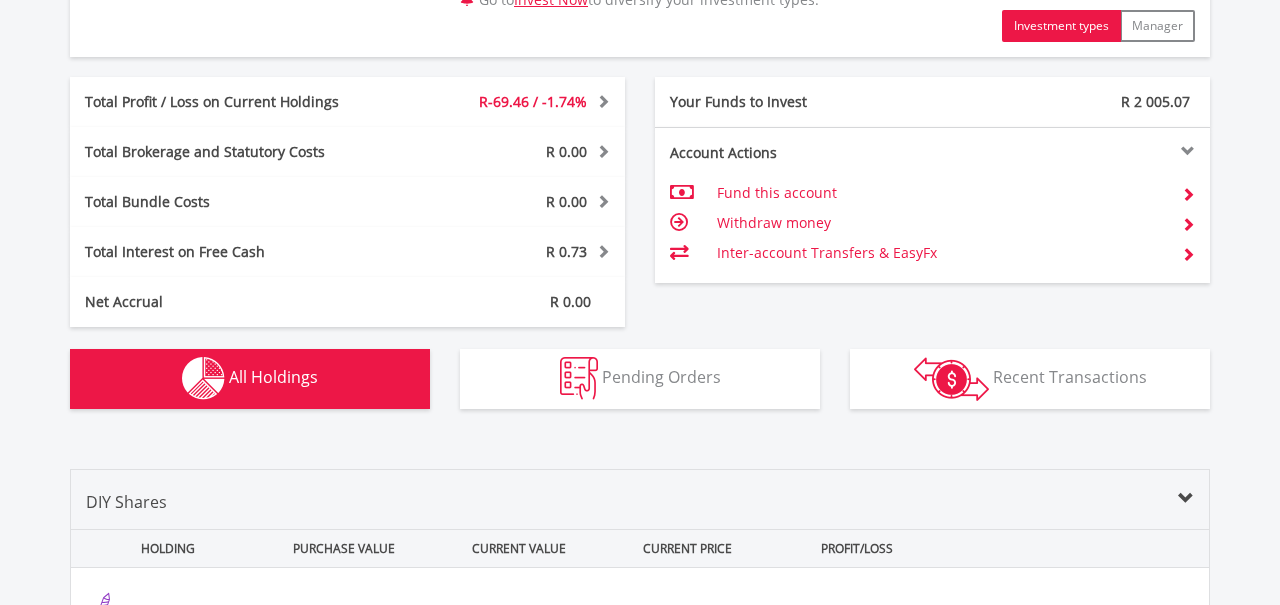 scroll, scrollTop: 976, scrollLeft: 0, axis: vertical 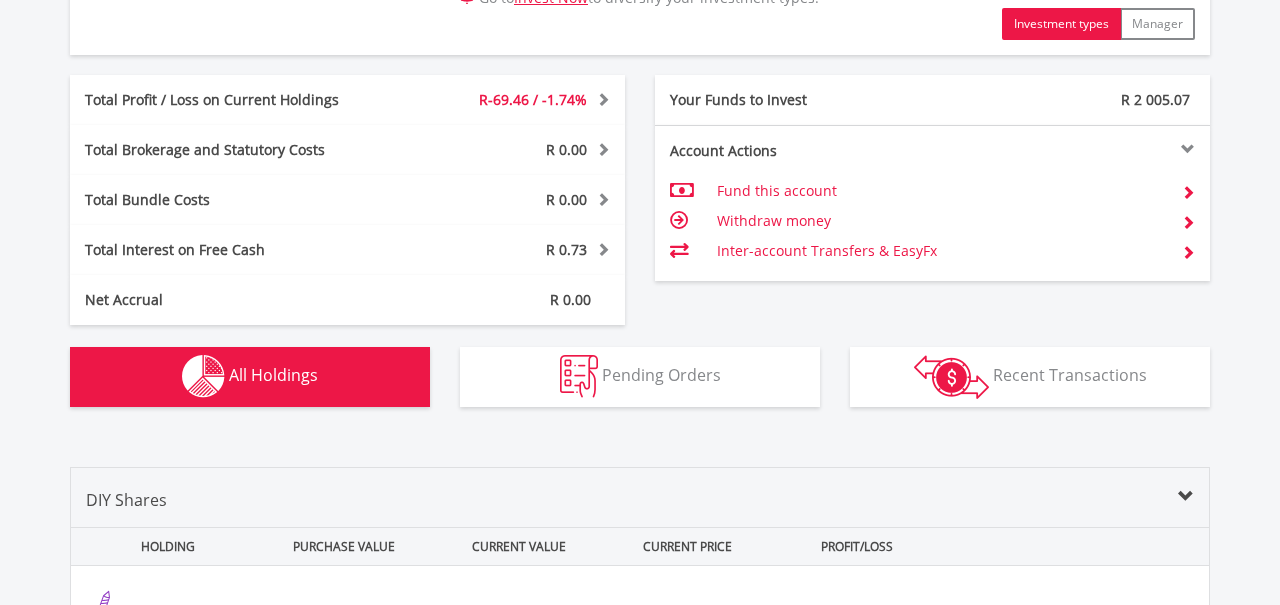 click at bounding box center [600, 249] 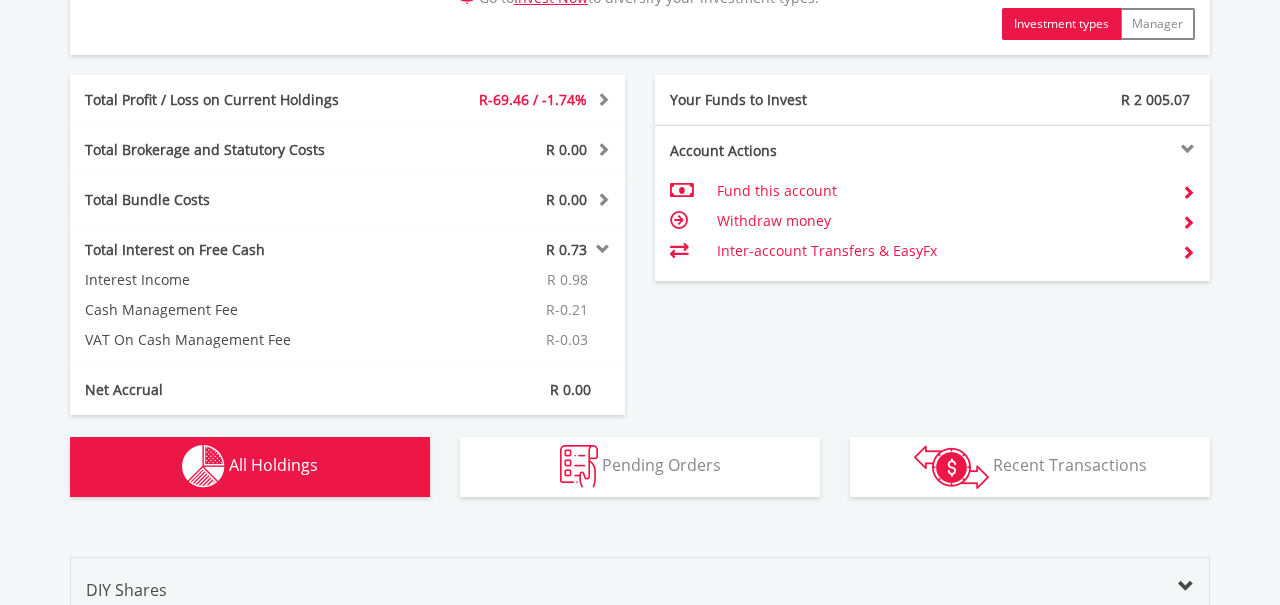 click on "R 0.73" at bounding box center (509, 250) 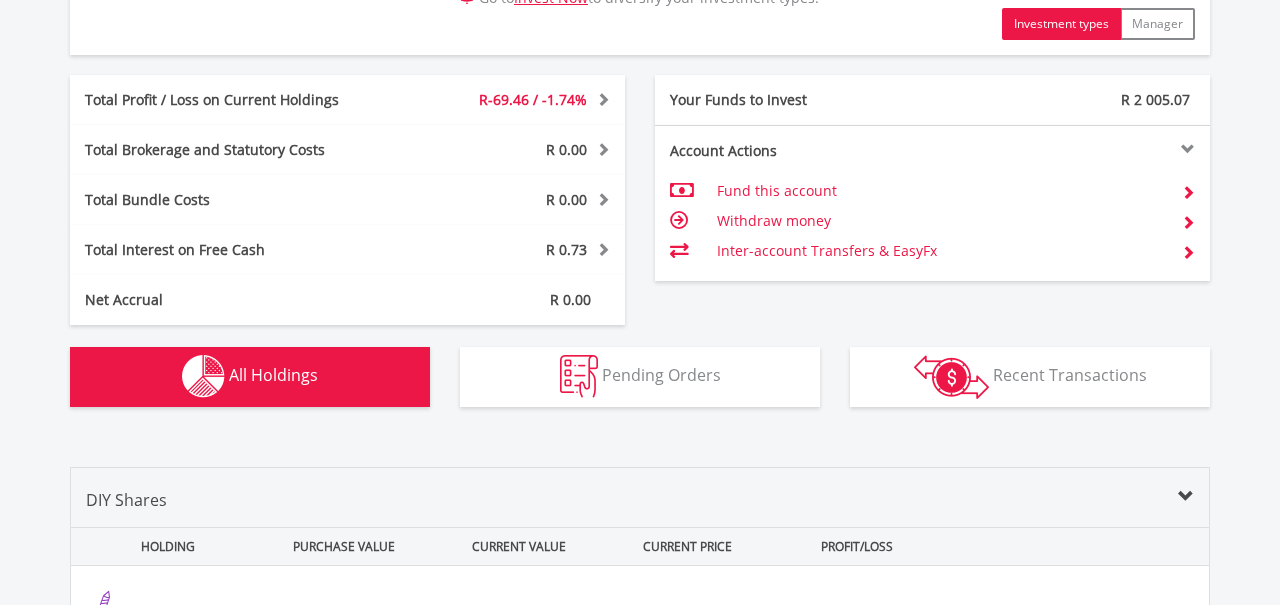 click on "R 0.73" at bounding box center [509, 250] 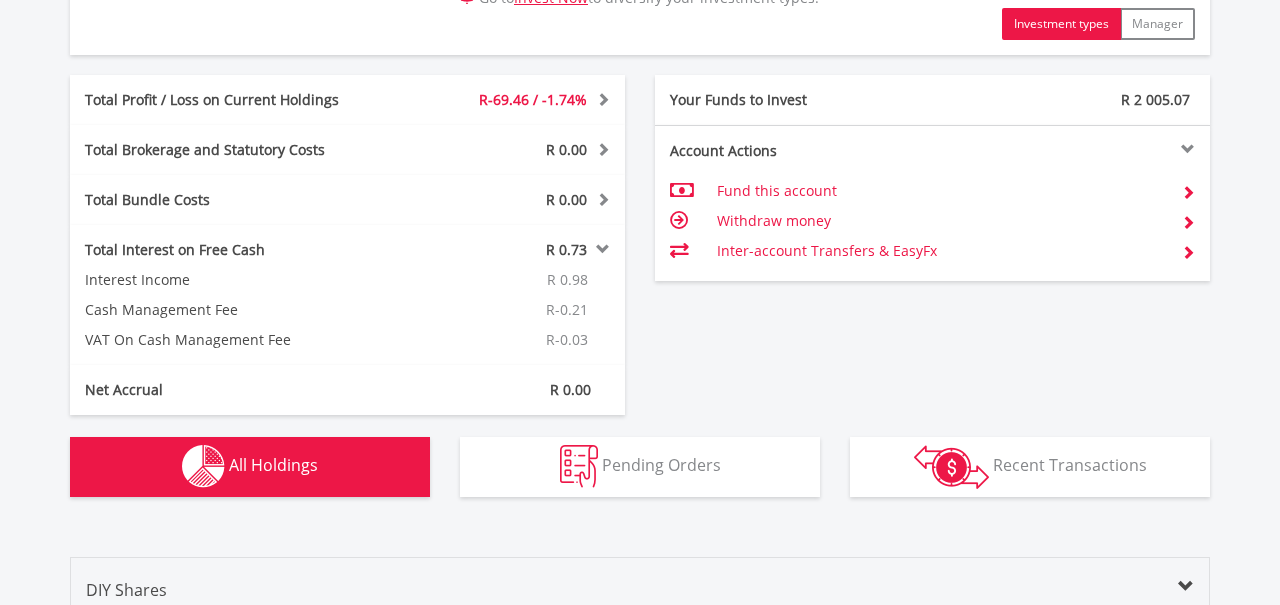 click on "R 0.73" at bounding box center (509, 250) 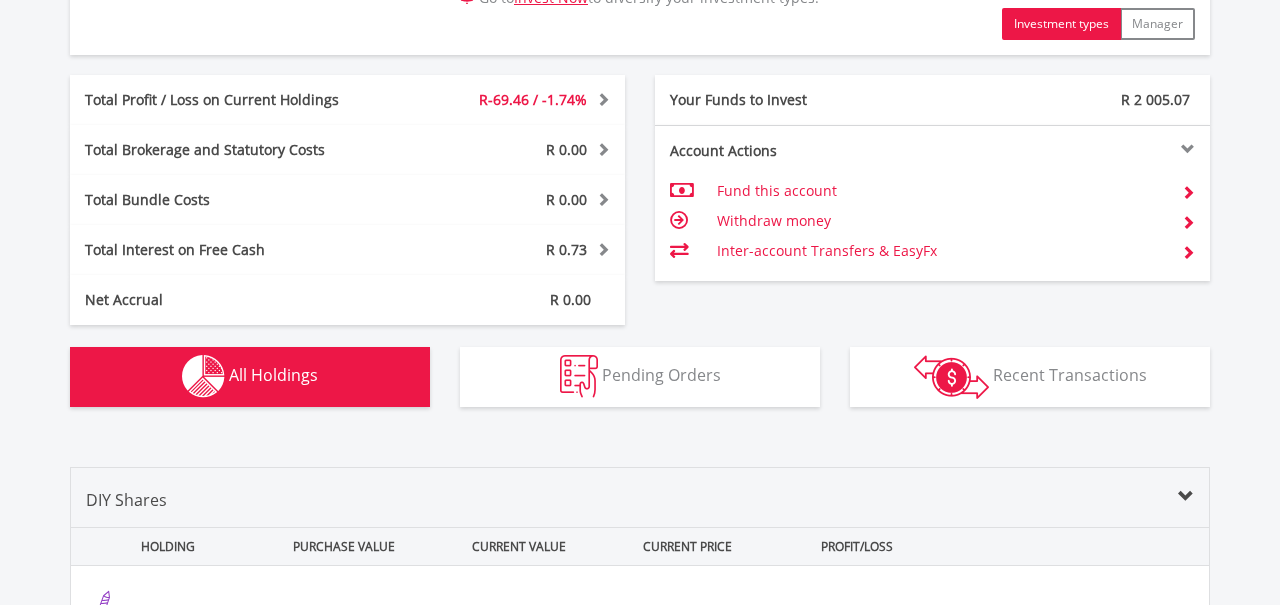 click on "Total Interest on Free Cash" at bounding box center [232, 250] 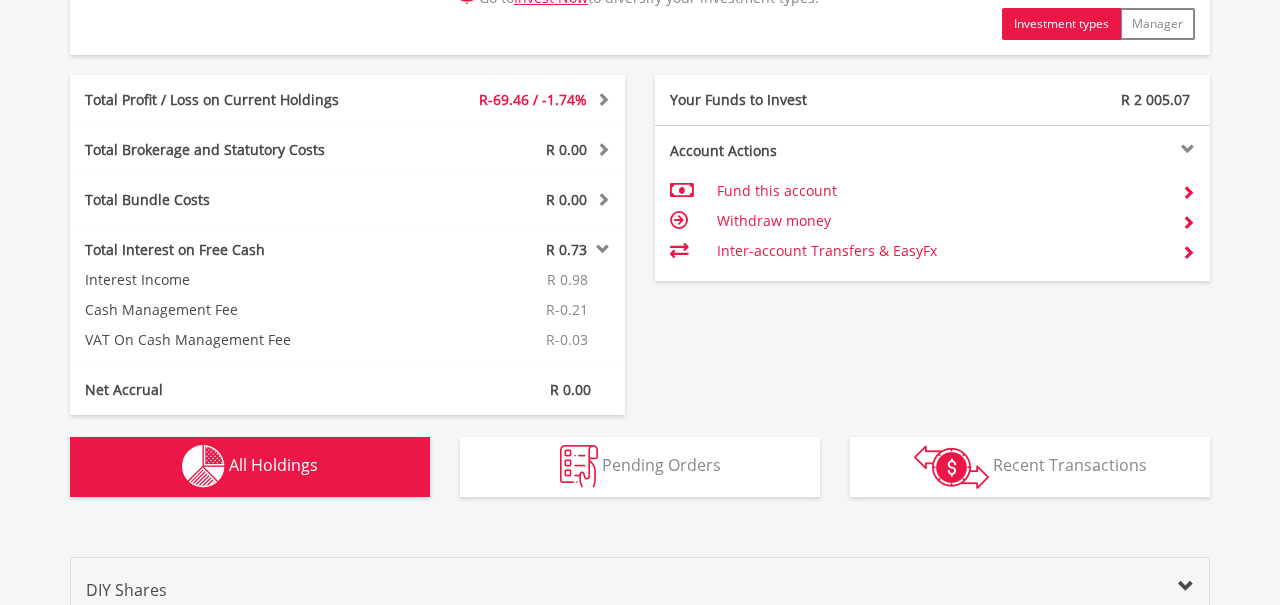 click on "Total Interest on Free Cash" at bounding box center [232, 250] 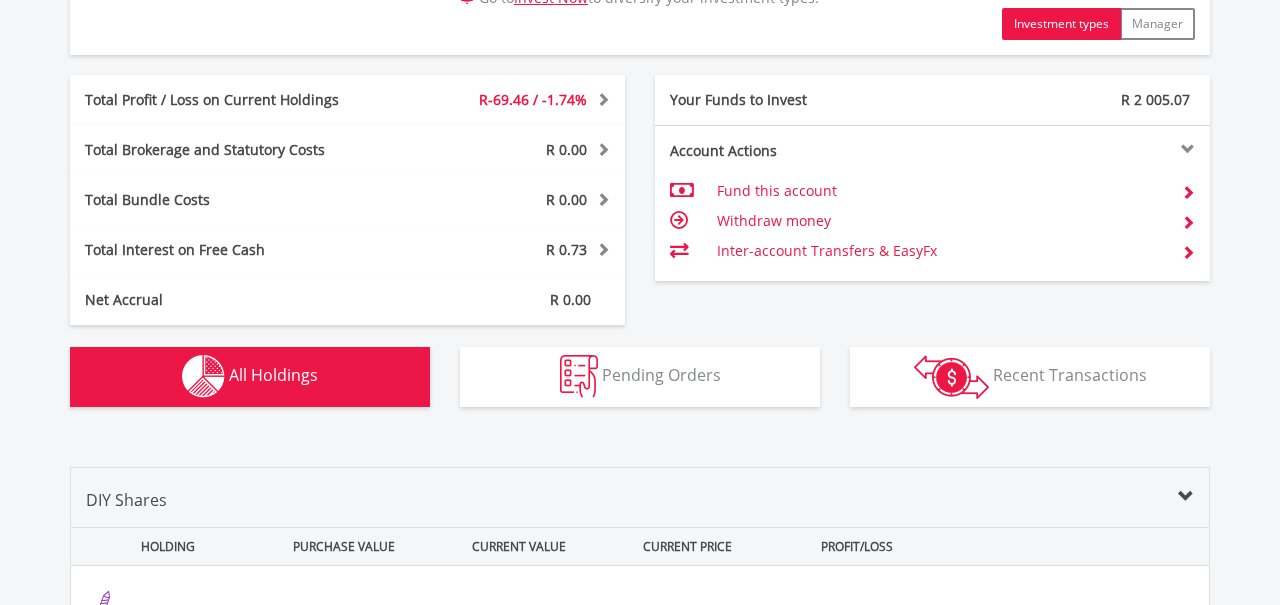 click on "Total Interest on Free Cash
R 0.73
Interest Income
R 0.98
Cash Management Fee
R-0.21
VAT On Cash Management Fee
R-0.03" at bounding box center [347, 250] 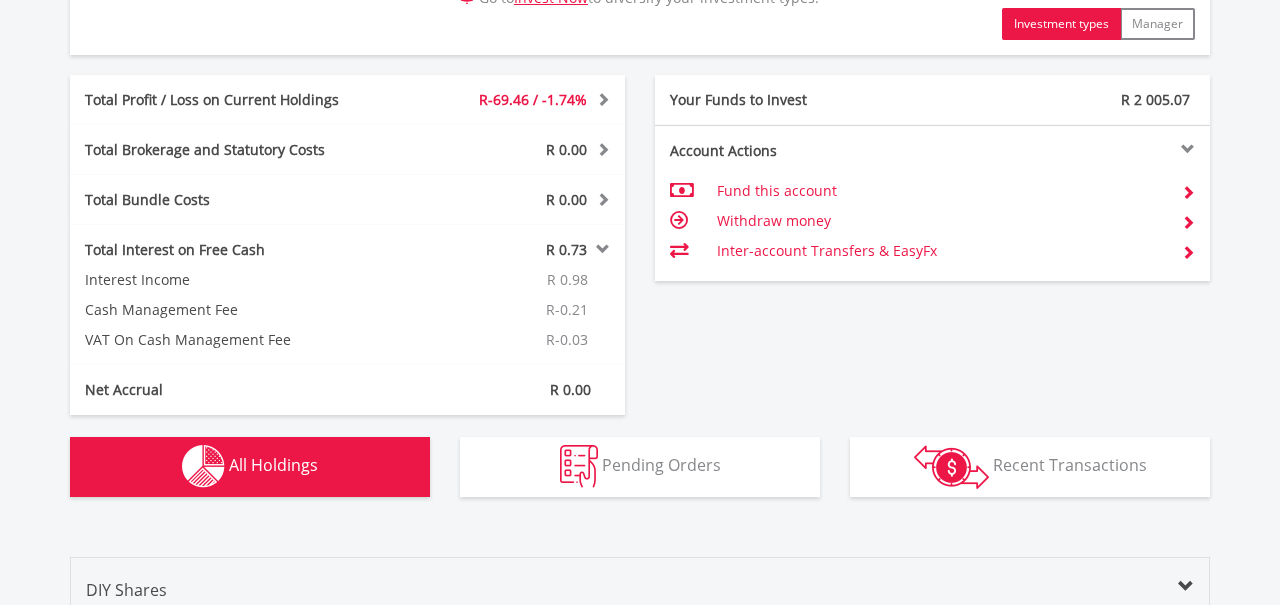 click on "Total Interest on Free Cash" at bounding box center [232, 250] 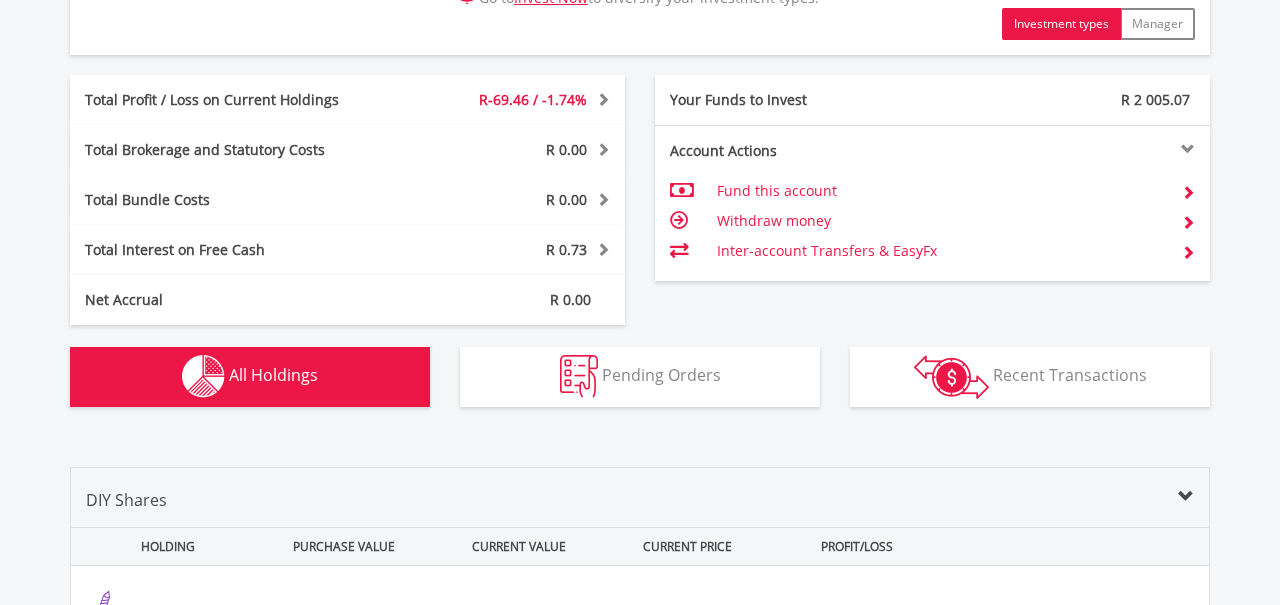 click on "Total Interest on Free Cash" at bounding box center (232, 250) 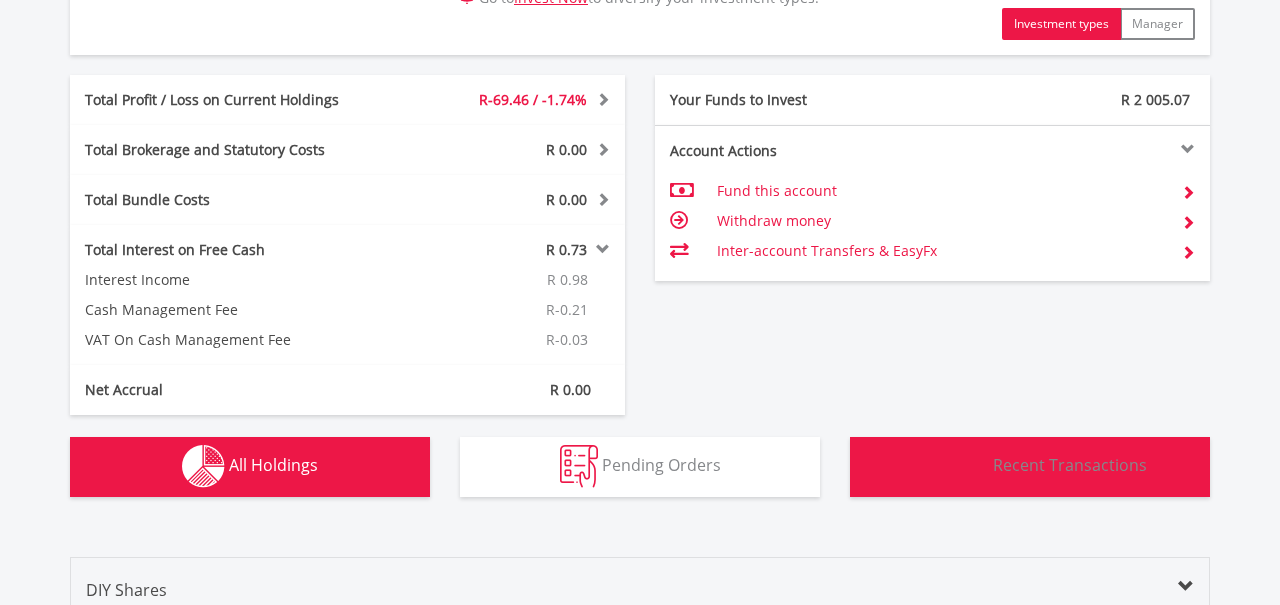 click at bounding box center [951, 467] 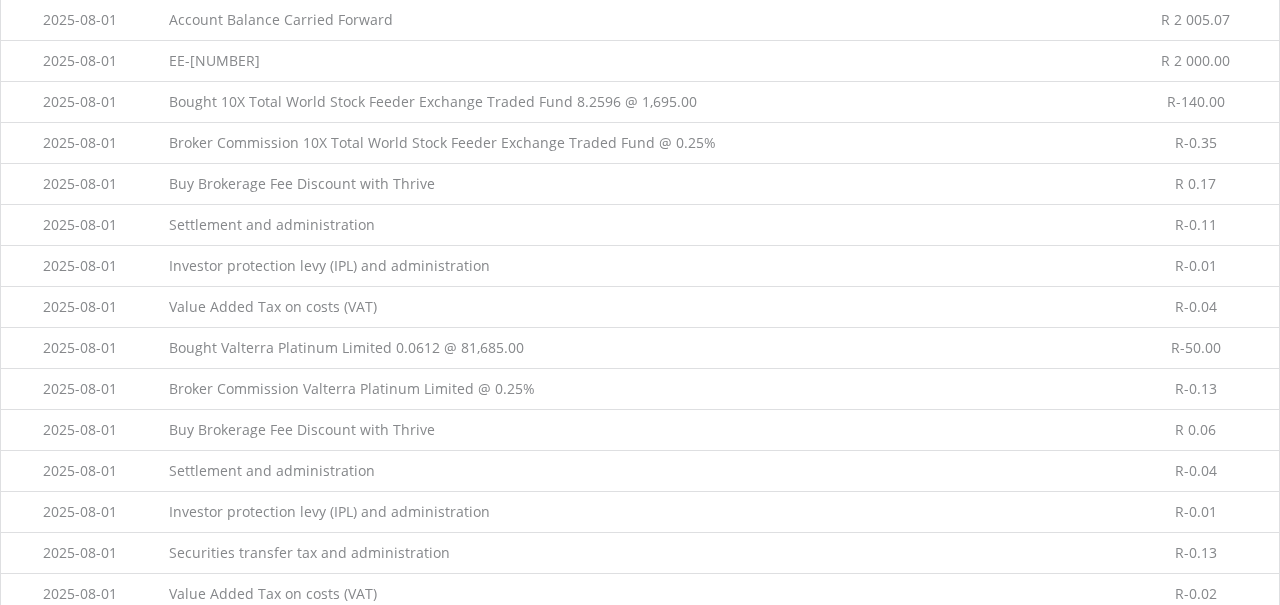 scroll, scrollTop: 1620, scrollLeft: 0, axis: vertical 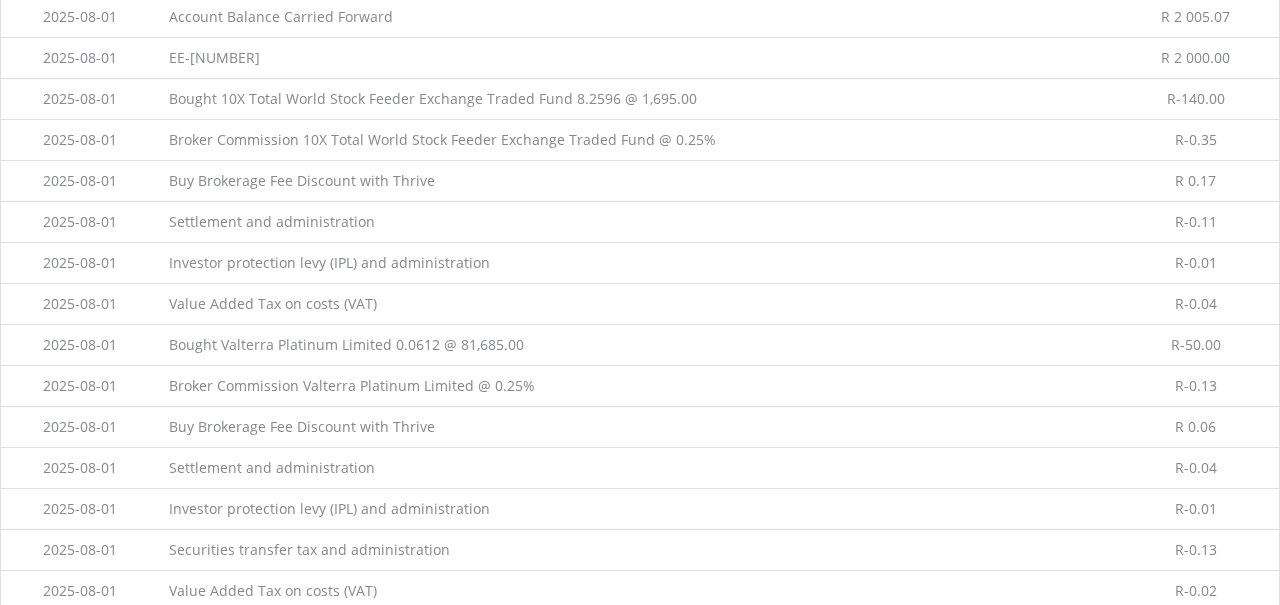 click on "Broker Commission 10X Total World Stock Feeder Exchange Traded Fund @ 0.25%" at bounding box center (635, 140) 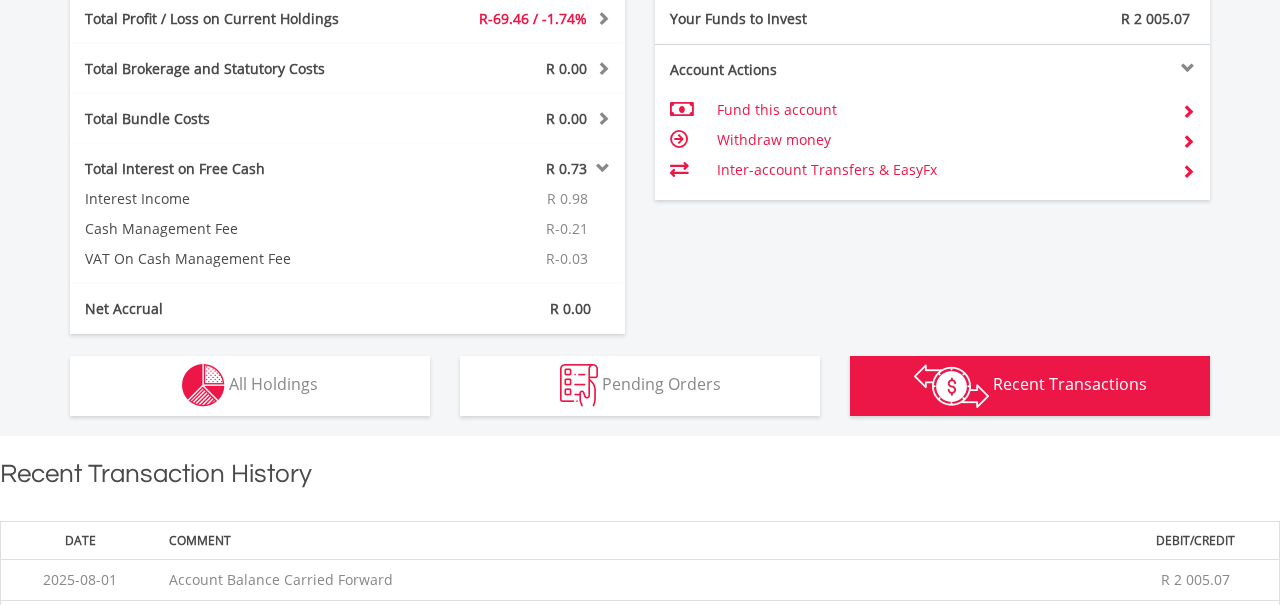 scroll, scrollTop: 1058, scrollLeft: 0, axis: vertical 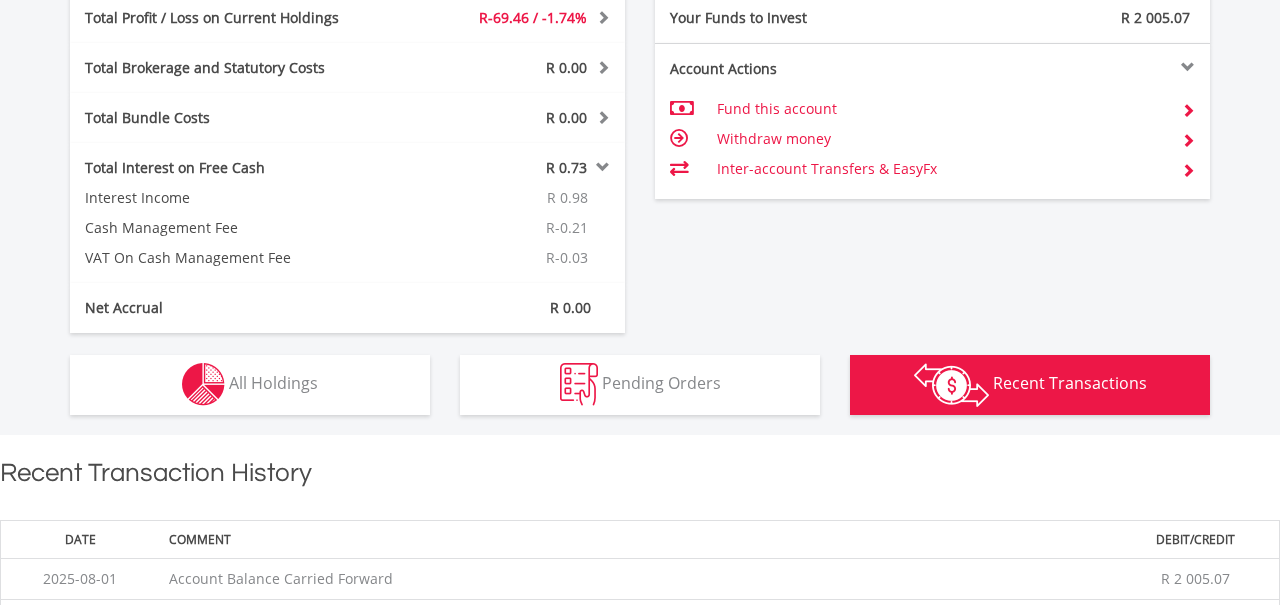 click on "R 0.73" at bounding box center (566, 167) 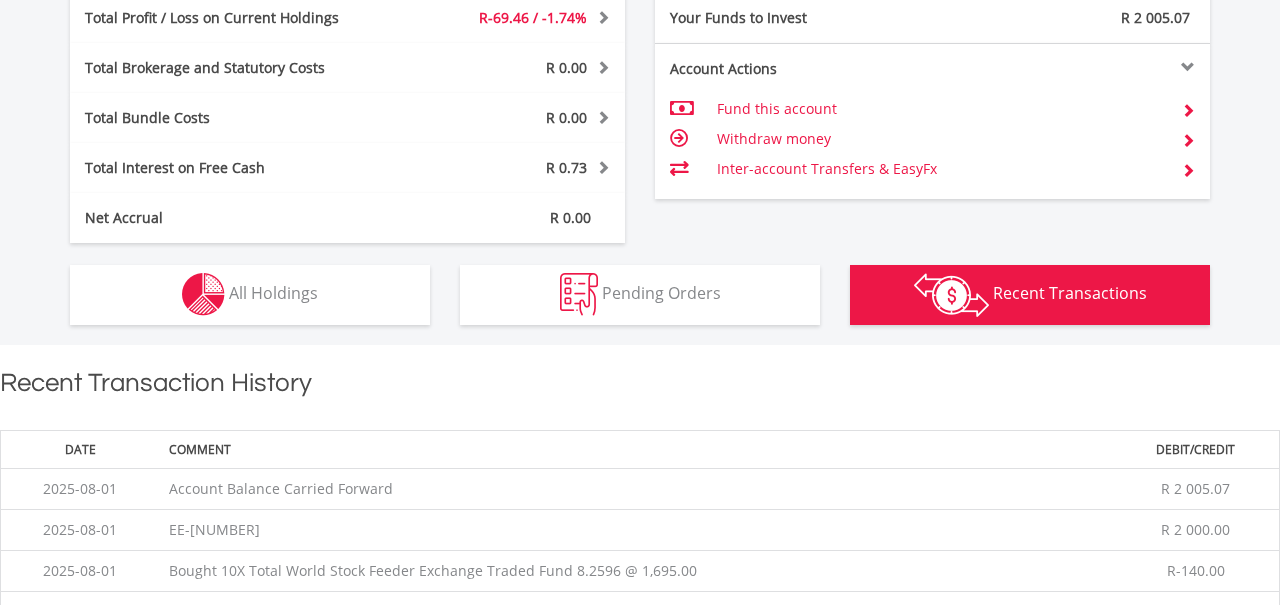 click on "R 0.73" at bounding box center [566, 167] 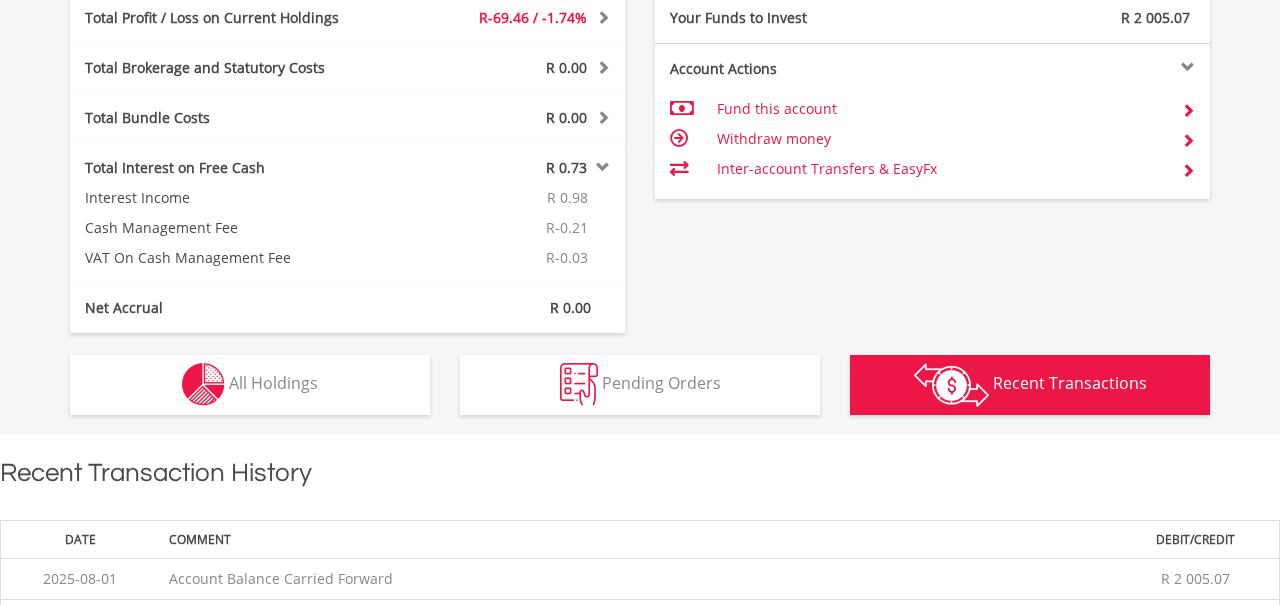 click on "R 0.73" at bounding box center [566, 167] 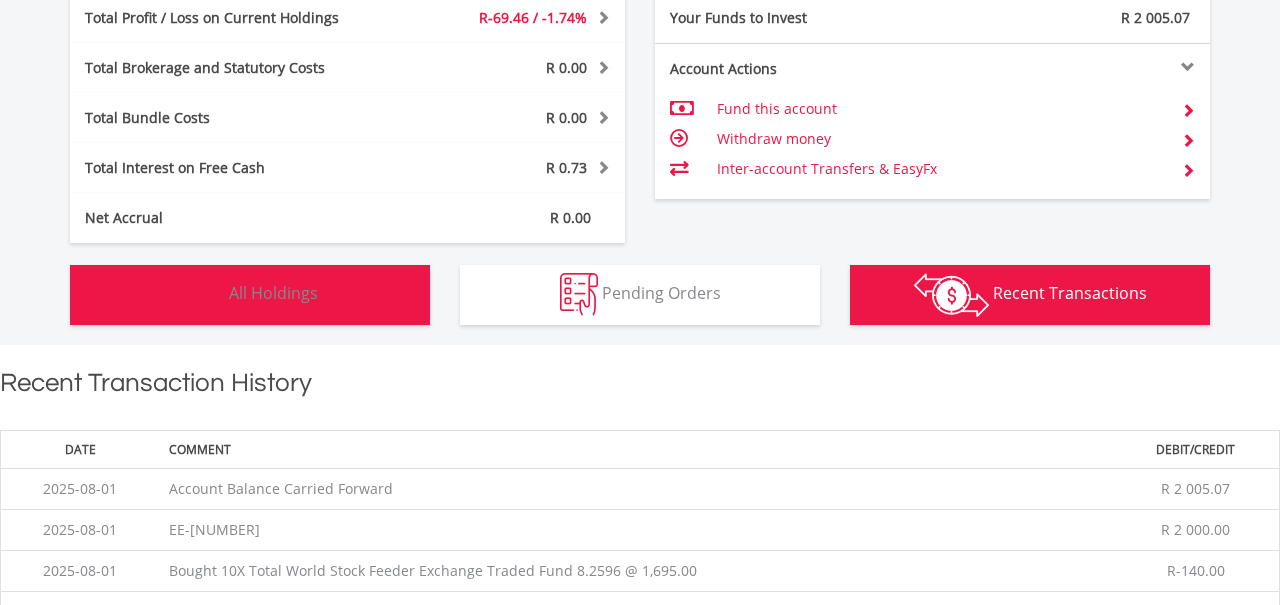 click on "Holdings
All Holdings" at bounding box center [250, 295] 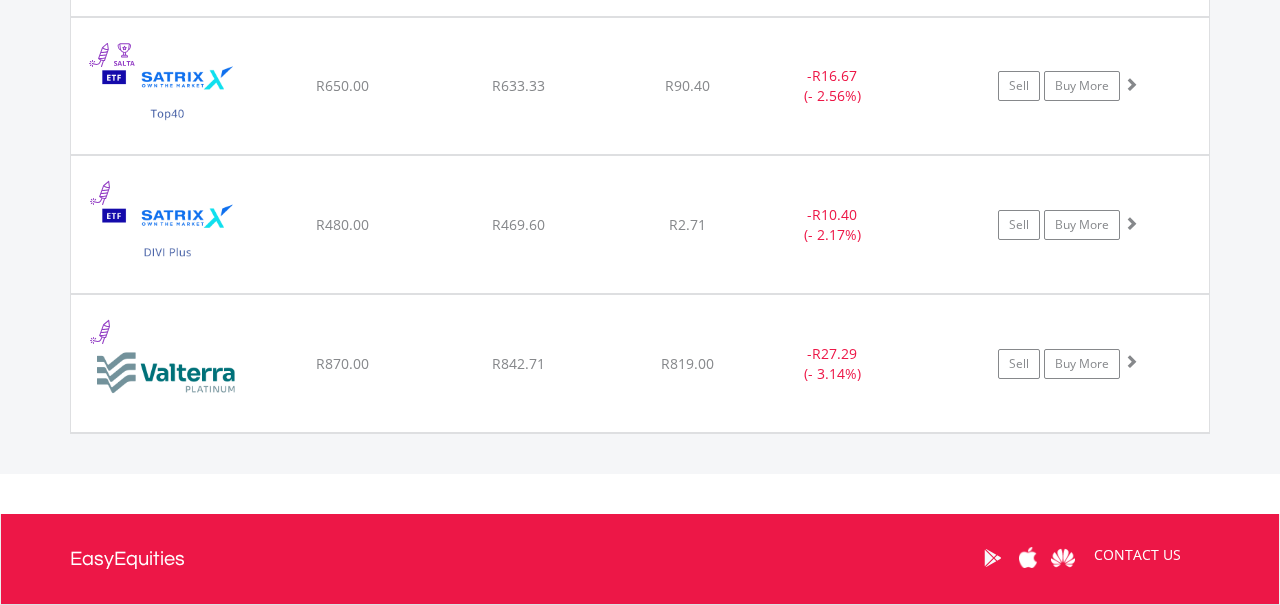 scroll, scrollTop: 1813, scrollLeft: 0, axis: vertical 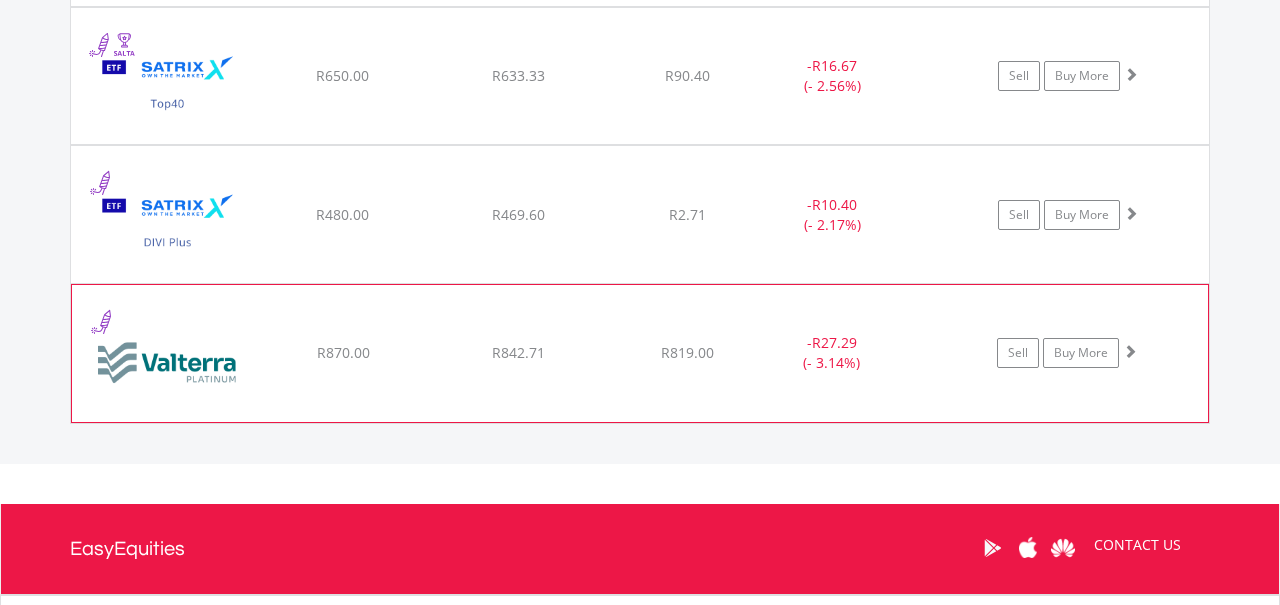 click on "﻿
Valterra Platinum Limited
R870.00
R842.71
R819.00
-  R27.29 (- 3.14%)
Sell
Buy More" at bounding box center [640, -203] 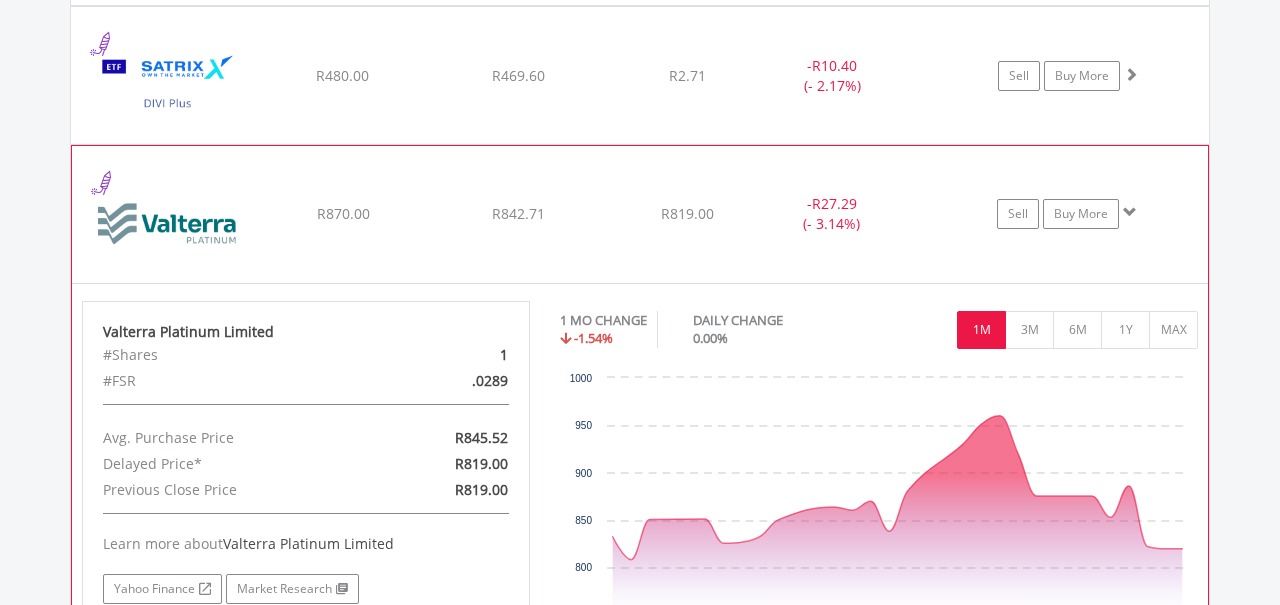 scroll, scrollTop: 1948, scrollLeft: 0, axis: vertical 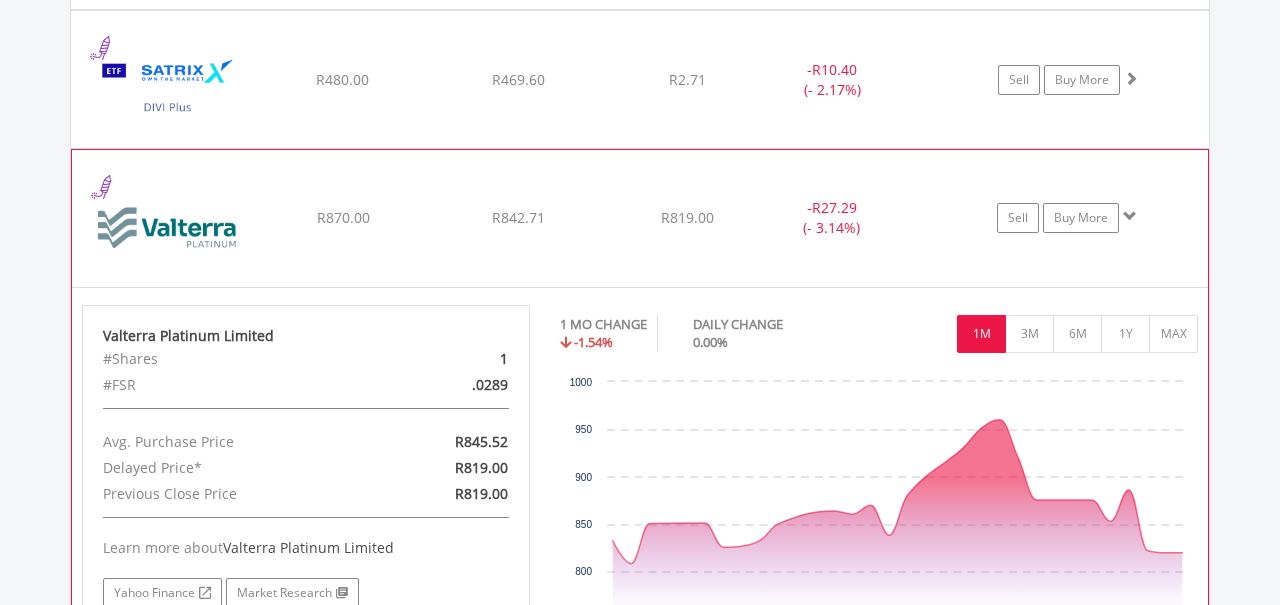 click on "R842.71" at bounding box center [518, -339] 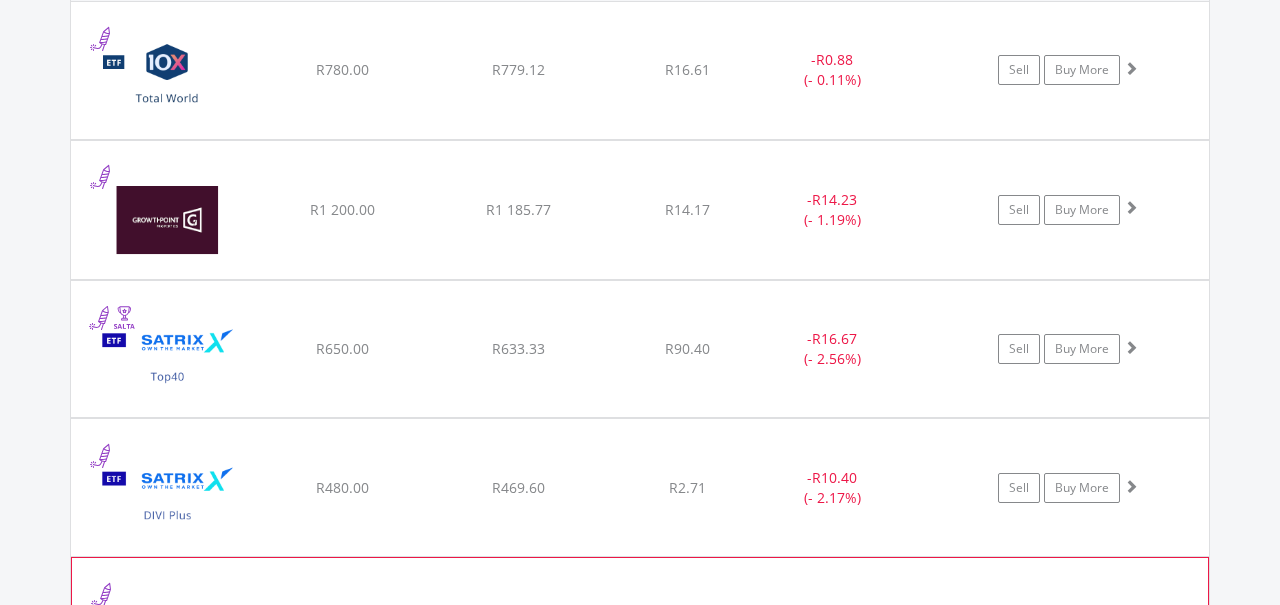 scroll, scrollTop: 1538, scrollLeft: 0, axis: vertical 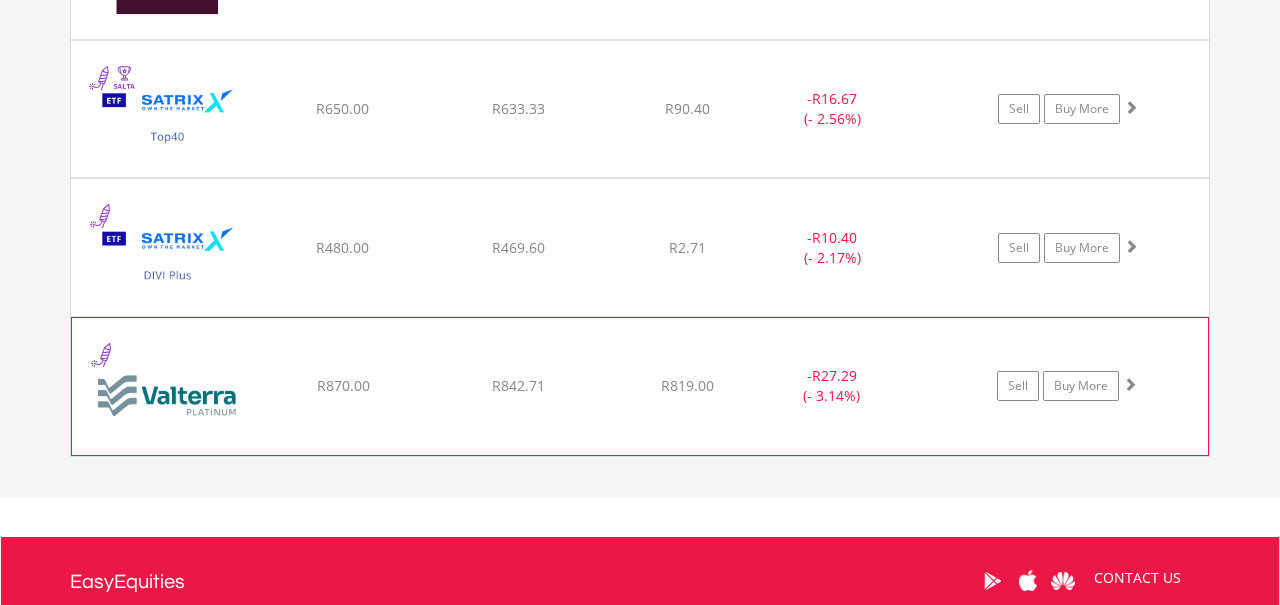 click on "﻿
Valterra Platinum Limited
R870.00
R842.71
R819.00
-  R27.29 (- 3.14%)
Sell
Buy More" at bounding box center [640, -170] 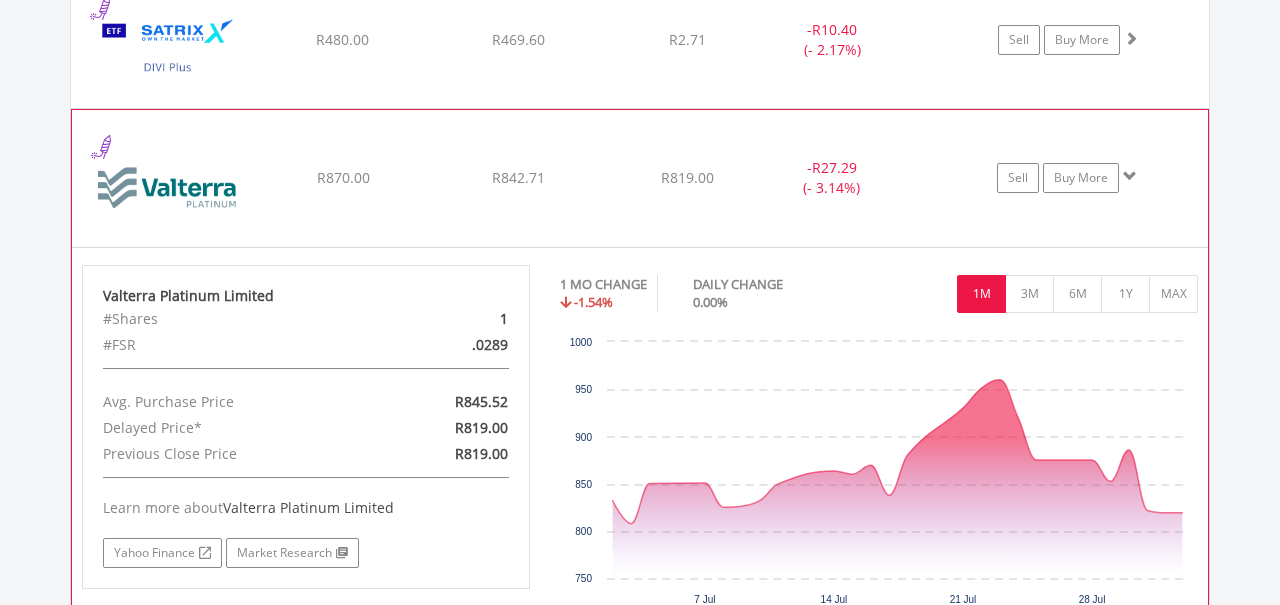 scroll, scrollTop: 1995, scrollLeft: 0, axis: vertical 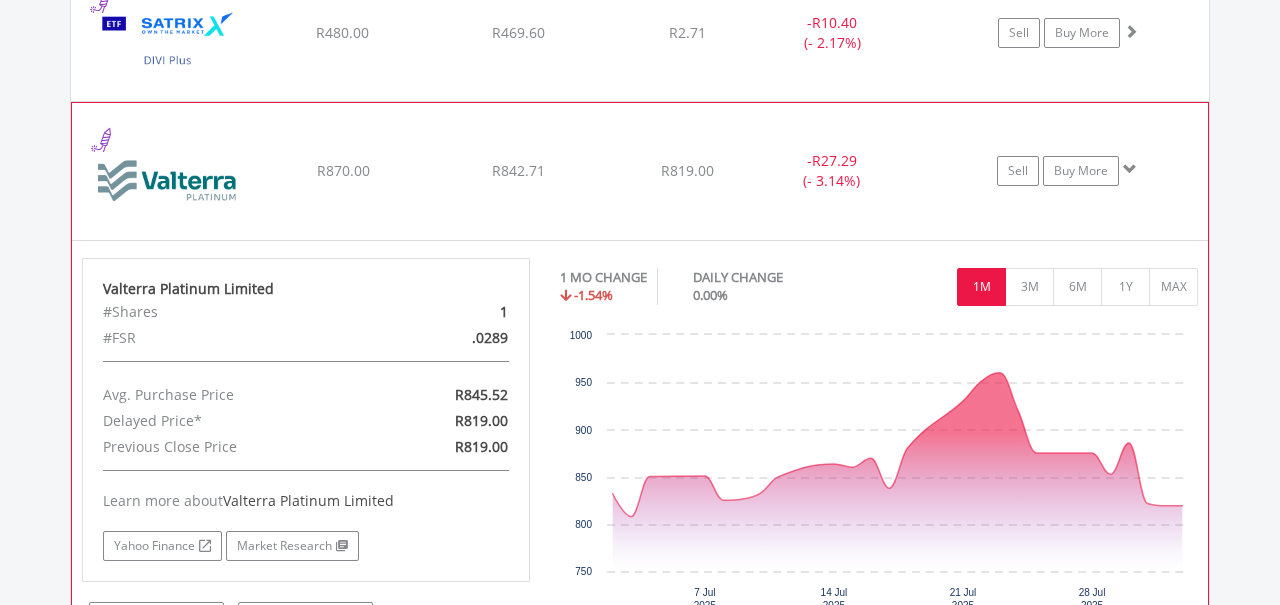 click on "﻿
Valterra Platinum Limited
R870.00
R842.71
R819.00
-  R27.29 (- 3.14%)
Sell
Buy More" at bounding box center [640, -385] 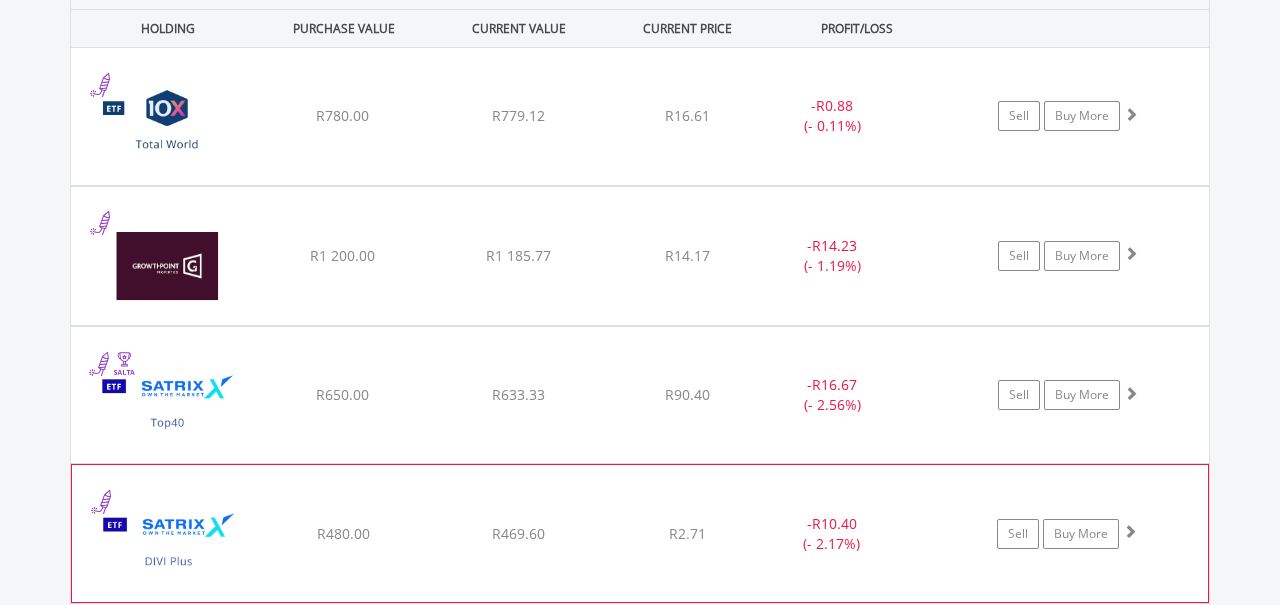 scroll, scrollTop: 1472, scrollLeft: 0, axis: vertical 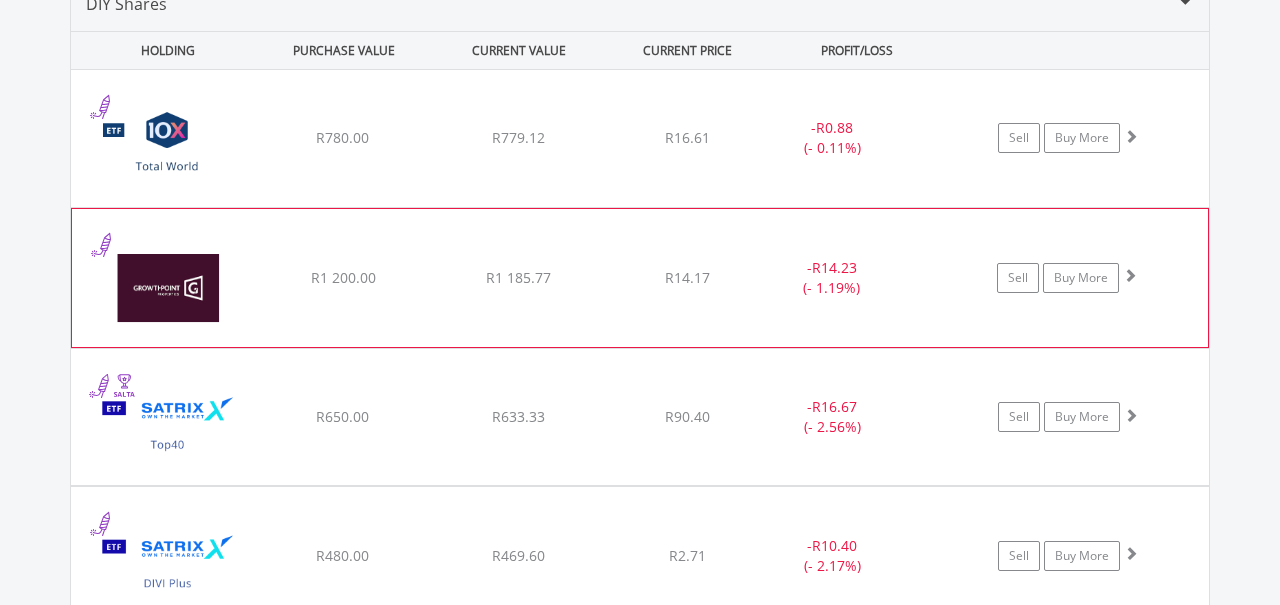 click on "﻿
Growthpoint Properties Limited
R1 200.00
R1 185.77
R14.17
-  R14.23 (- 1.19%)
Sell
Buy More" at bounding box center (640, 138) 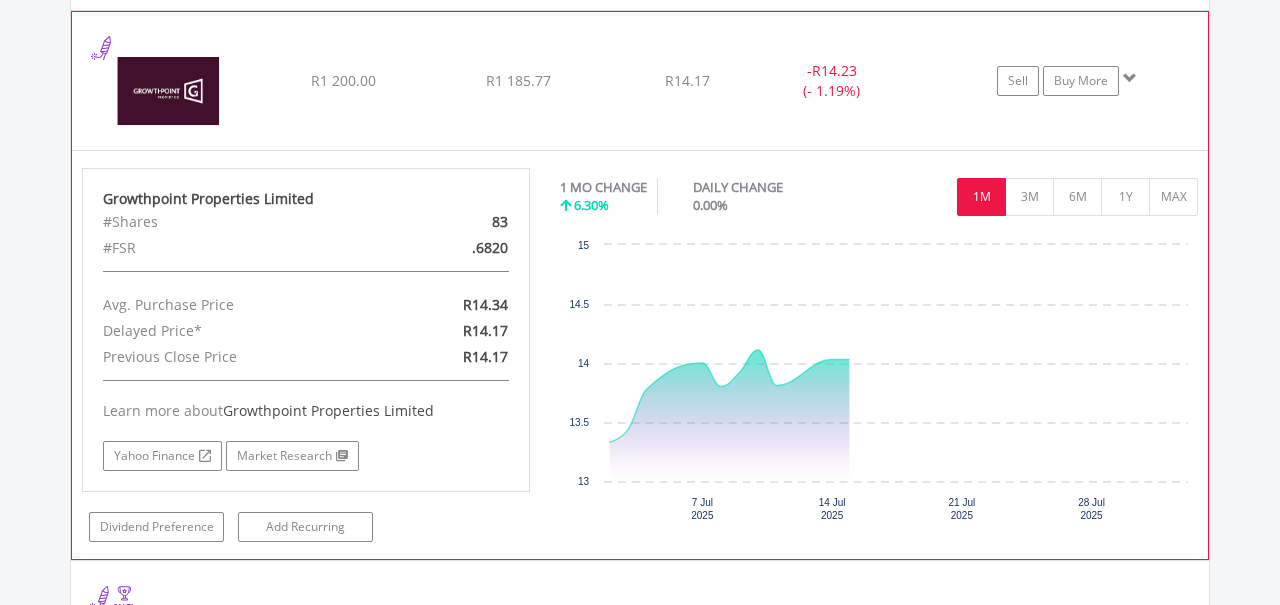 scroll, scrollTop: 1710, scrollLeft: 0, axis: vertical 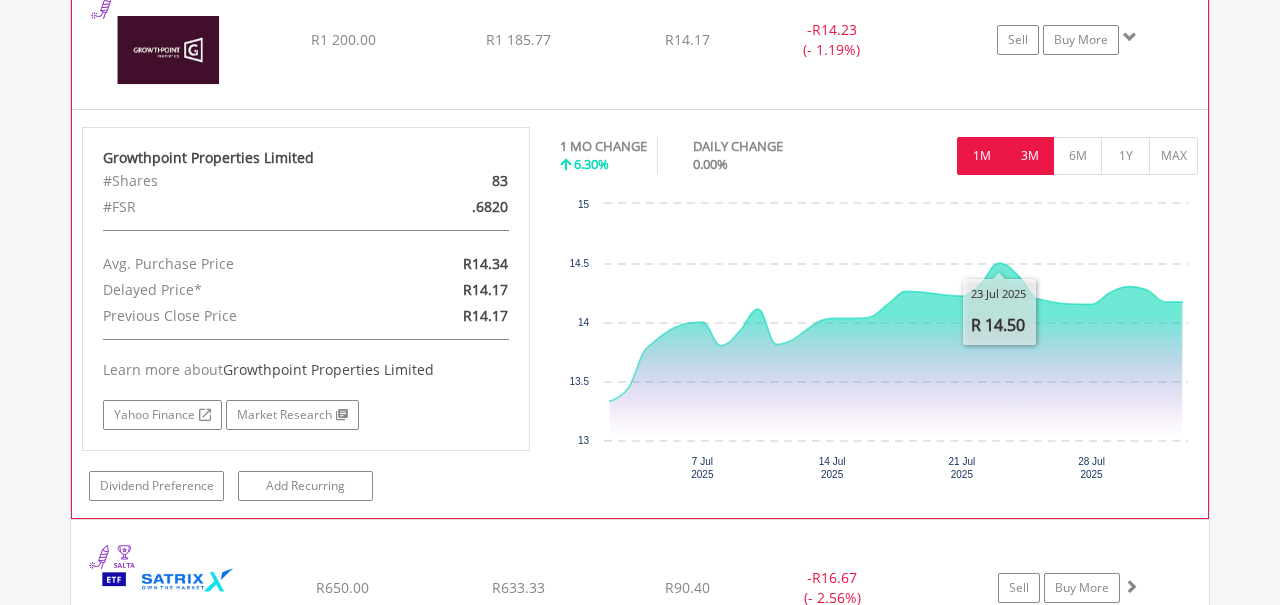 click on "3M" at bounding box center [1029, 156] 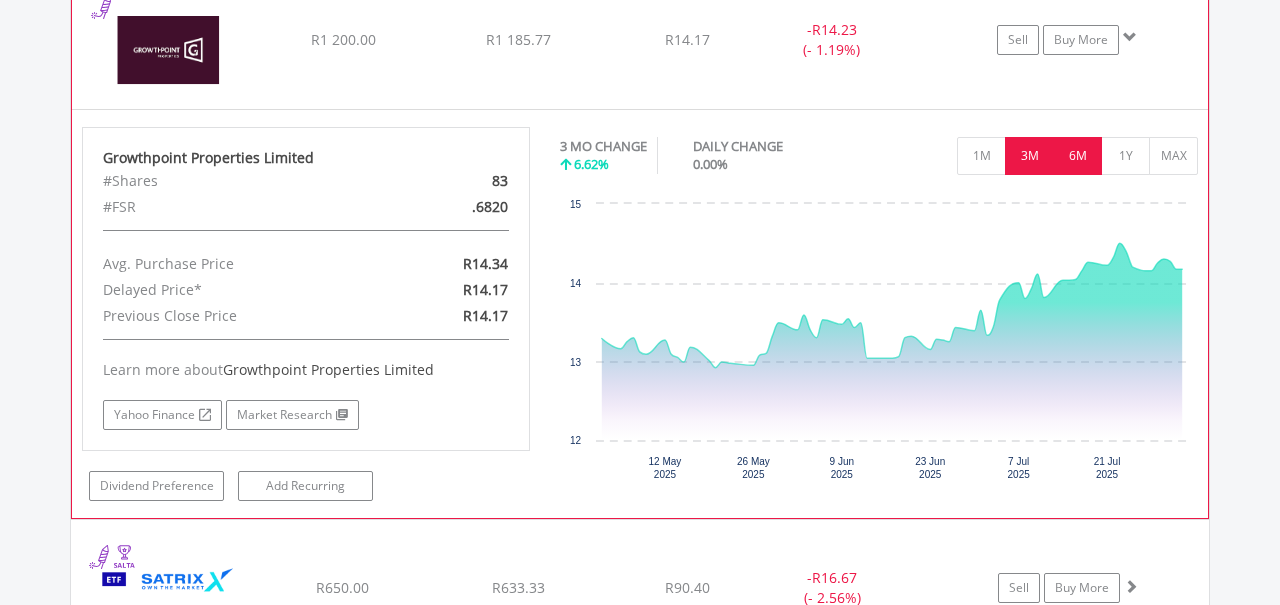 click on "6M" at bounding box center [1077, 156] 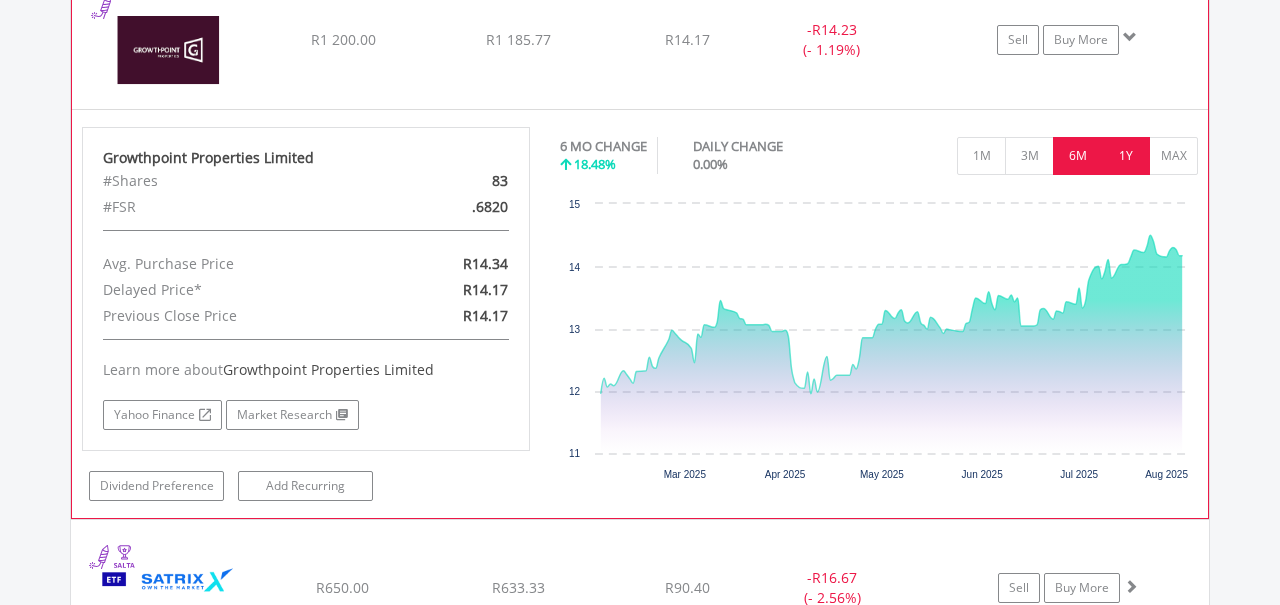click on "1Y" at bounding box center [1125, 156] 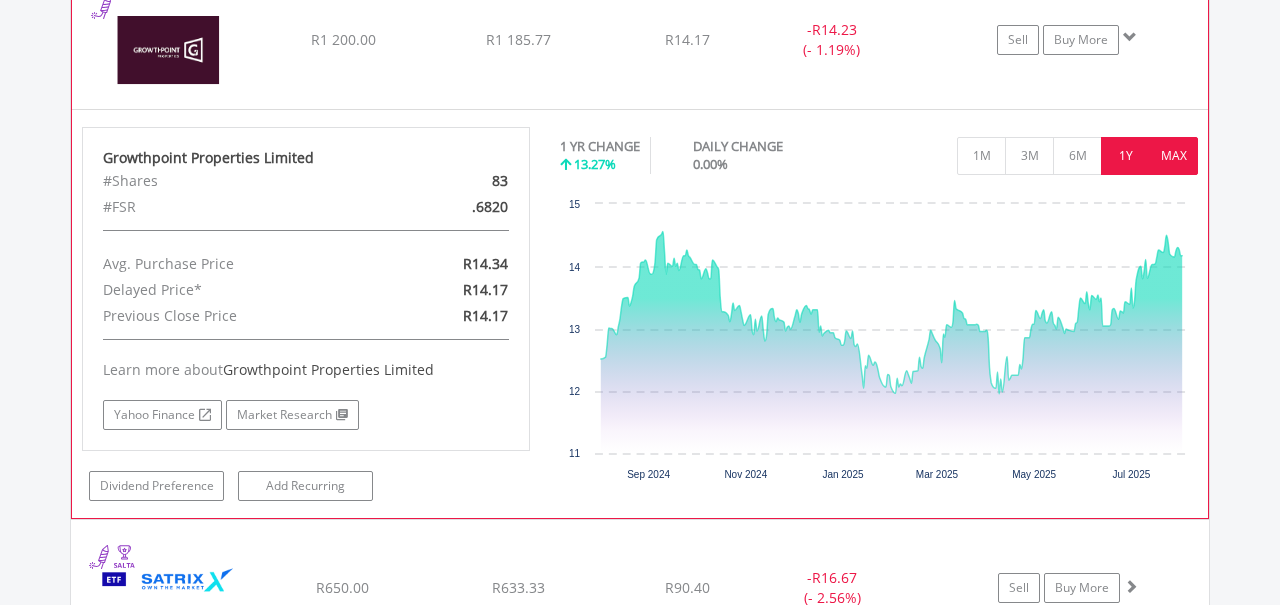 click on "MAX" at bounding box center [1173, 156] 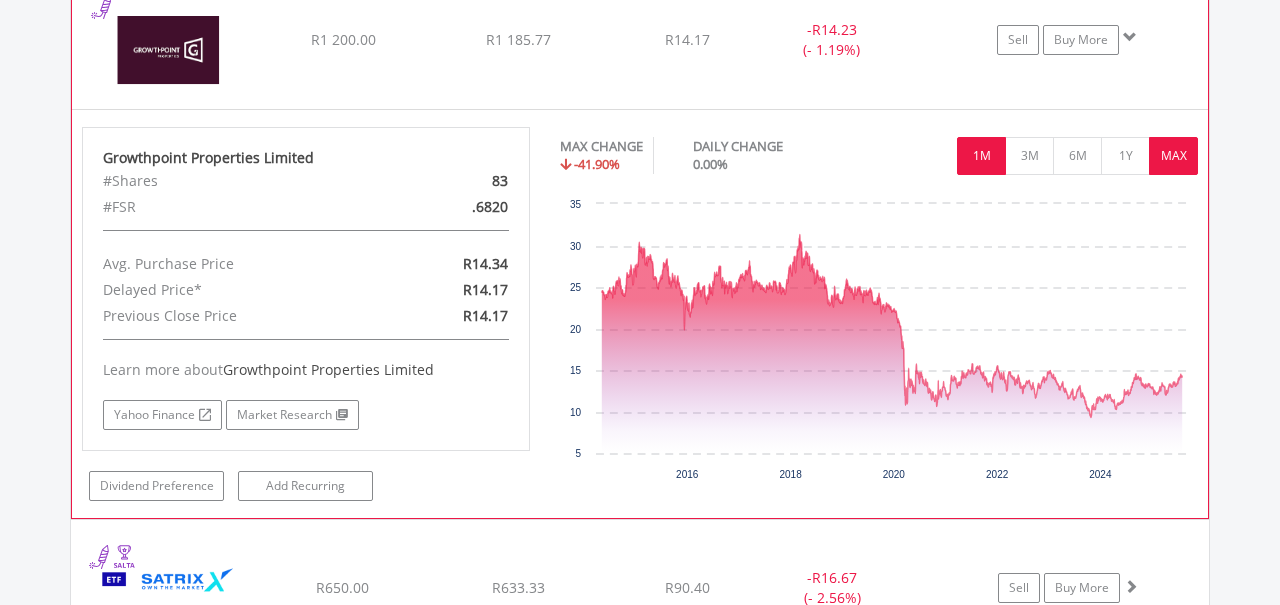 click on "1M" at bounding box center [981, 156] 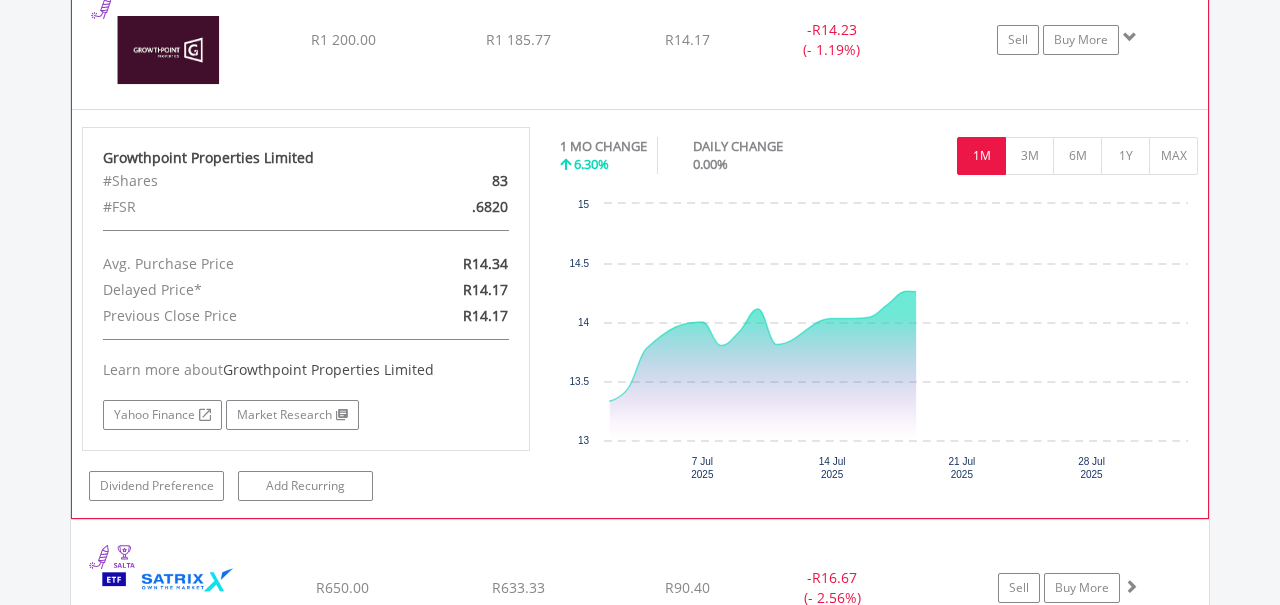click on "﻿
Growthpoint Properties Limited
R1 200.00
R1 185.77
R14.17
-  R14.23 (- 1.19%)
Sell
Buy More" at bounding box center (640, -100) 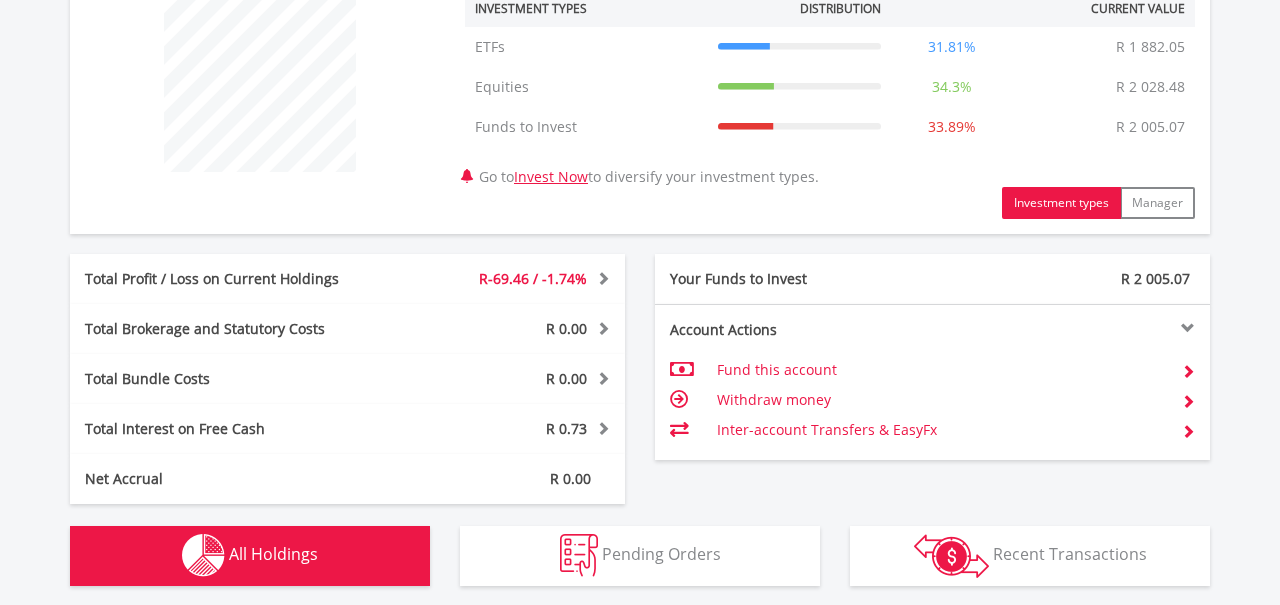 scroll, scrollTop: 802, scrollLeft: 0, axis: vertical 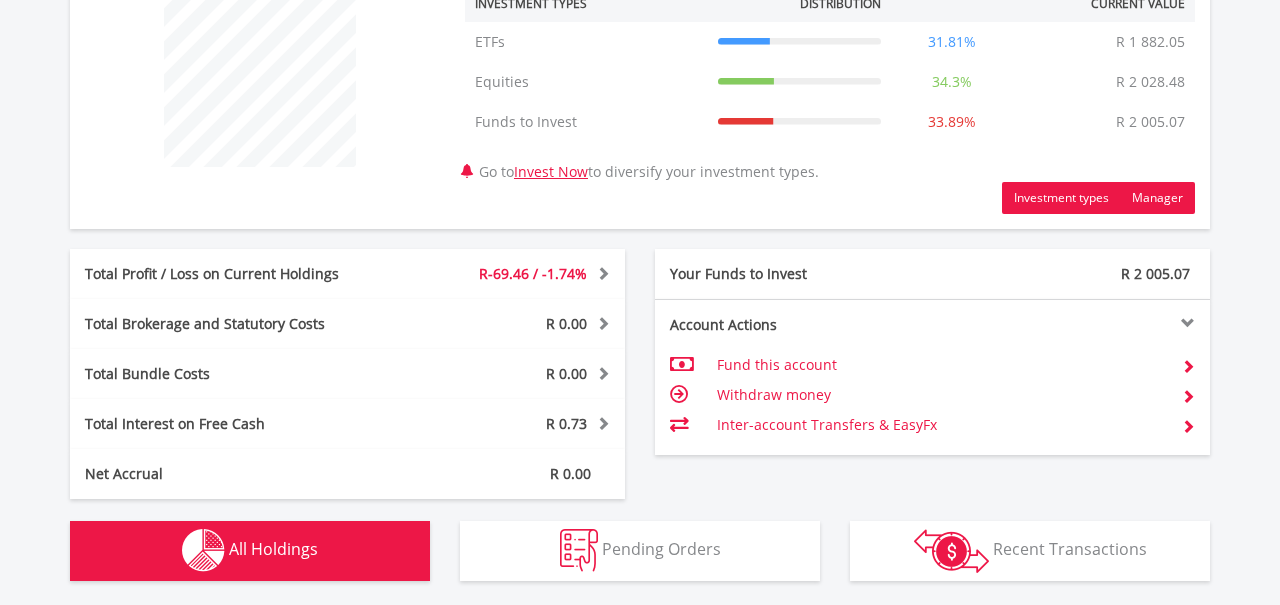 click on "Manager" at bounding box center [1157, 198] 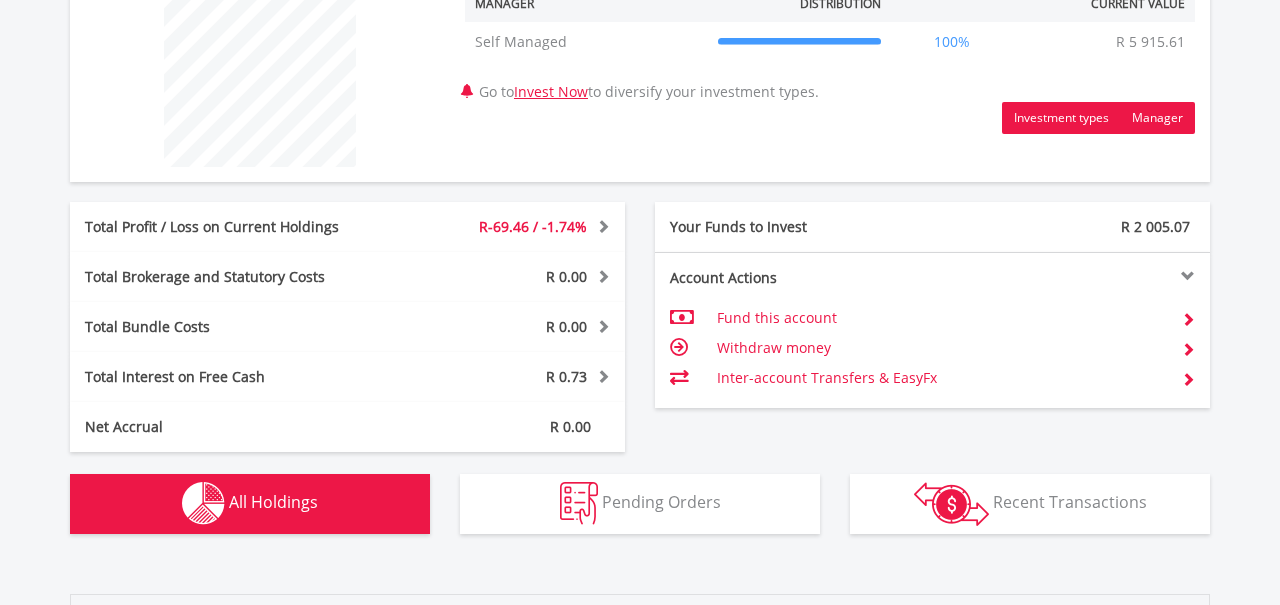 click on "Investment types" at bounding box center (1061, 118) 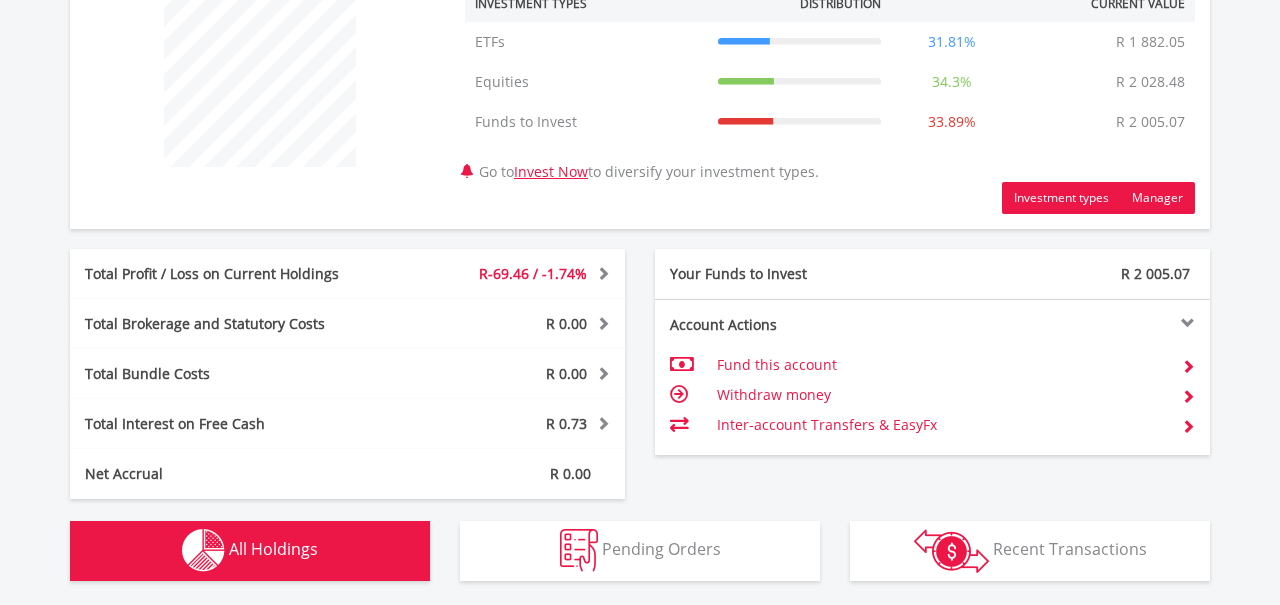 click on "Manager" at bounding box center (1157, 198) 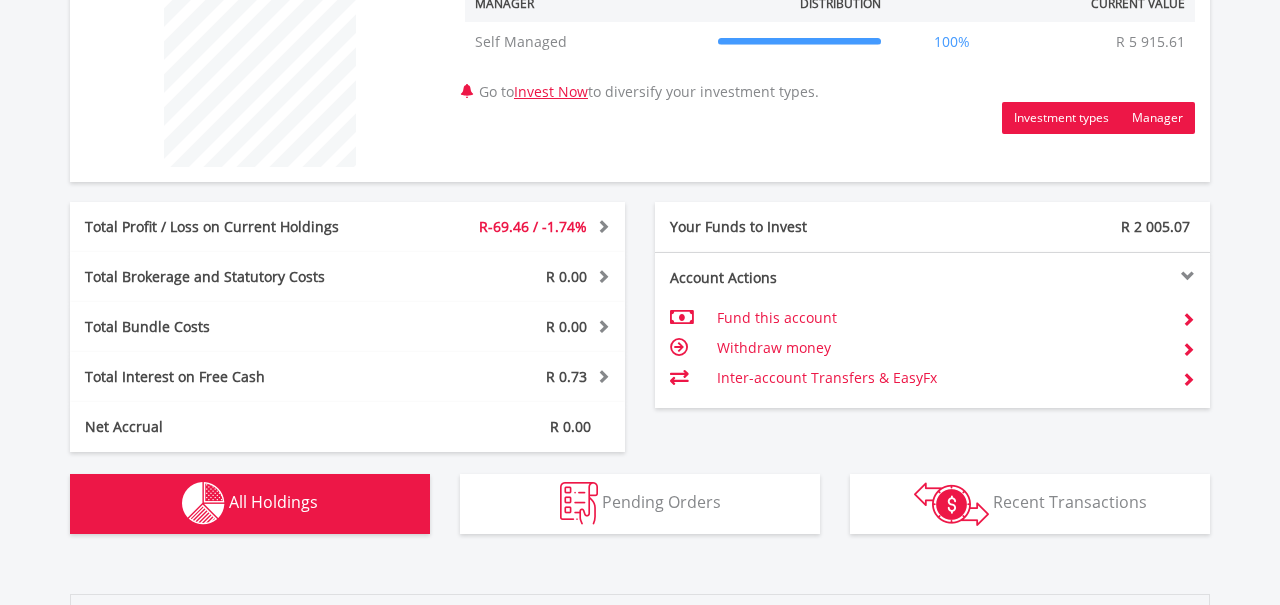 click on "Investment types" at bounding box center [1061, 118] 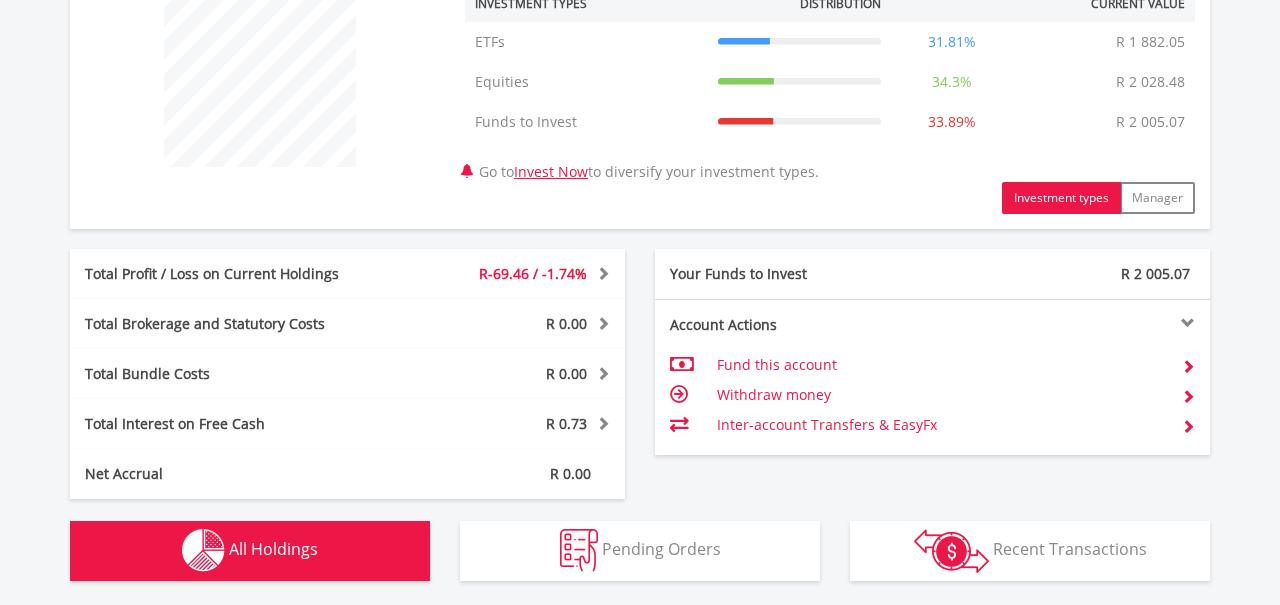 click on "Account Actions" at bounding box center [794, 325] 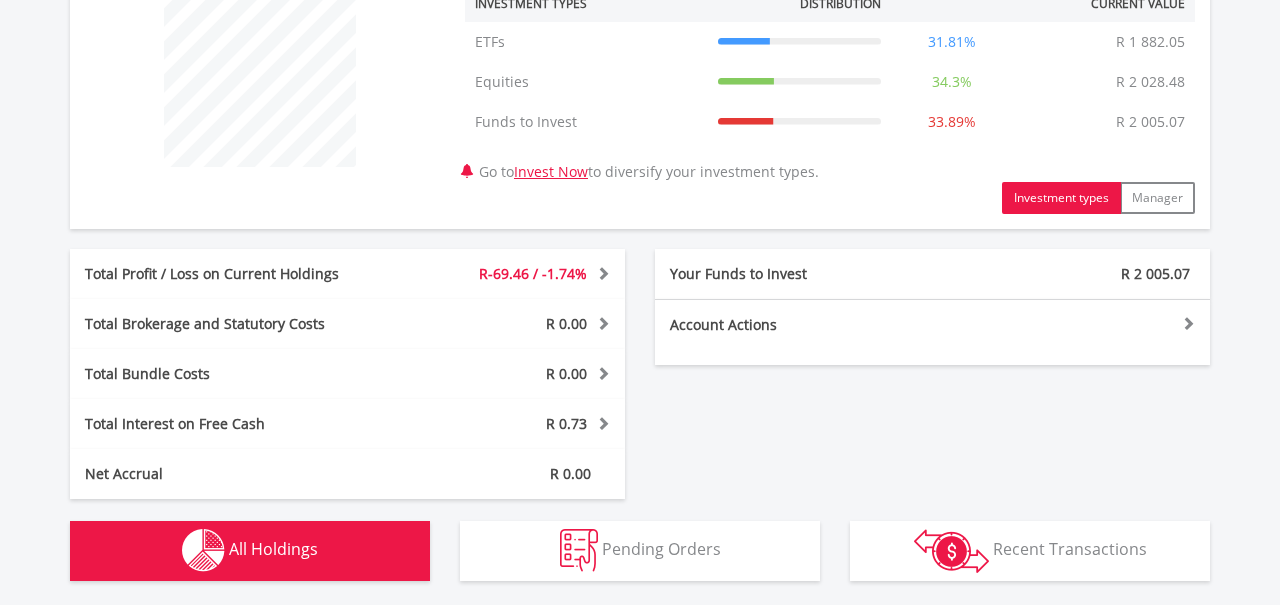 click on "Account Actions" at bounding box center (794, 325) 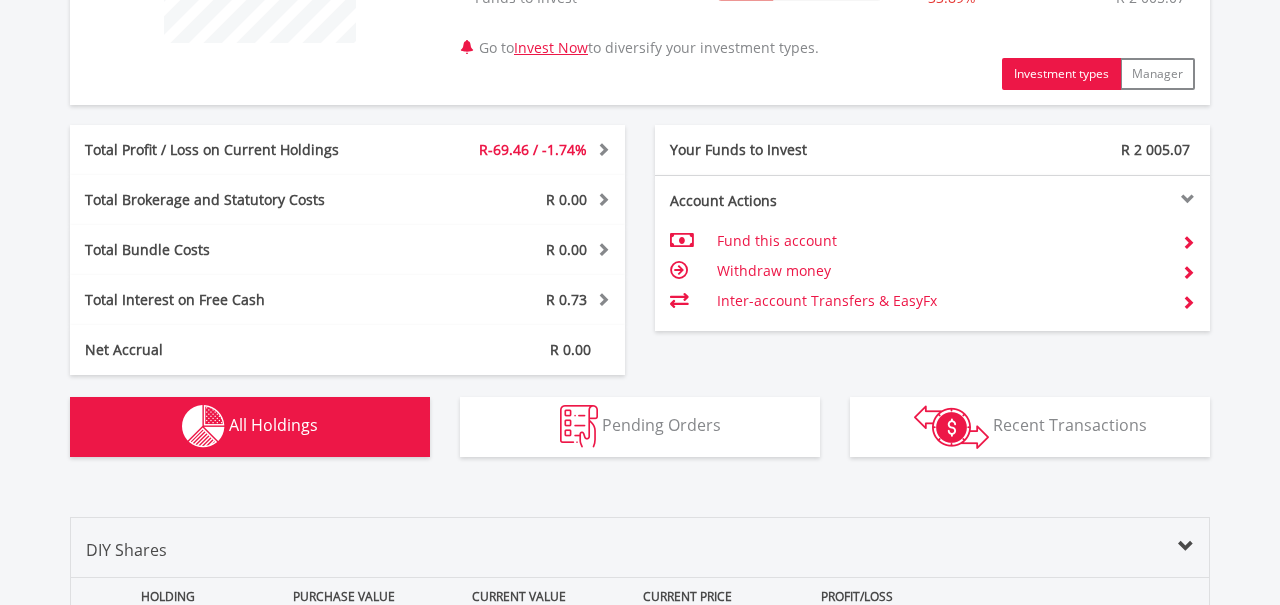 scroll, scrollTop: 931, scrollLeft: 0, axis: vertical 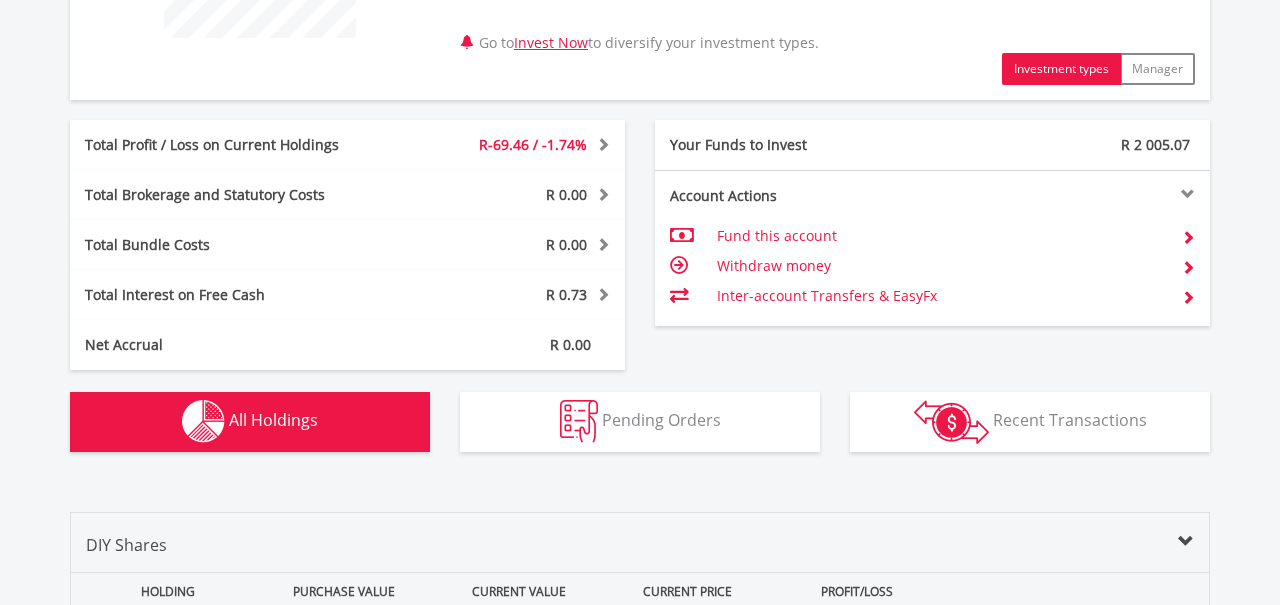 click on "R 0.73" at bounding box center [566, 294] 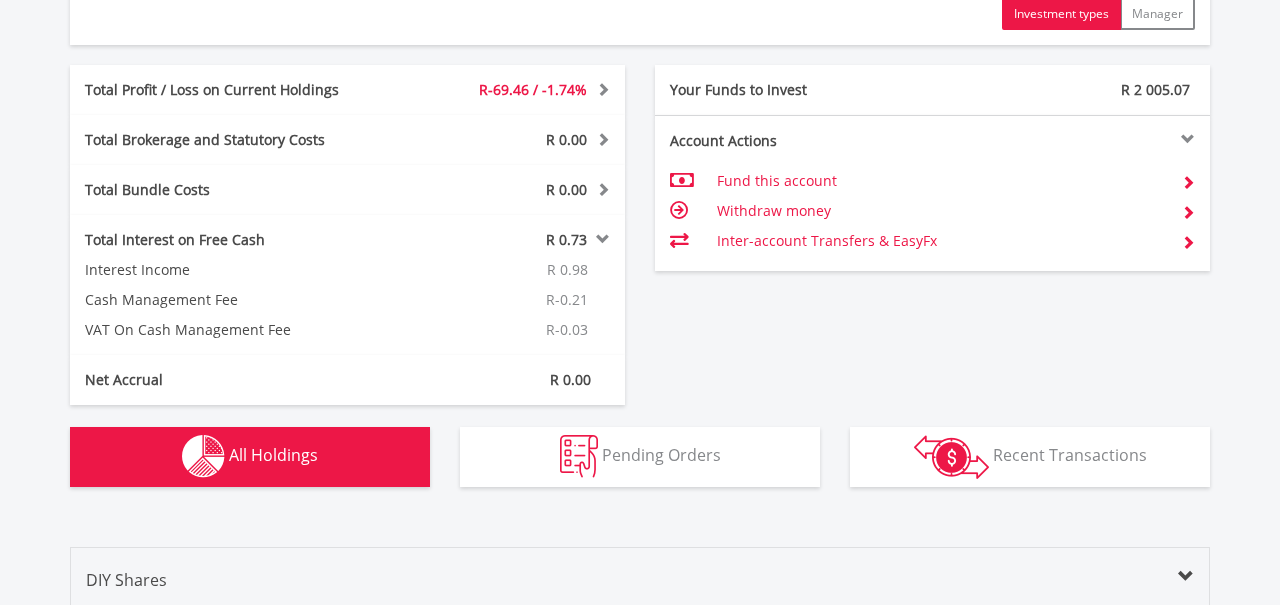 scroll, scrollTop: 990, scrollLeft: 0, axis: vertical 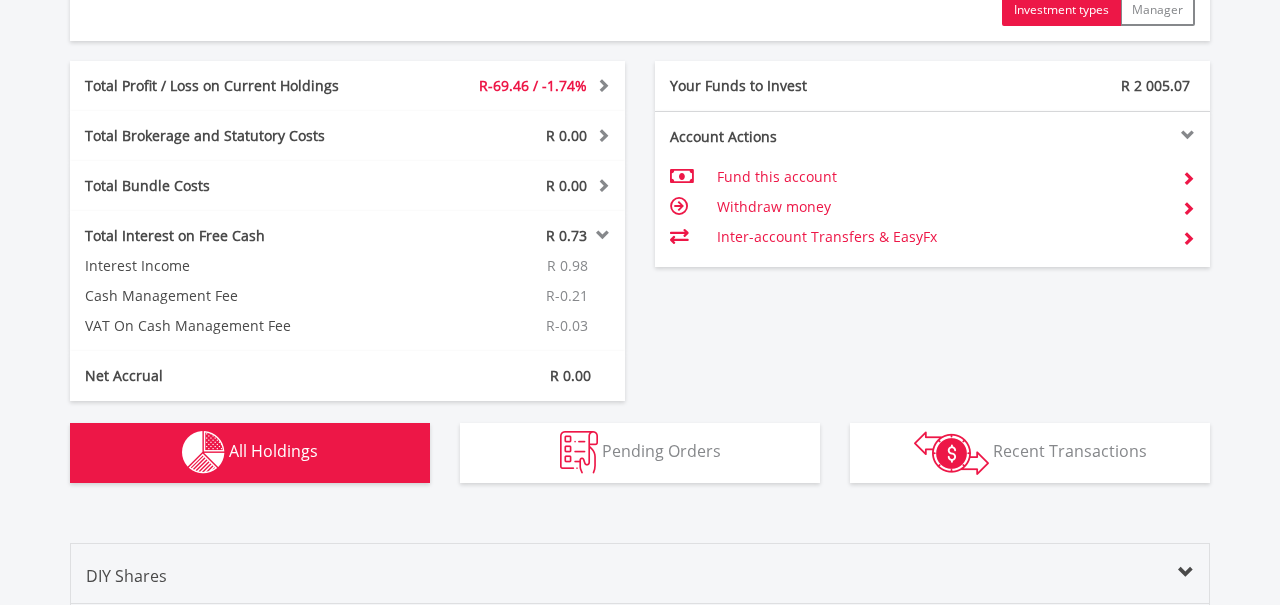 click on "R 0.73" at bounding box center (566, 235) 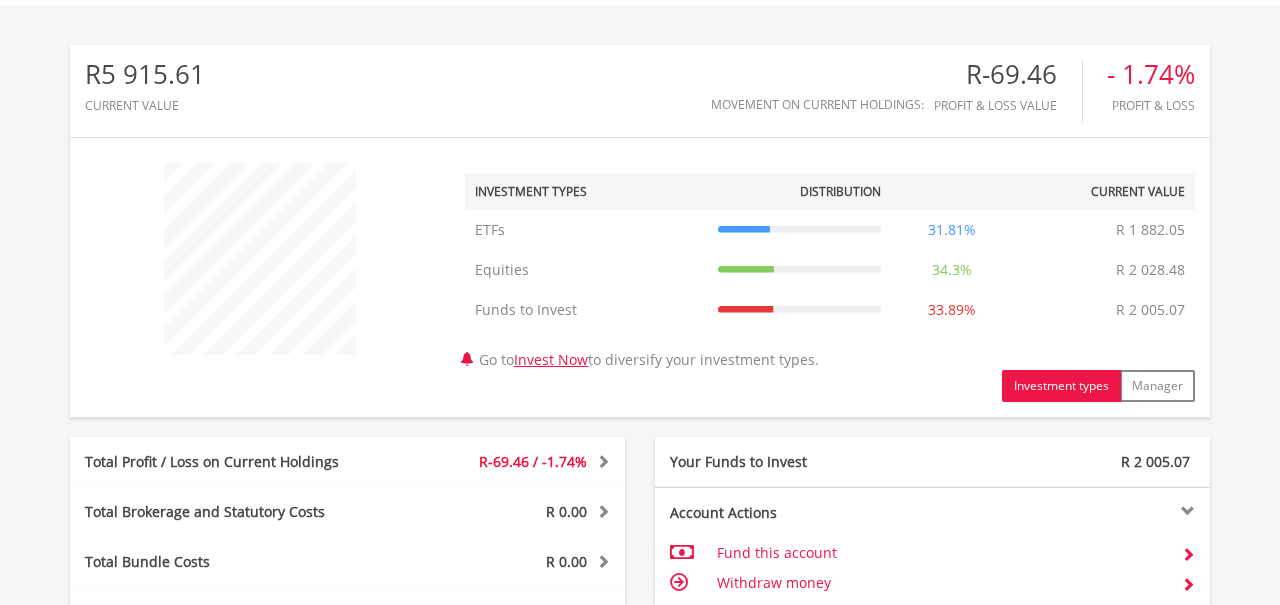 scroll, scrollTop: 0, scrollLeft: 0, axis: both 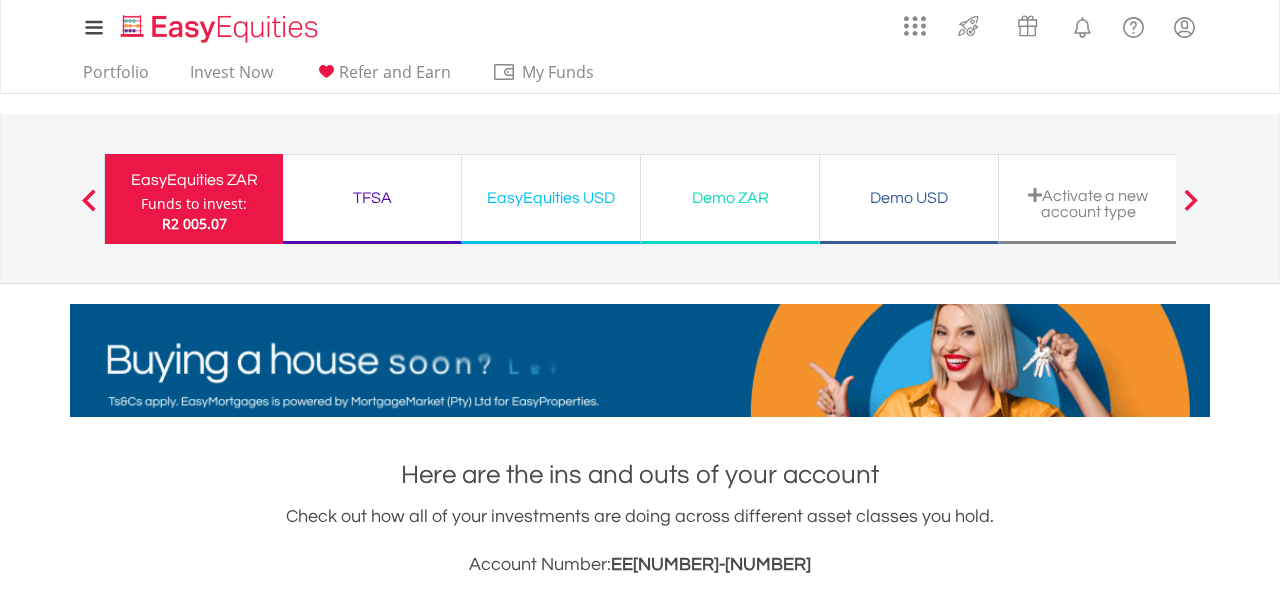 click on "EasyEquities USD" at bounding box center (551, 198) 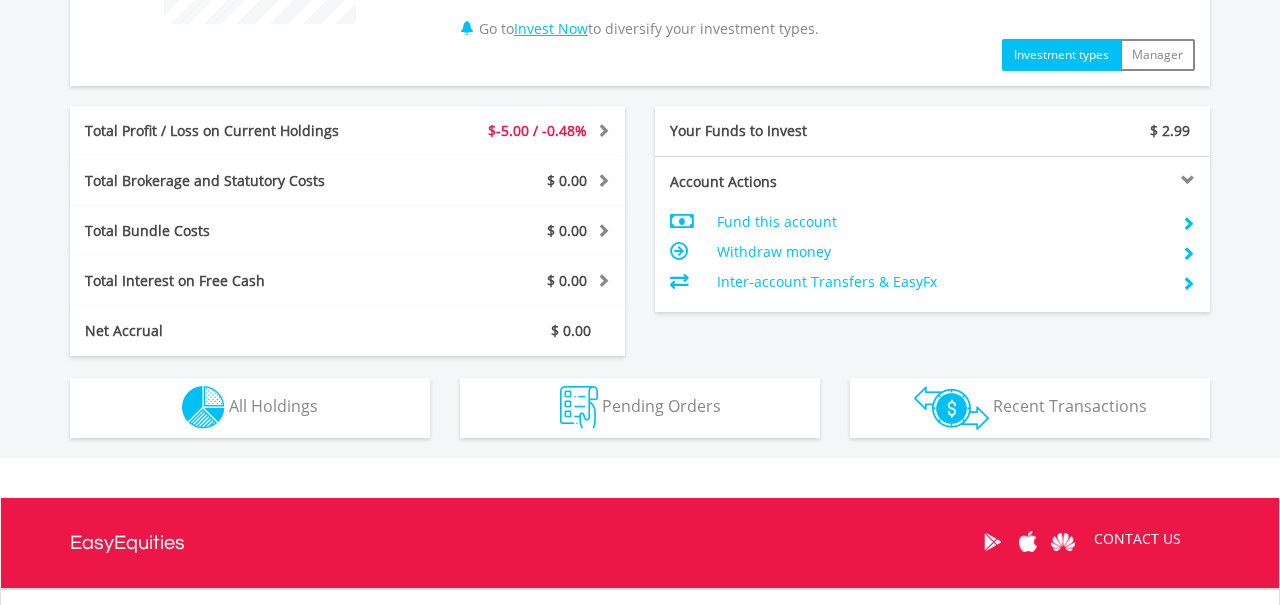 scroll, scrollTop: 1126, scrollLeft: 0, axis: vertical 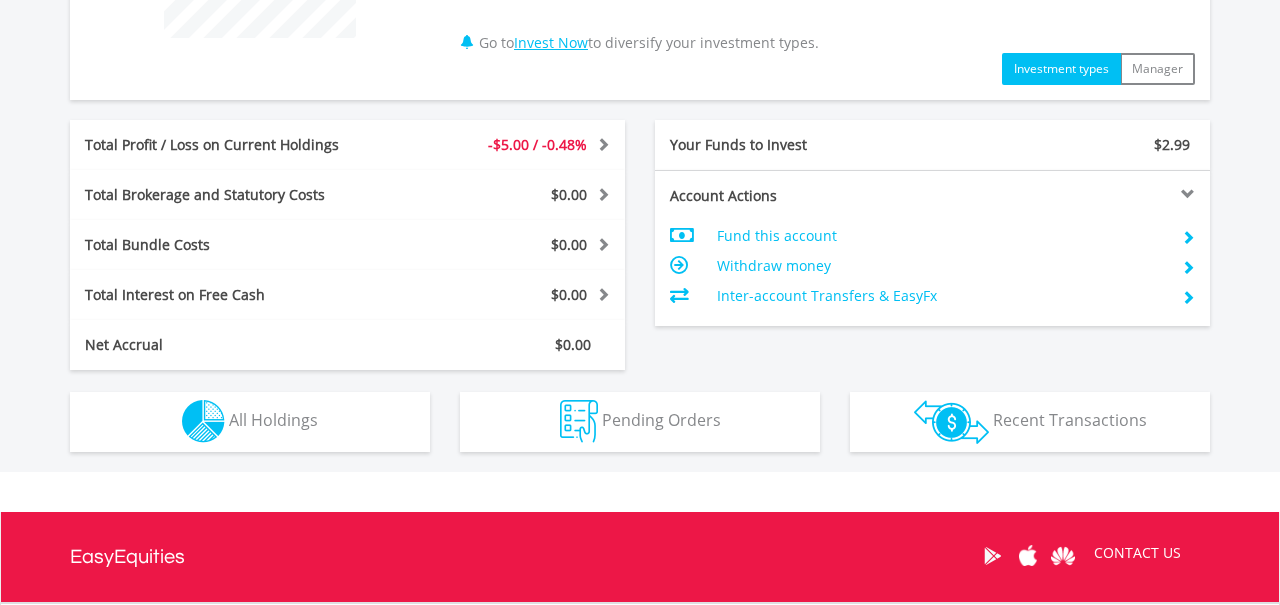 click on "$0.00" at bounding box center [569, 294] 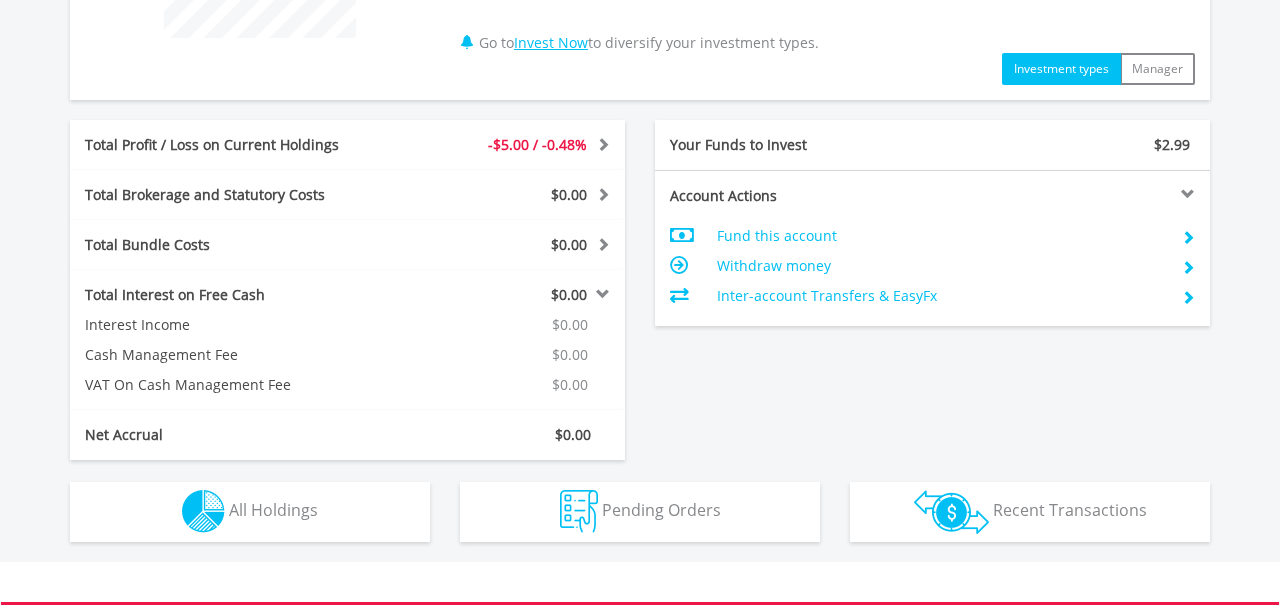 click on "$0.00" at bounding box center [569, 294] 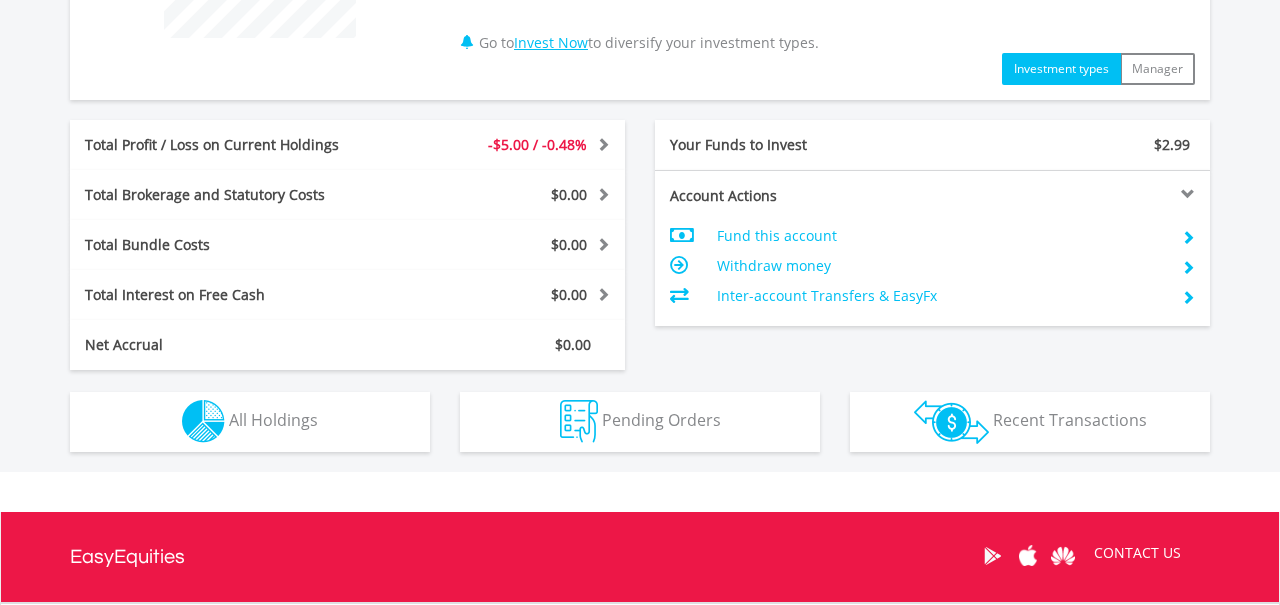 click on "$0.00" at bounding box center (569, 294) 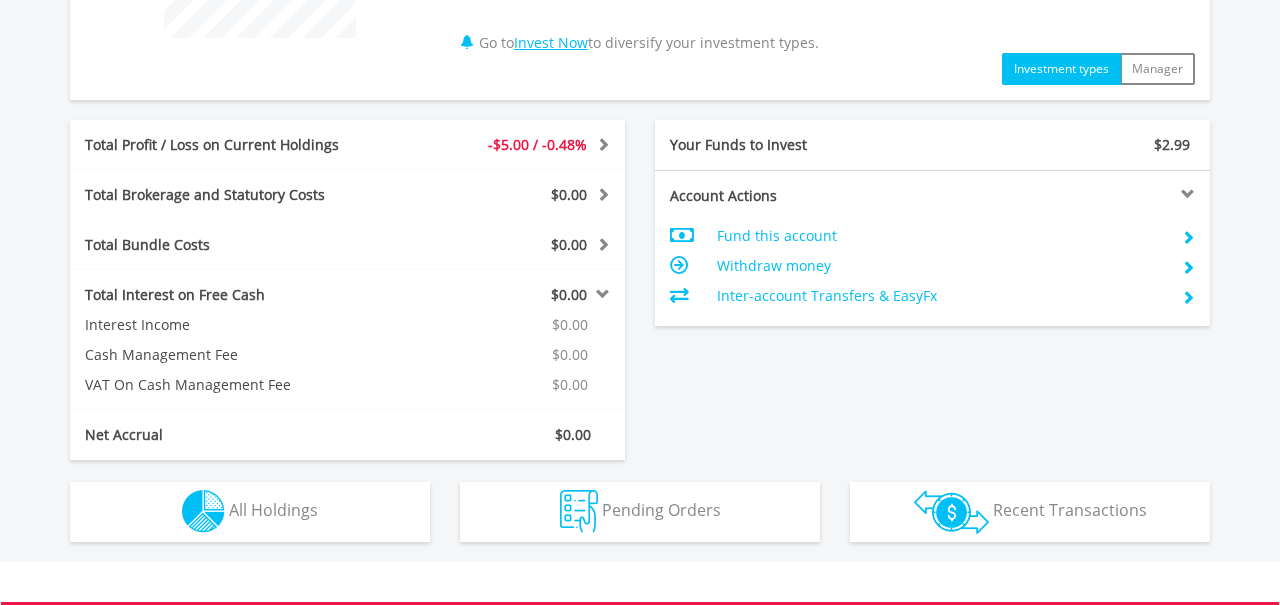 click on "$0.00" at bounding box center (569, 294) 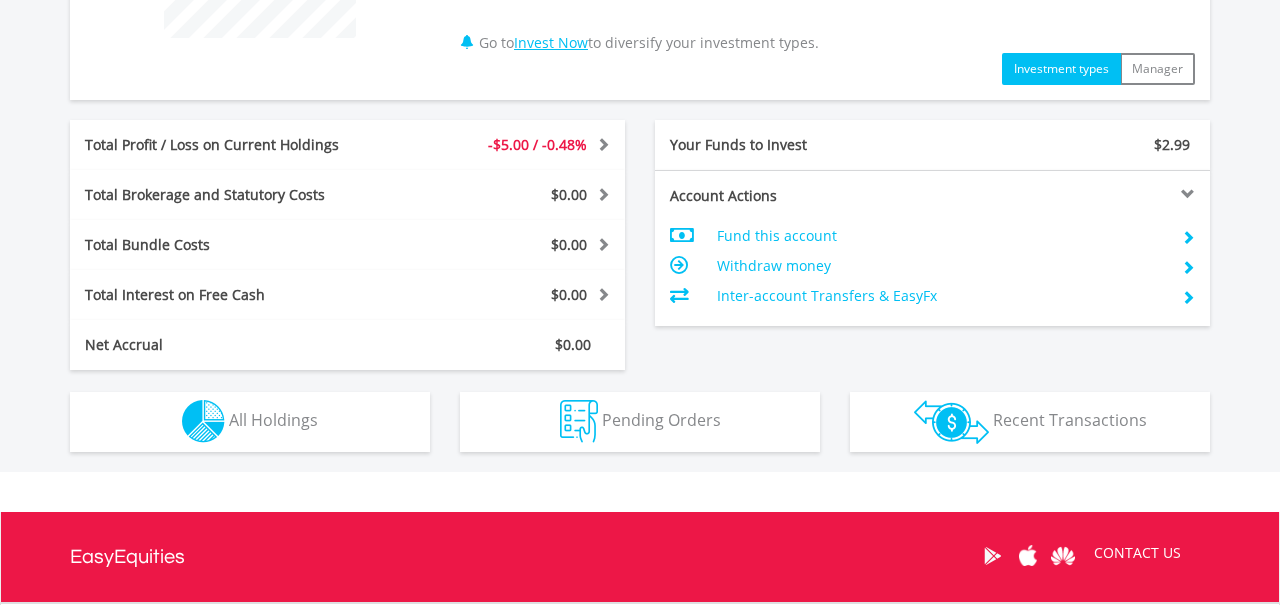 click on "$0.00" at bounding box center (569, 294) 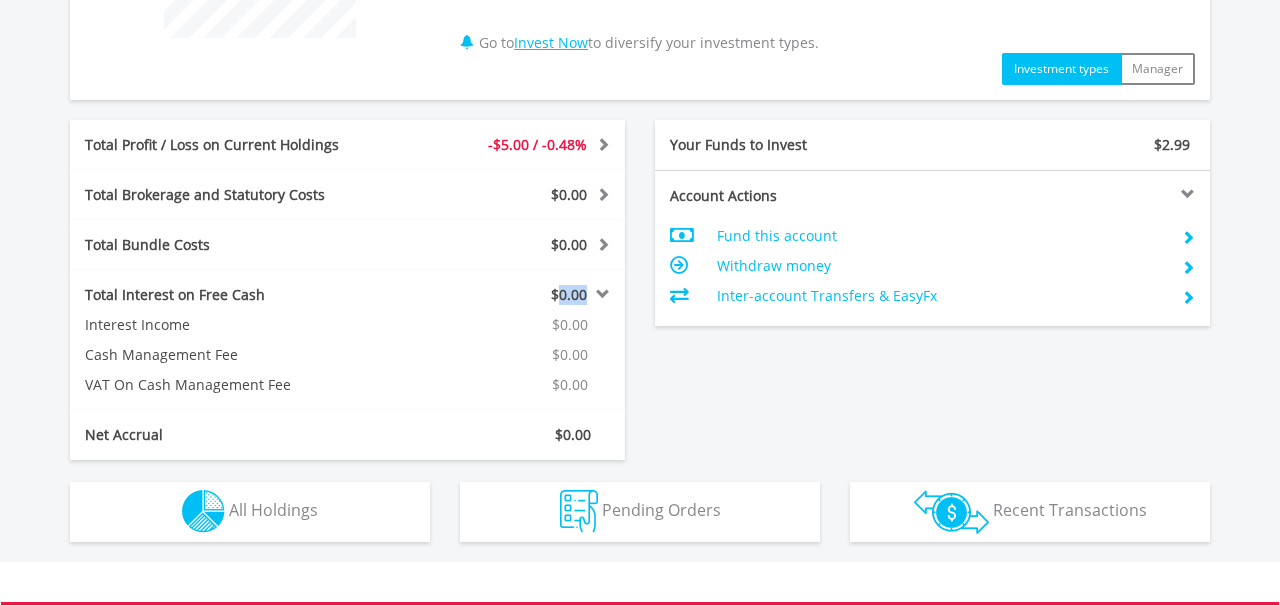 click on "$0.00" at bounding box center [569, 294] 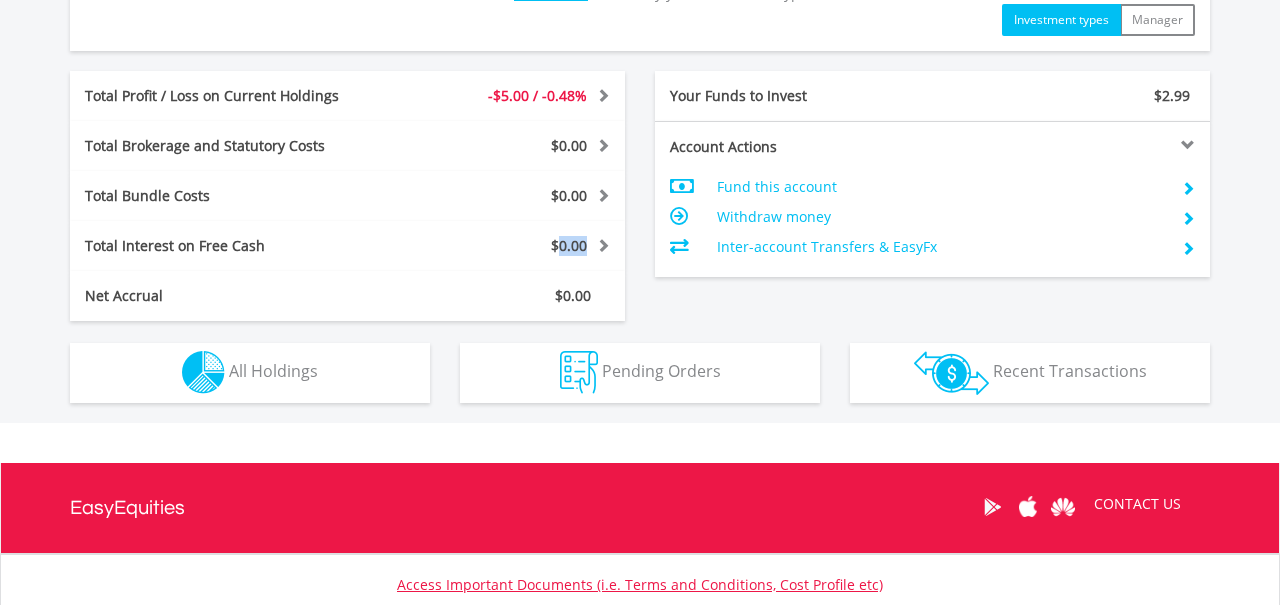 scroll, scrollTop: 1105, scrollLeft: 0, axis: vertical 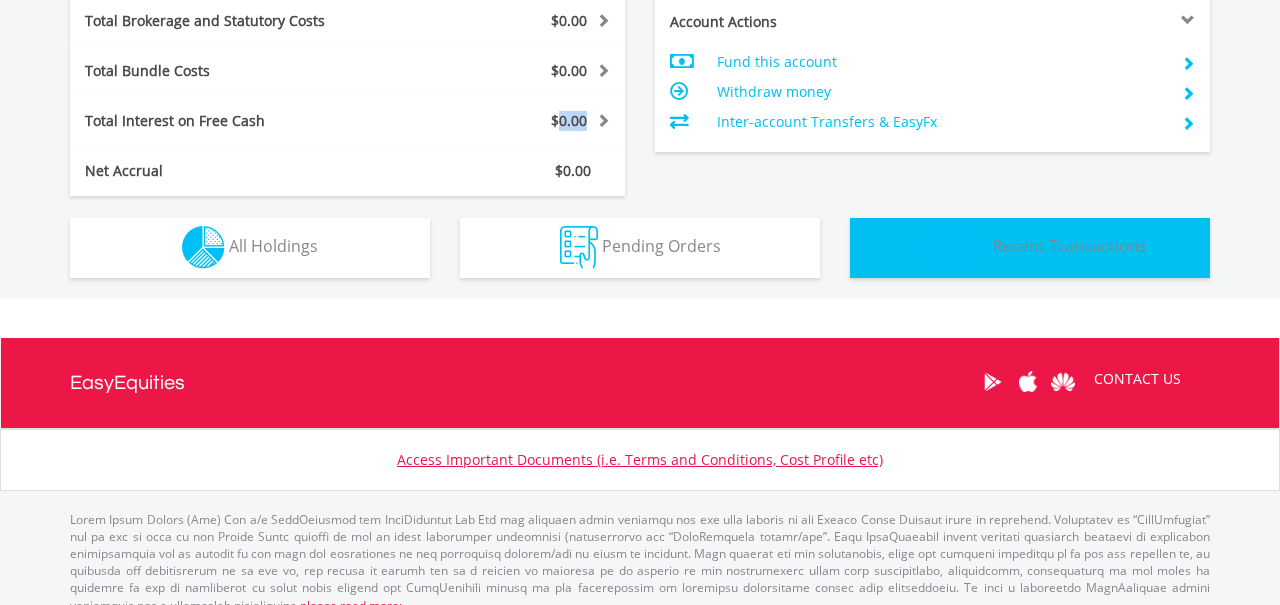 click at bounding box center [951, 248] 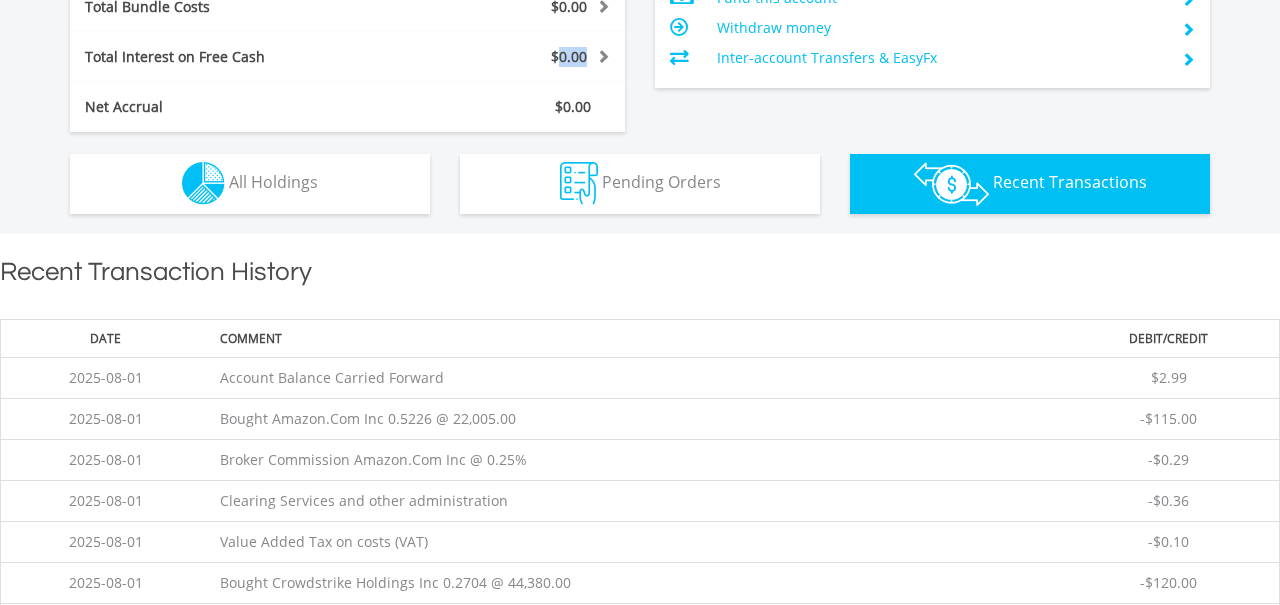 scroll, scrollTop: 1162, scrollLeft: 0, axis: vertical 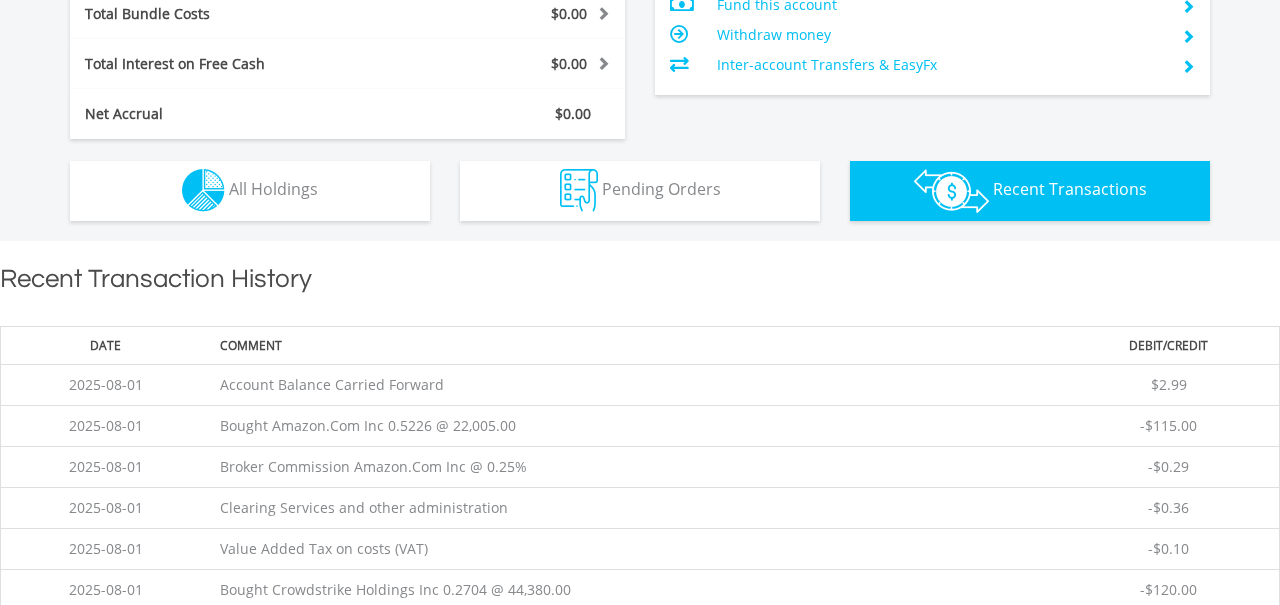 click on "Net Accrual
$0.00" at bounding box center [347, 114] 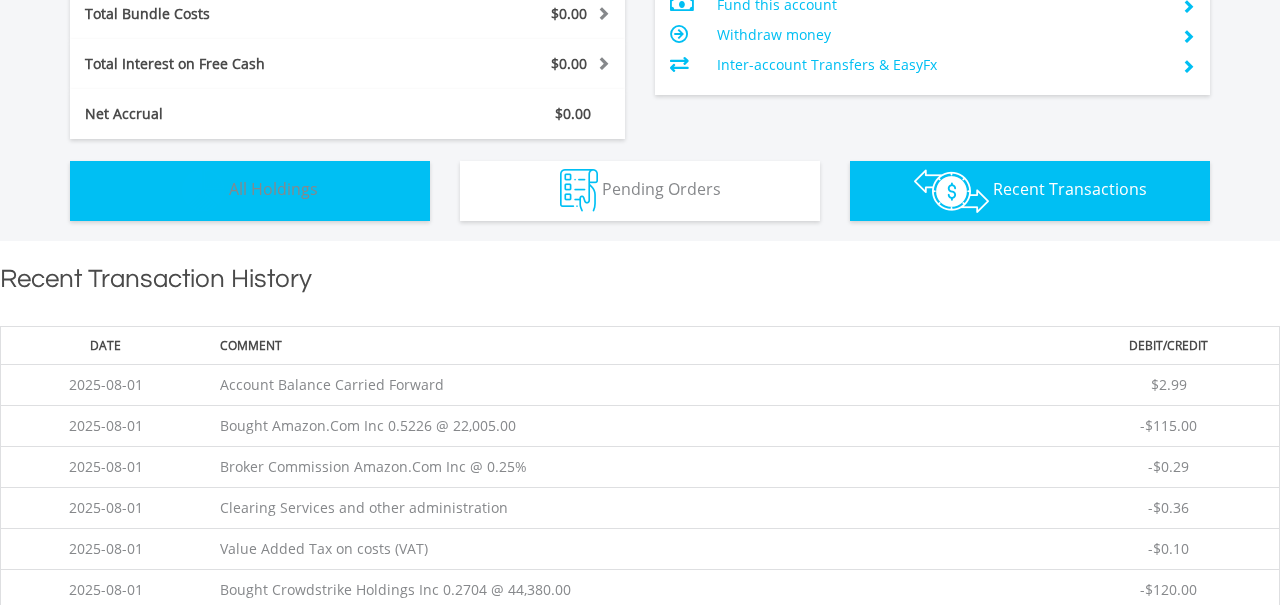 click on "All Holdings" at bounding box center (273, 189) 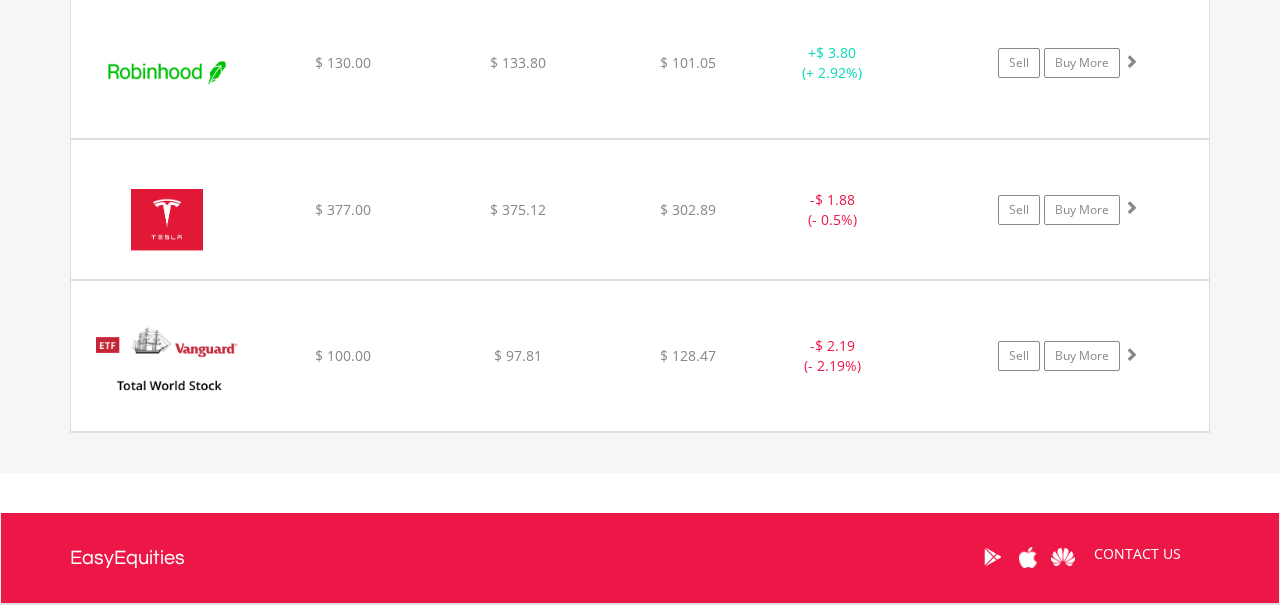 scroll, scrollTop: 2544, scrollLeft: 0, axis: vertical 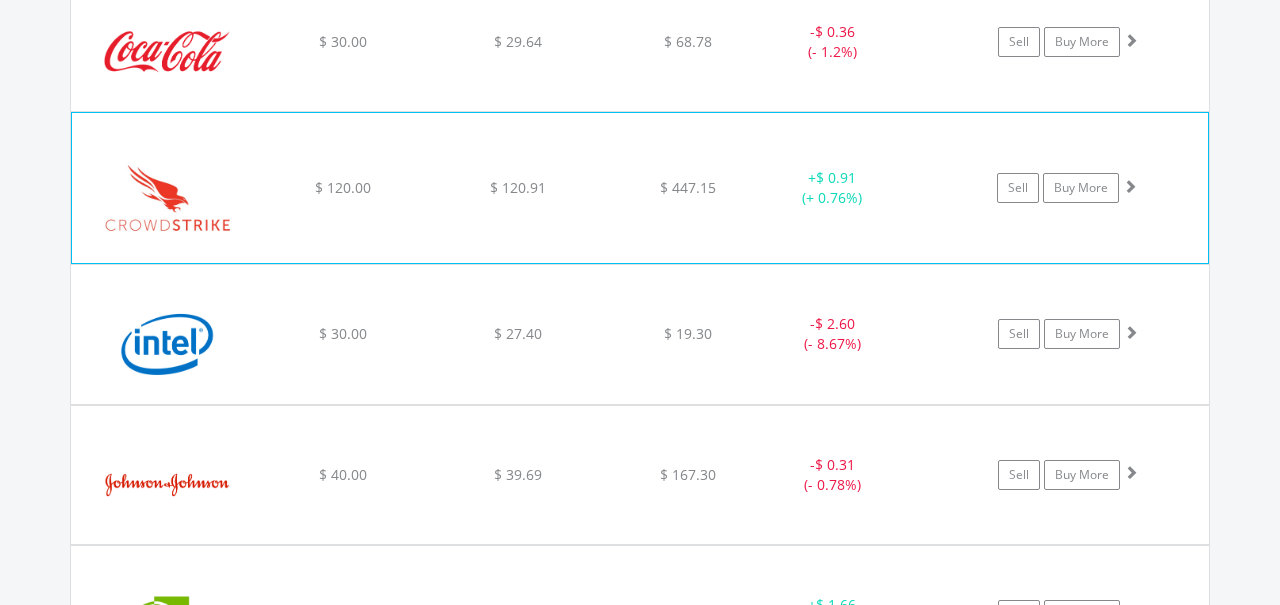 click on "$ 120.91" at bounding box center [518, -99] 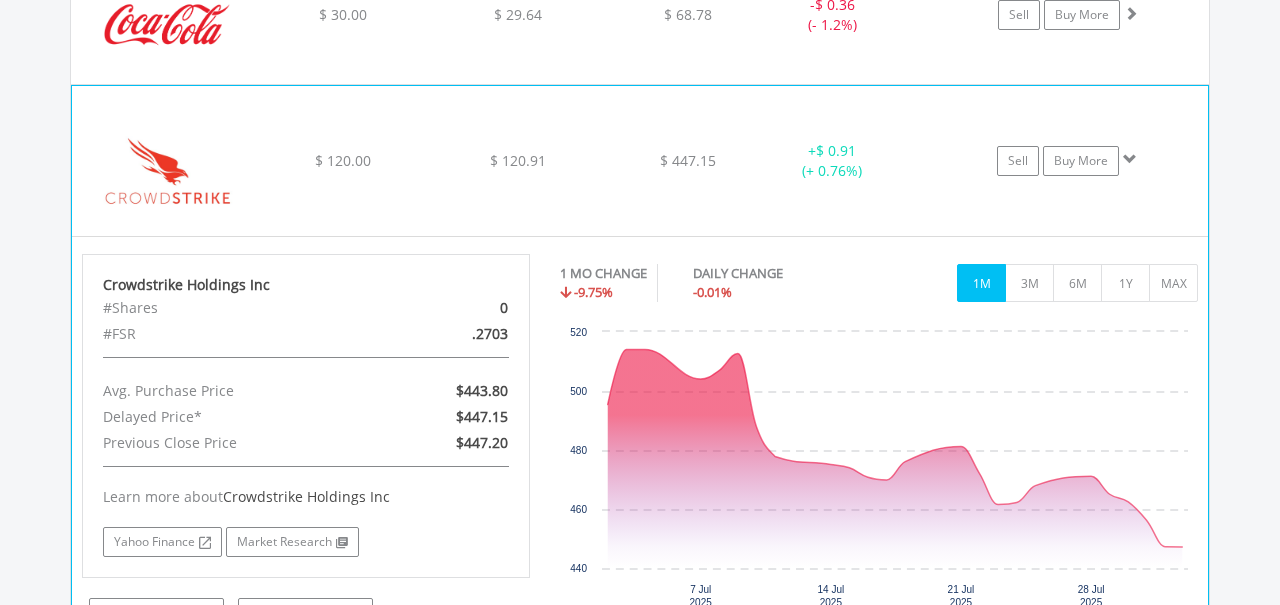 scroll, scrollTop: 1738, scrollLeft: 0, axis: vertical 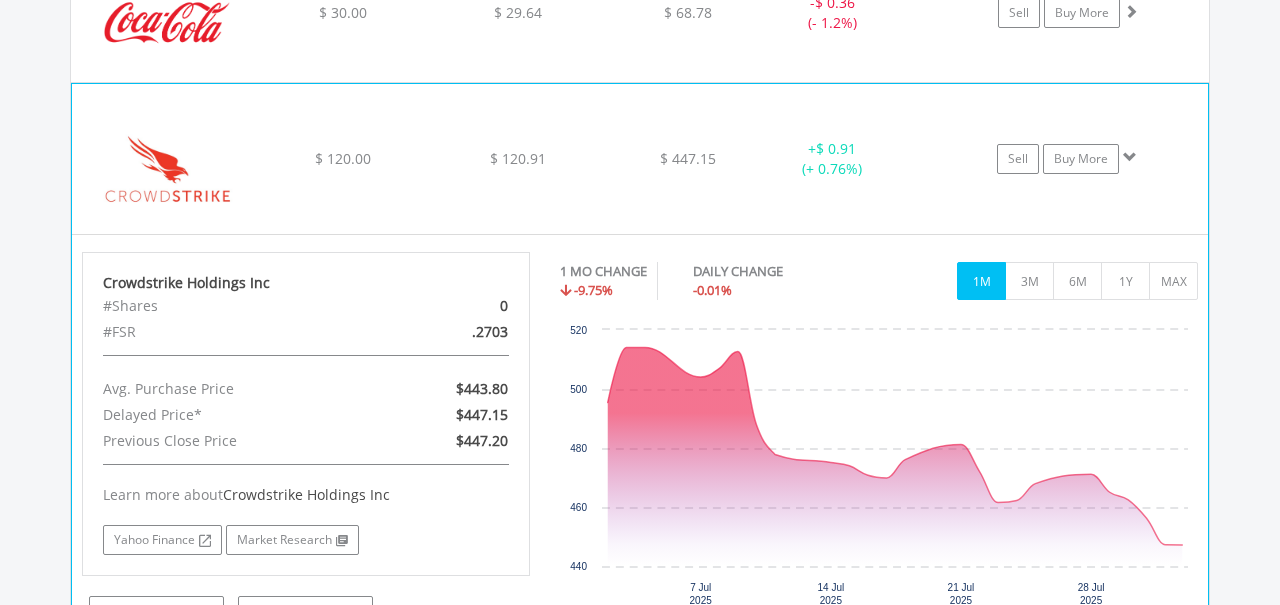 click on "﻿
Crowdstrike Holdings Inc
$ 120.00
$ 120.91
$ 447.15
+  $ 0.91 (+ 0.76%)
Sell
Buy More" at bounding box center [640, -127] 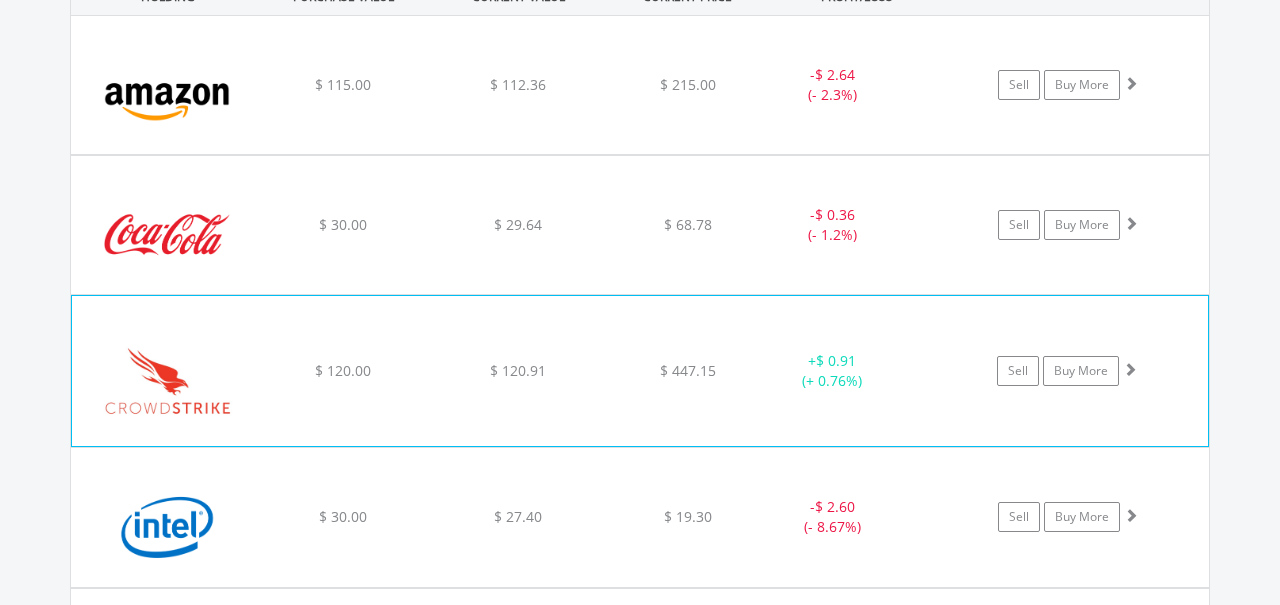 scroll, scrollTop: 1525, scrollLeft: 0, axis: vertical 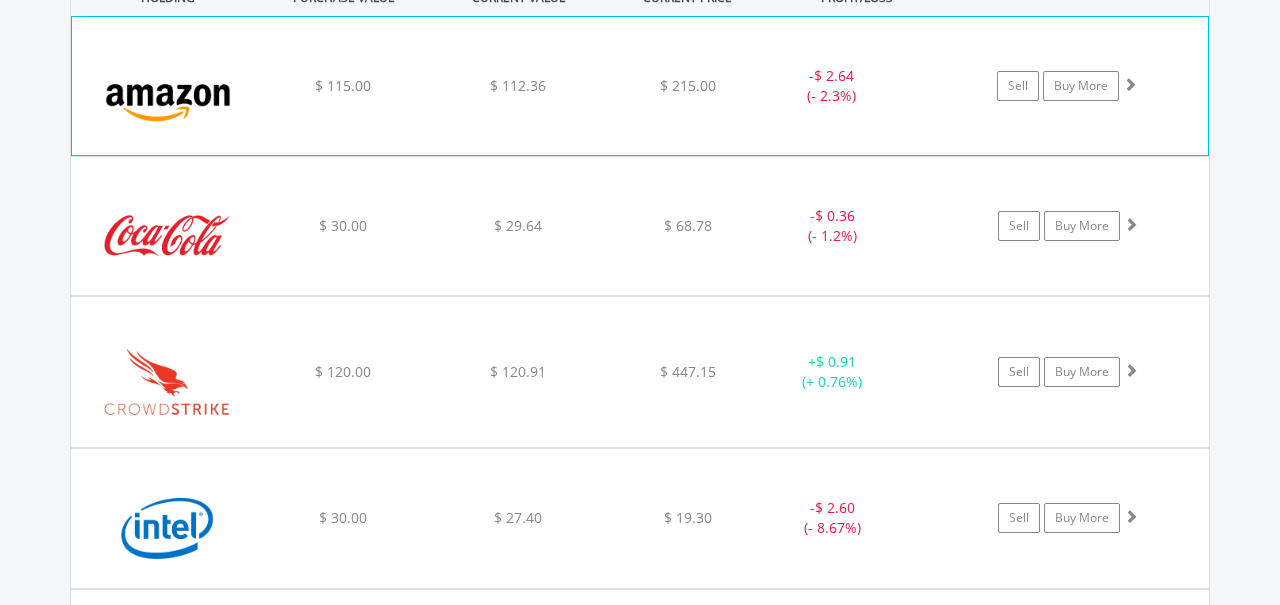 click on "﻿
Amazon.Com Inc
$ 115.00
$ 112.36
$ 215.00
-  $ 2.64 (- 2.3%)
Sell
Buy More" at bounding box center (640, 86) 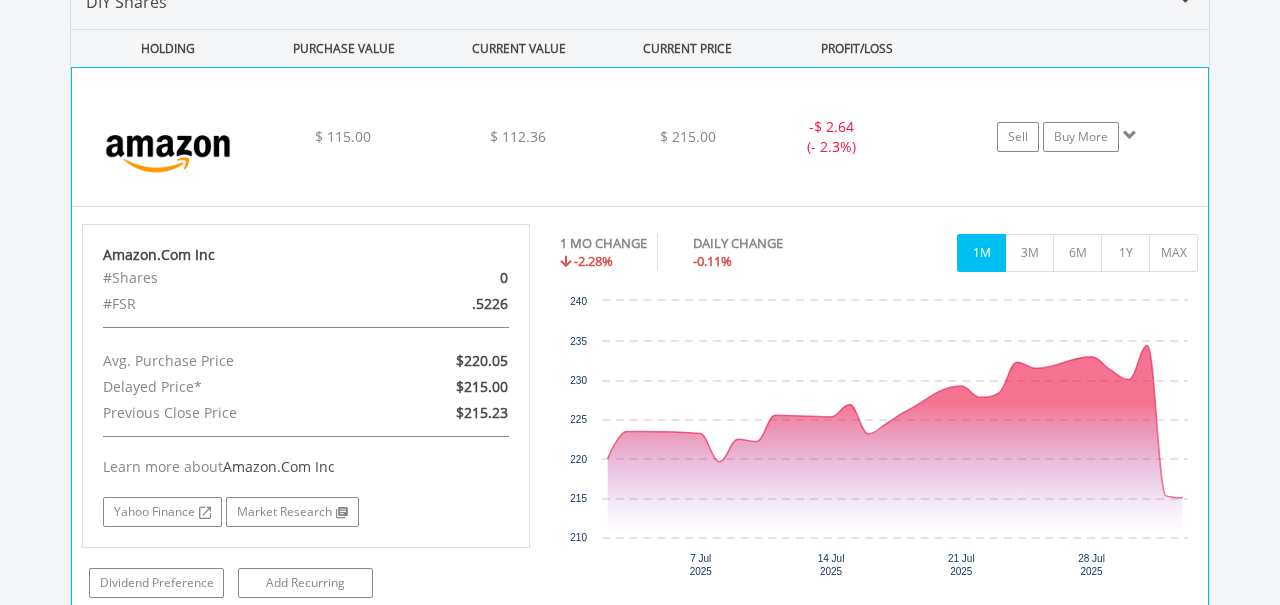 scroll, scrollTop: 1485, scrollLeft: 0, axis: vertical 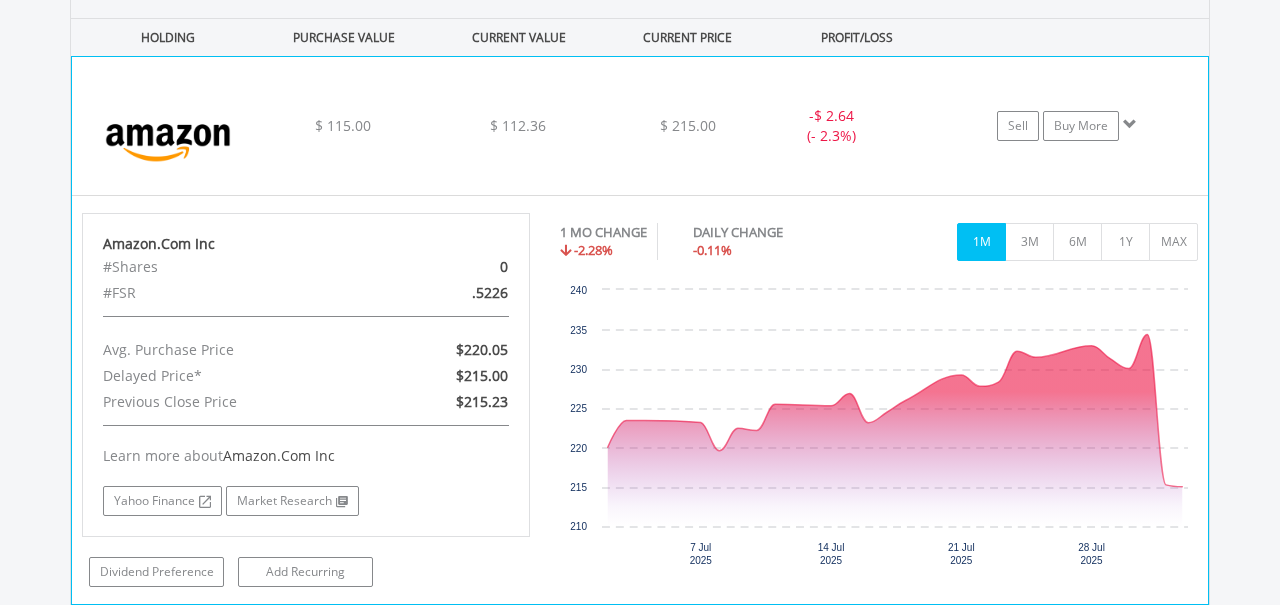 click on "$ 112.36" at bounding box center [518, 126] 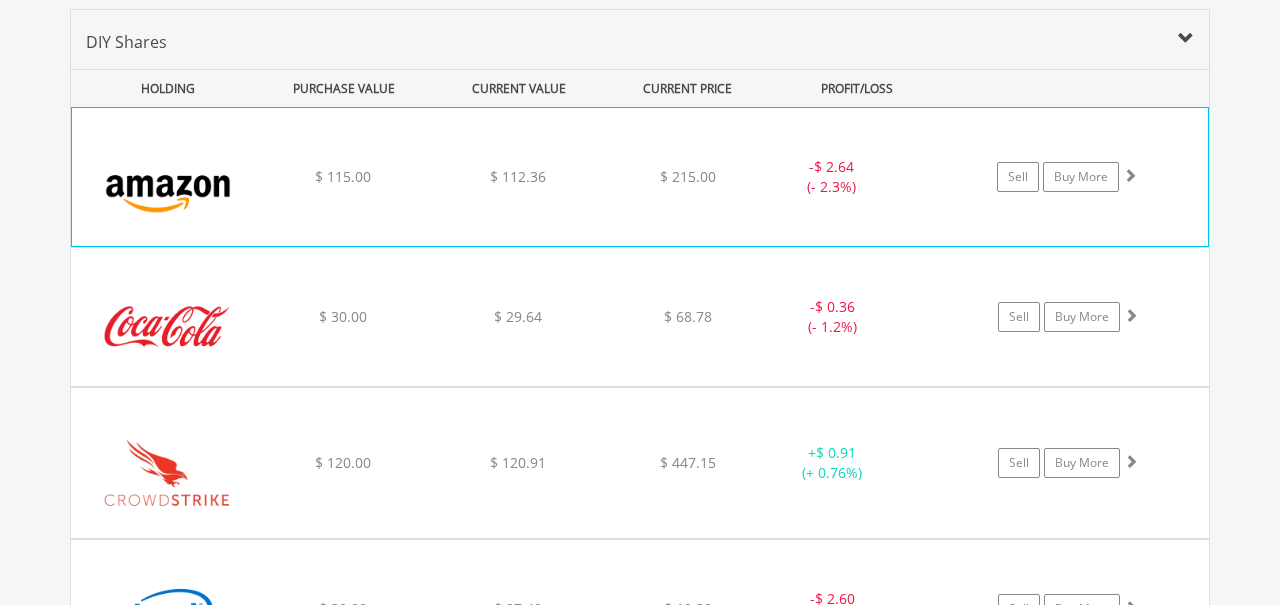scroll, scrollTop: 1435, scrollLeft: 0, axis: vertical 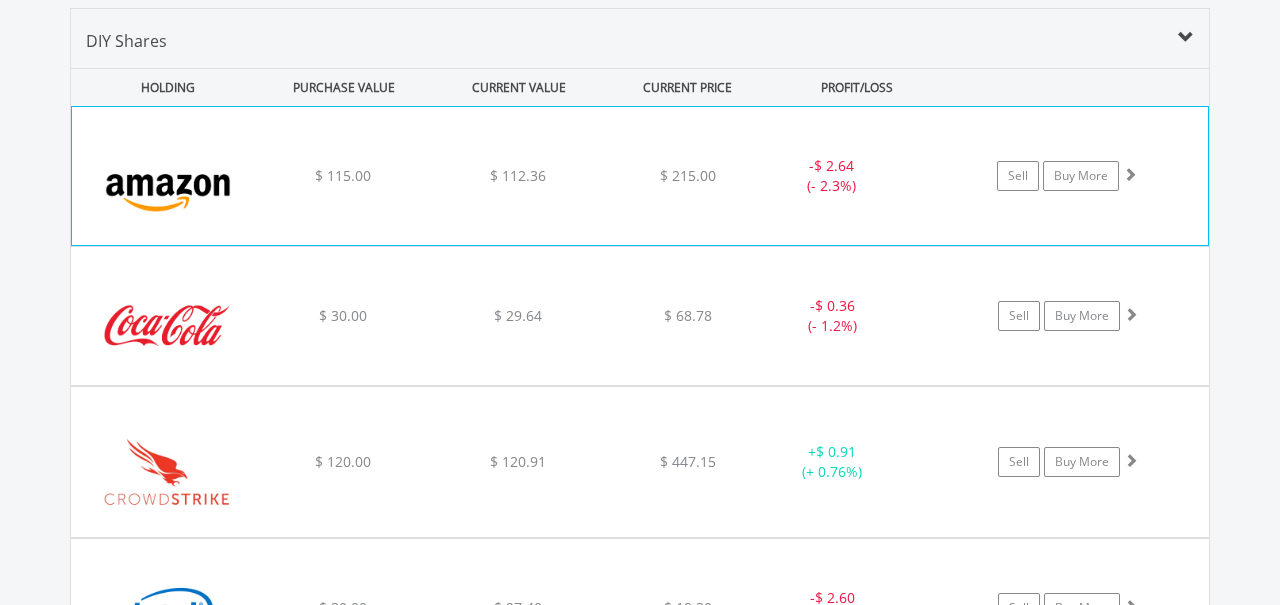 click on "$ 112.36" at bounding box center (518, 176) 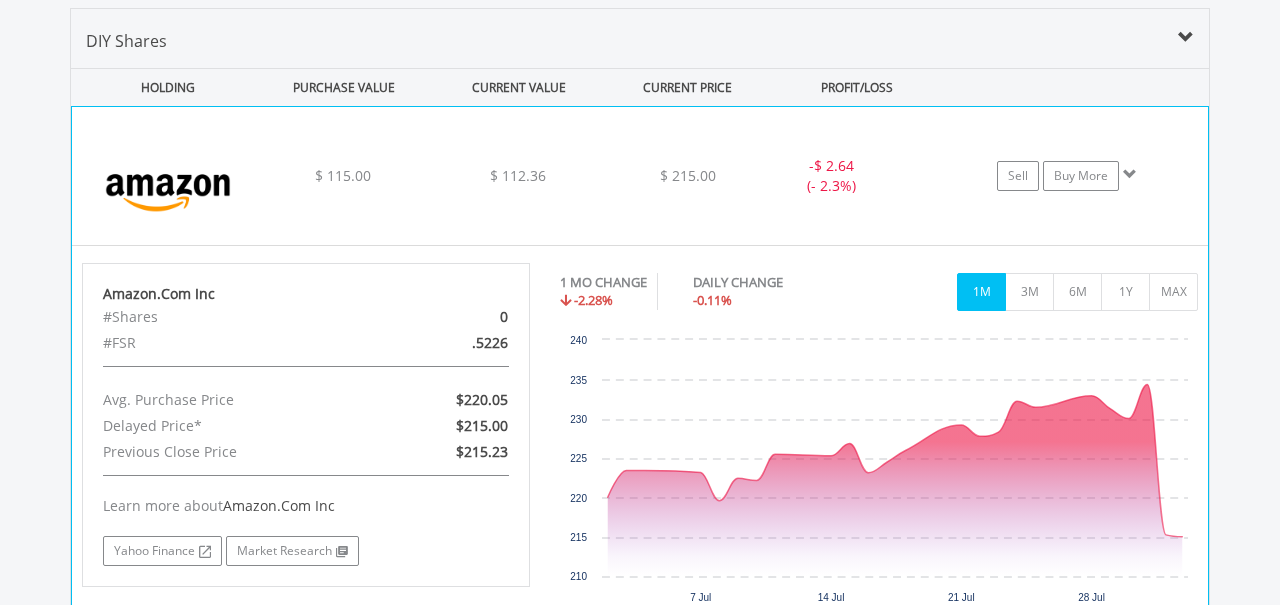 click on "$ 112.36" at bounding box center [518, 176] 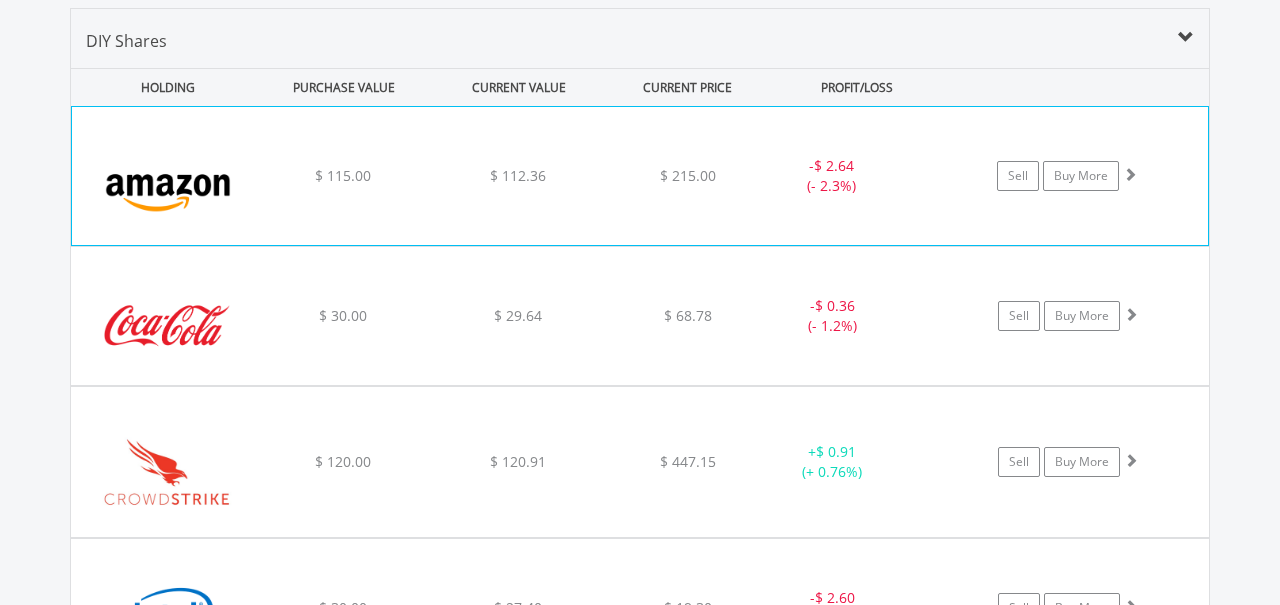 click on "$ 112.36" at bounding box center [518, 176] 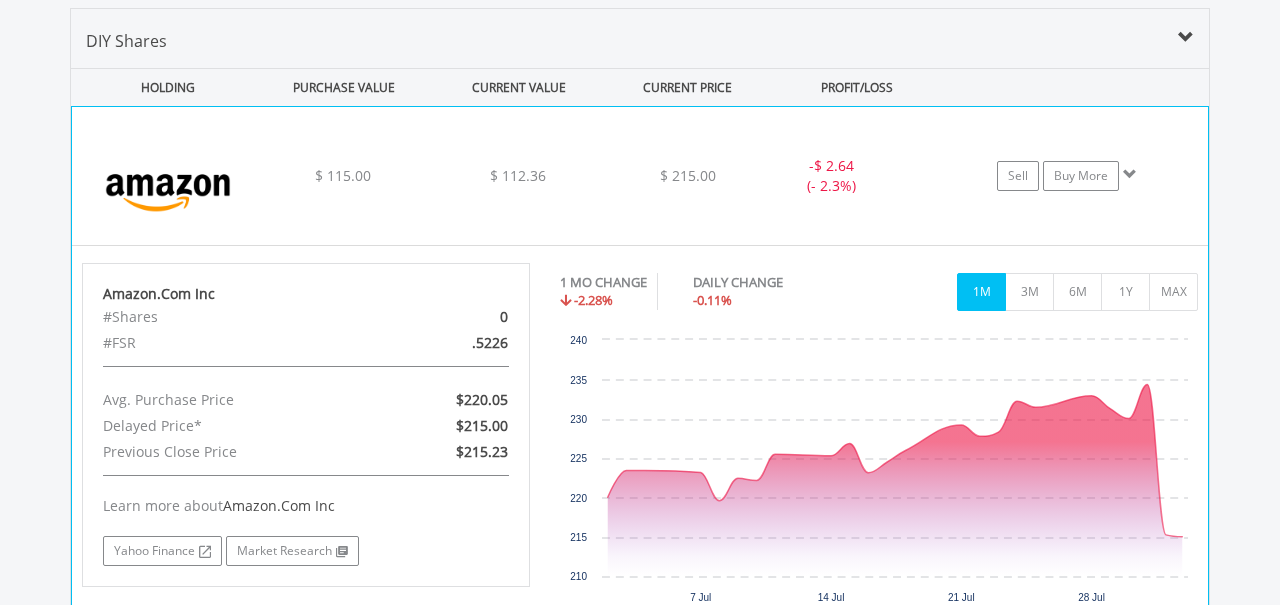 click on "$ 112.36" at bounding box center [518, 176] 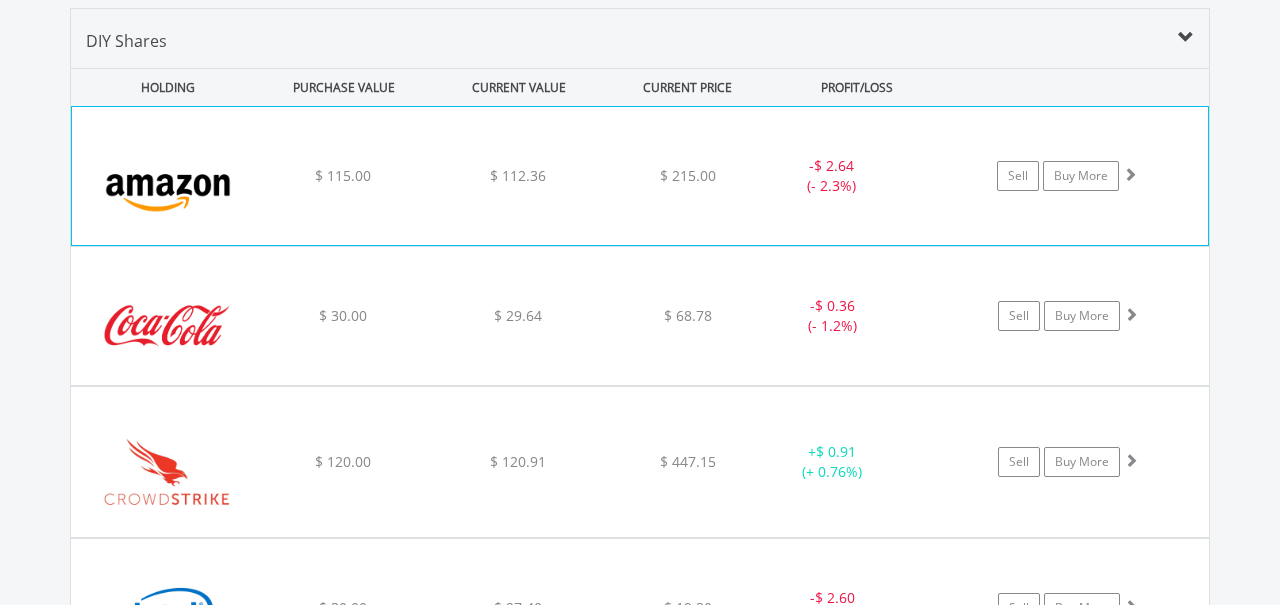 click on "﻿
Amazon.Com Inc
$ 115.00
$ 112.36
$ 215.00
-  $ 2.64 (- 2.3%)
Sell
Buy More" at bounding box center (640, 176) 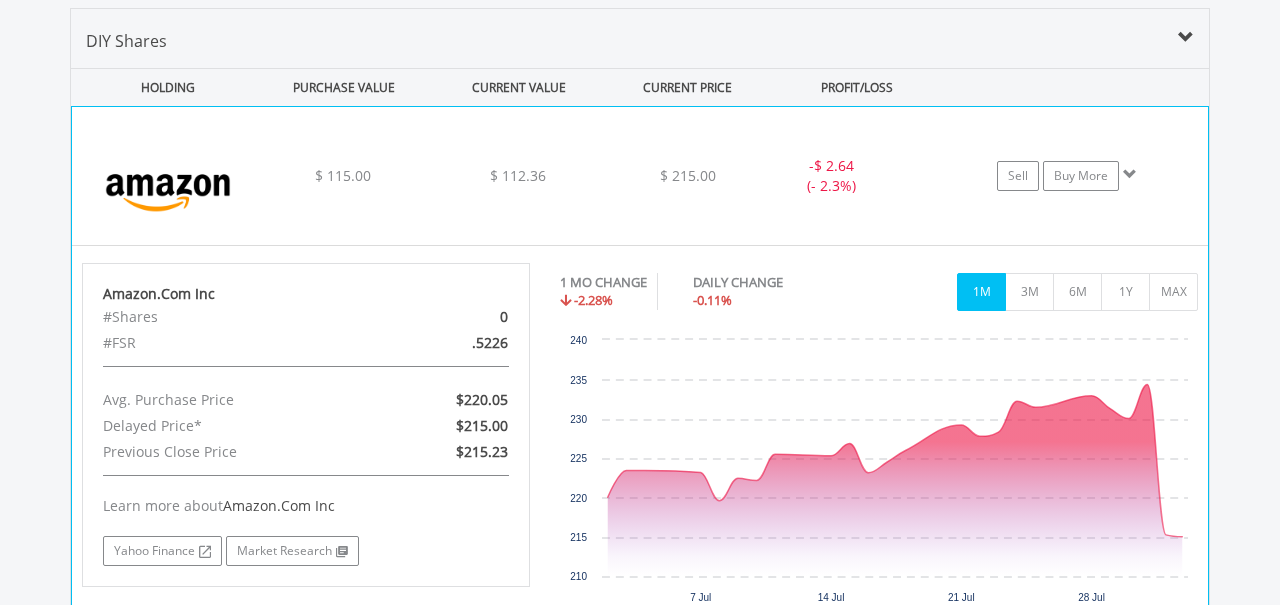 click on "﻿
Amazon.Com Inc
$ 115.00
$ 112.36
$ 215.00
-  $ 2.64 (- 2.3%)
Sell
Buy More" at bounding box center [640, 176] 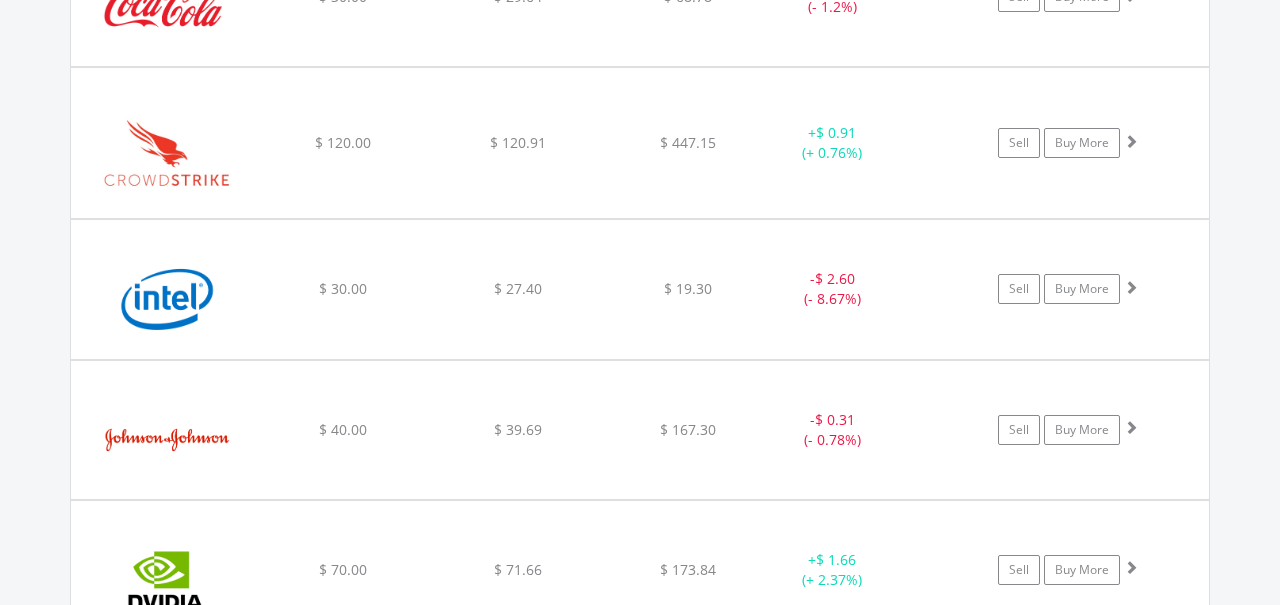 scroll, scrollTop: 1760, scrollLeft: 0, axis: vertical 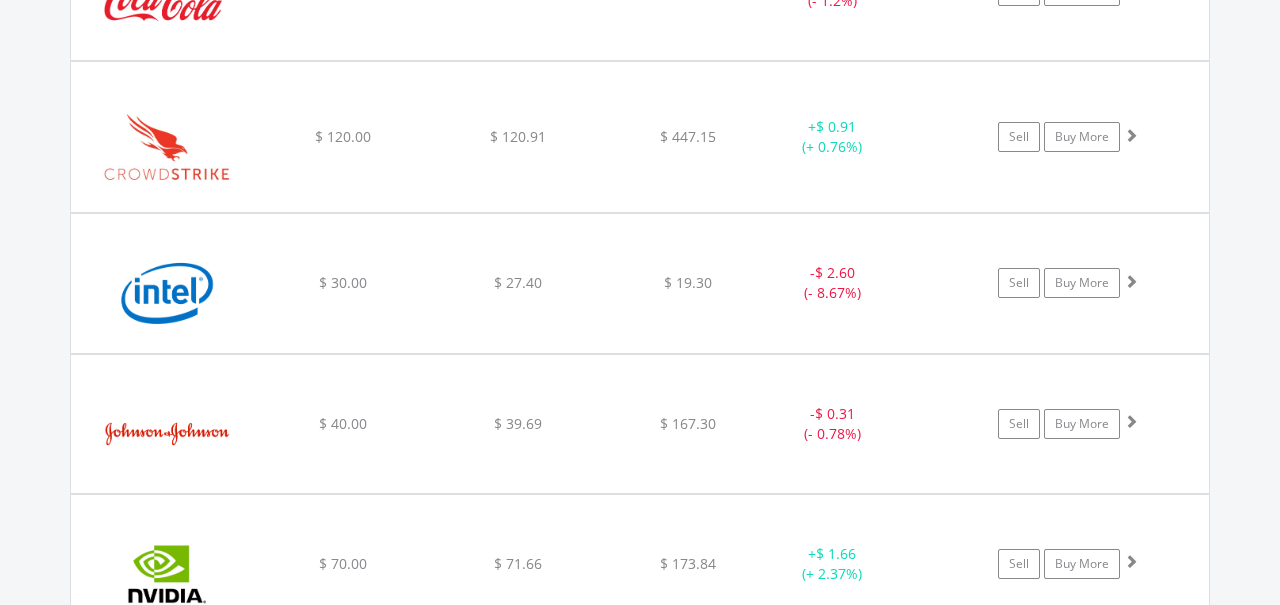 click on "﻿
Crowdstrike Holdings Inc
$ 120.00
$ 120.91
$ 447.15
+  $ 0.91 (+ 0.76%)
Sell
Buy More" at bounding box center (640, -149) 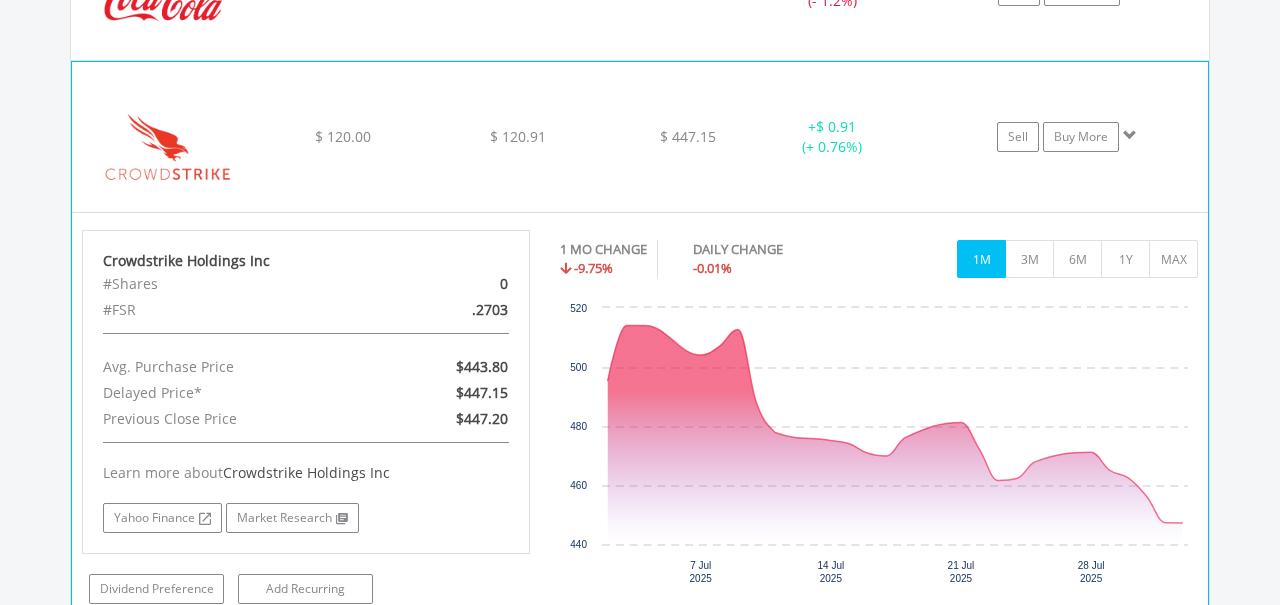 click on "﻿
Crowdstrike Holdings Inc
$ 120.00
$ 120.91
$ 447.15
+  $ 0.91 (+ 0.76%)
Sell
Buy More" at bounding box center [640, -149] 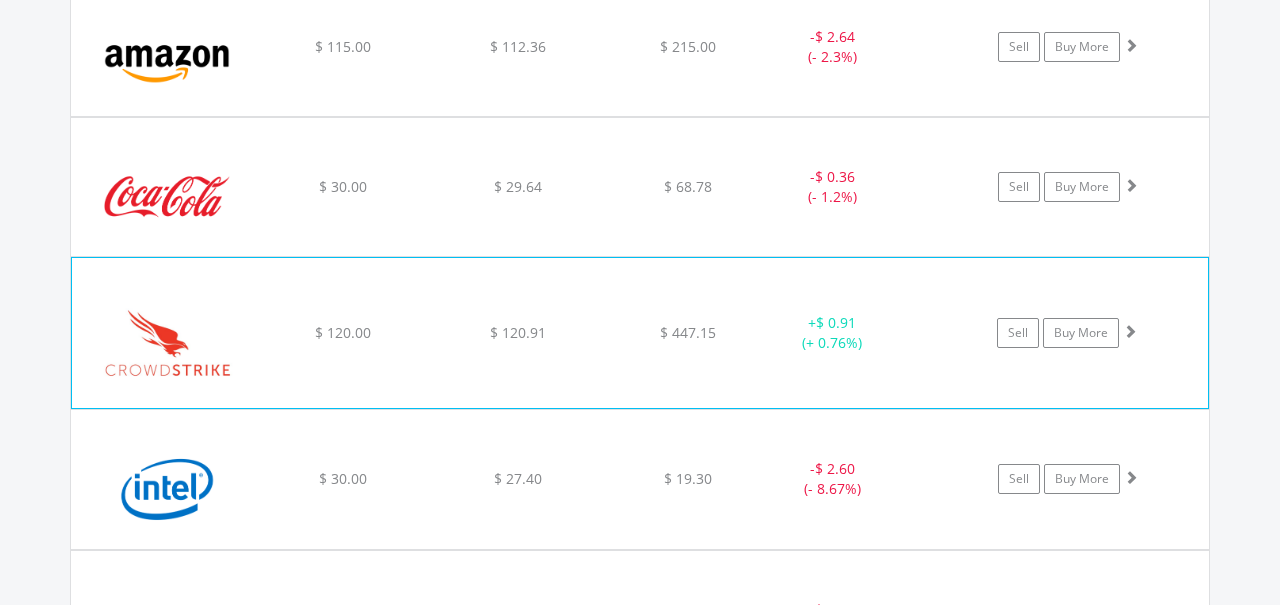 scroll, scrollTop: 1556, scrollLeft: 0, axis: vertical 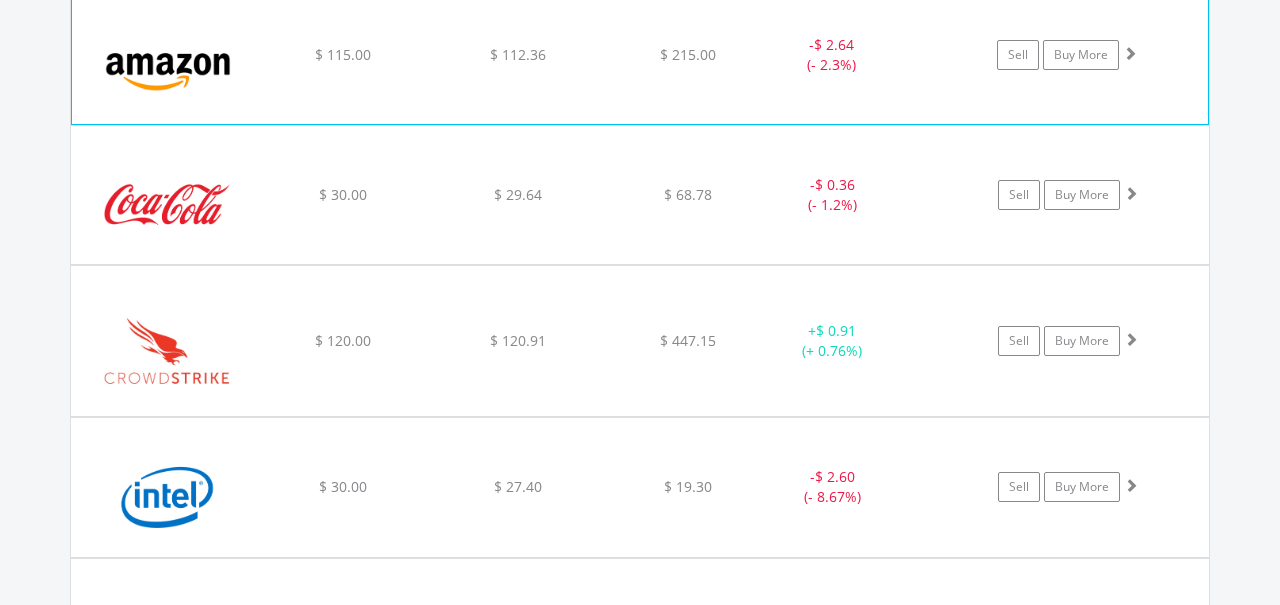 click on "﻿
Amazon.Com Inc
$ 115.00
$ 112.36
$ 215.00
-  $ 2.64 (- 2.3%)
Sell
Buy More" at bounding box center [640, 55] 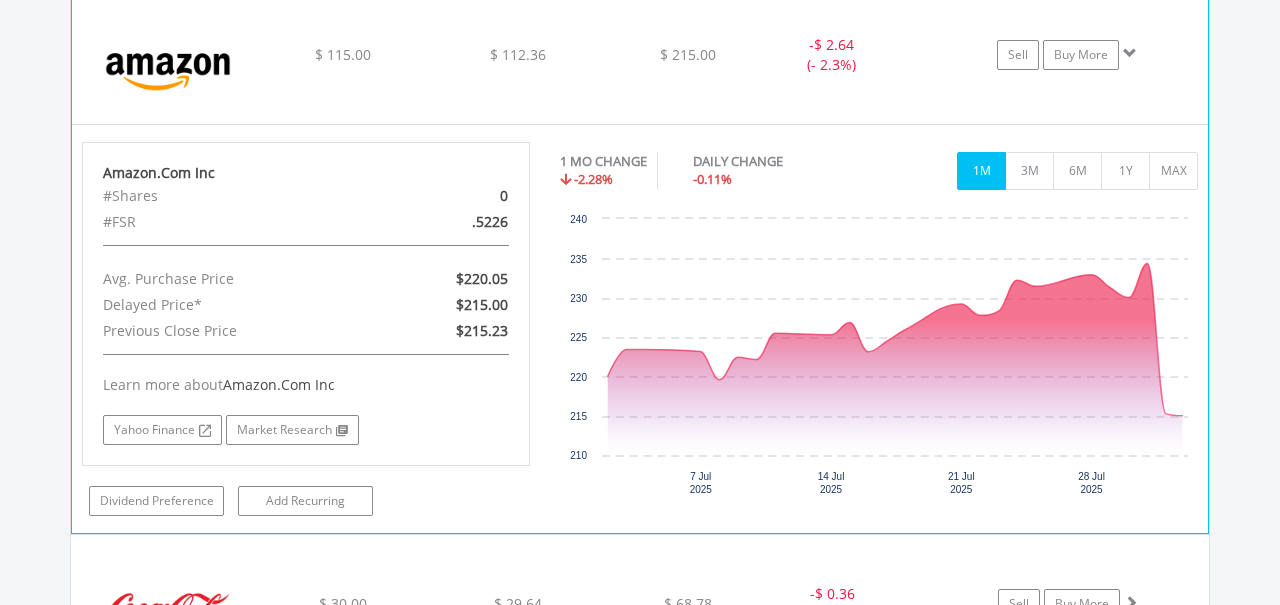 click on "﻿
Amazon.Com Inc
$ 115.00
$ 112.36
$ 215.00
-  $ 2.64 (- 2.3%)
Sell
Buy More" at bounding box center [640, 55] 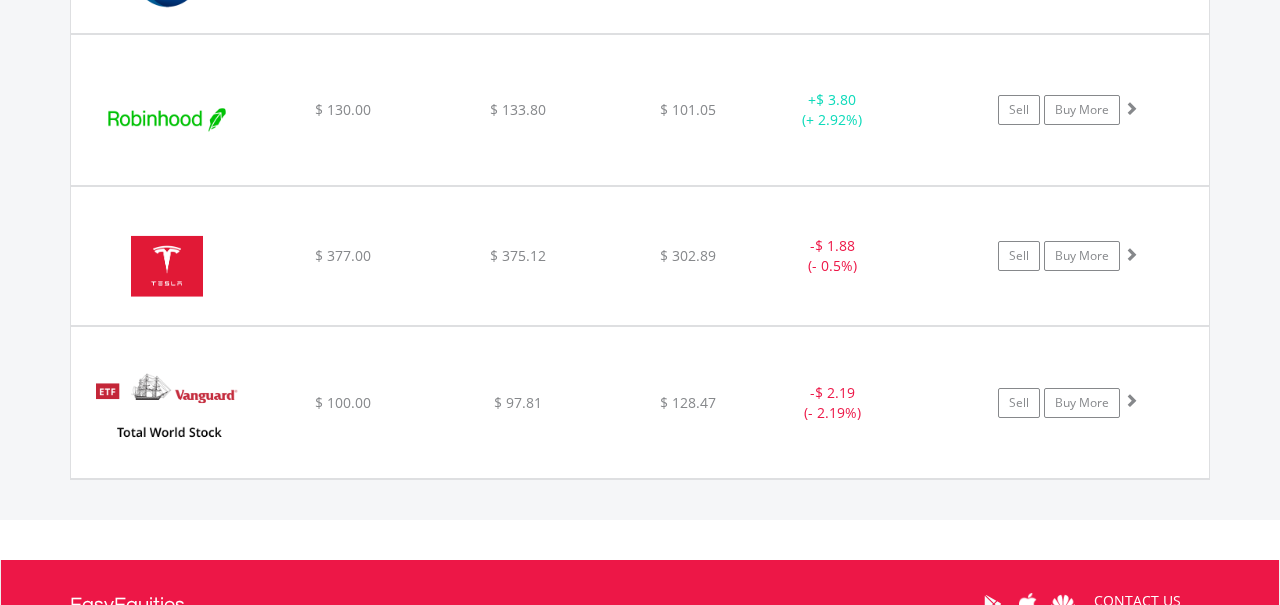 scroll, scrollTop: 2499, scrollLeft: 0, axis: vertical 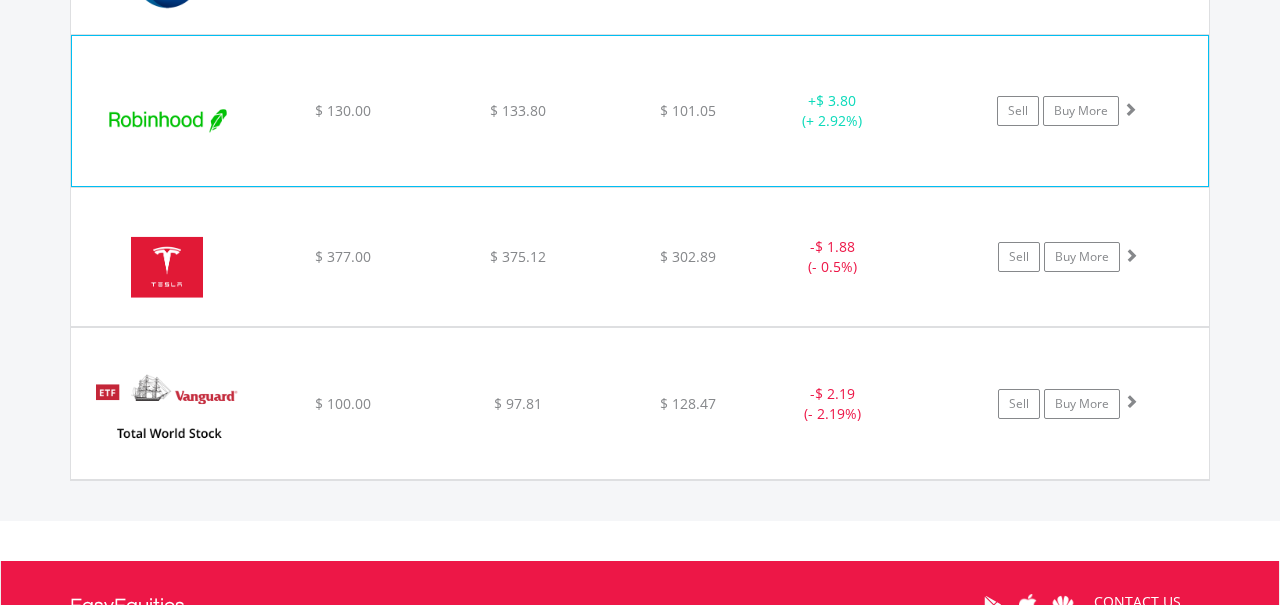 click on "$ 133.80" at bounding box center [518, -889] 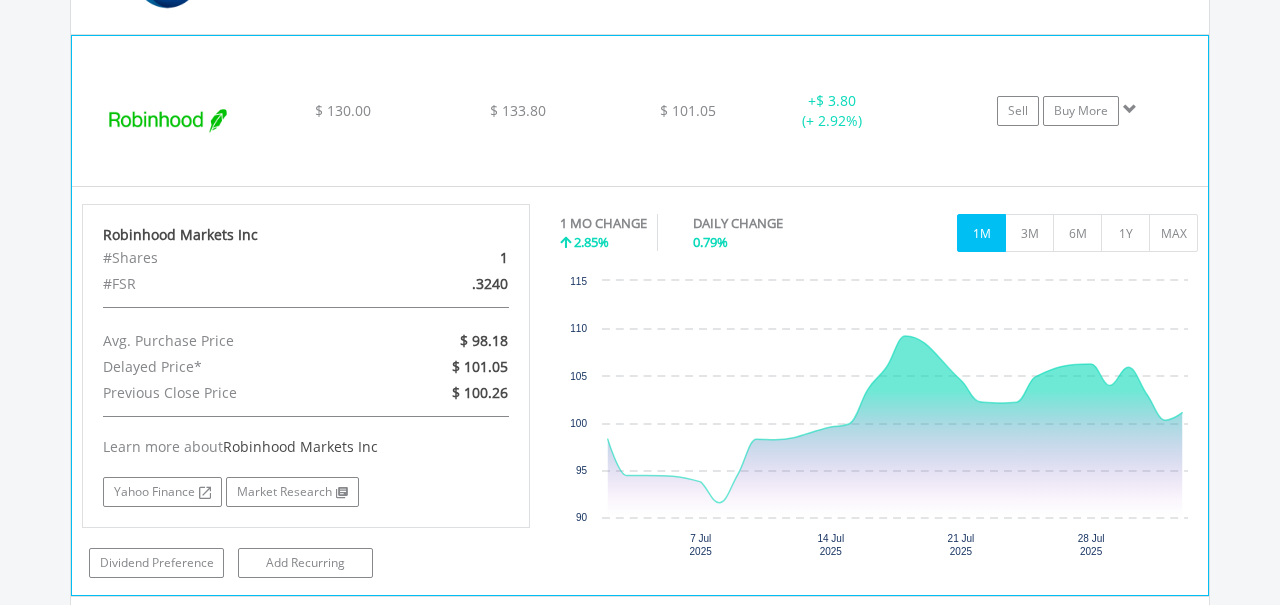 click on "$ 133.80" at bounding box center [518, -889] 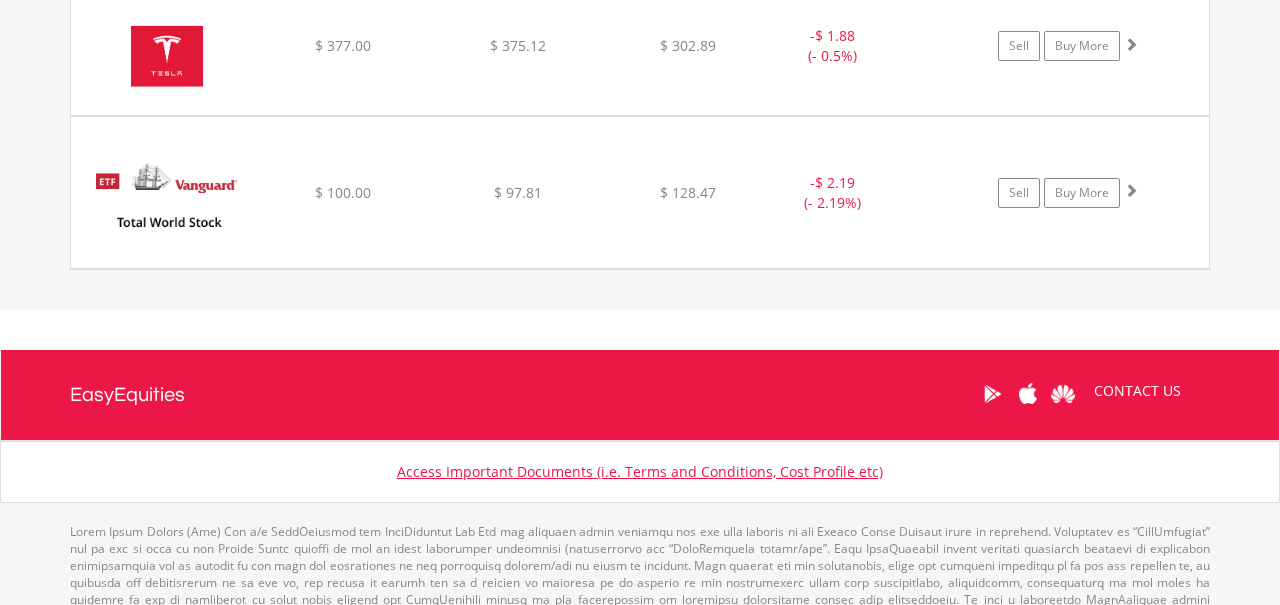 scroll, scrollTop: 2703, scrollLeft: 0, axis: vertical 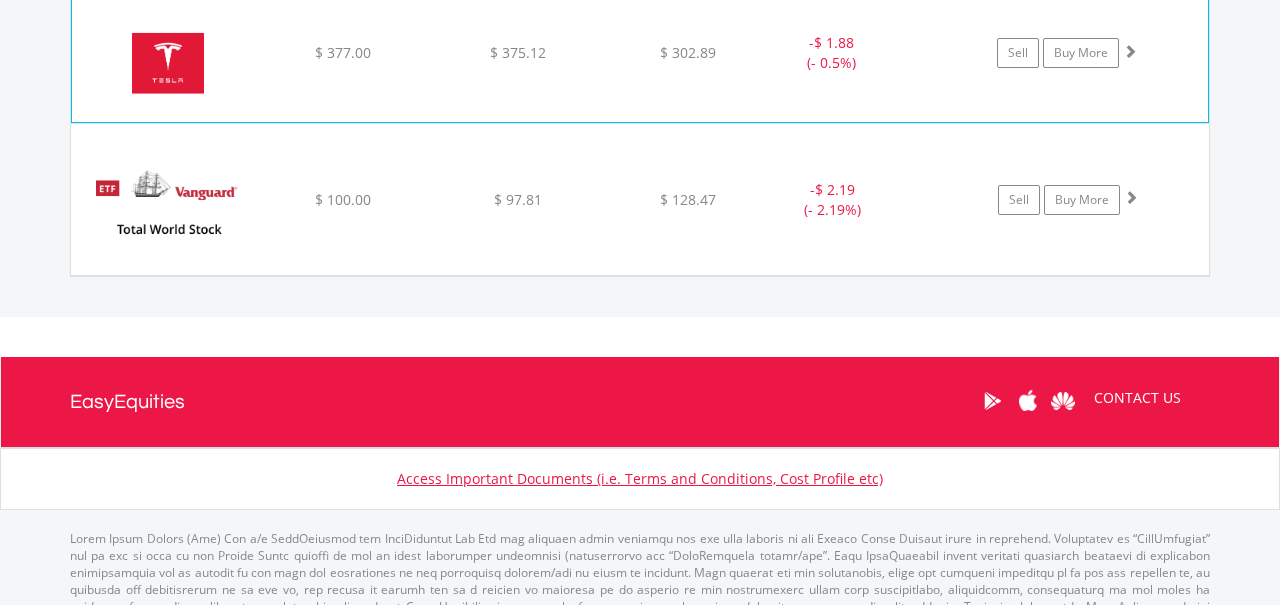 click on "﻿
Tesla Inc
$ 377.00
$ 375.12
$ 302.89
-  $ 1.88 (- 0.5%)
Sell
Buy More" at bounding box center (640, -1092) 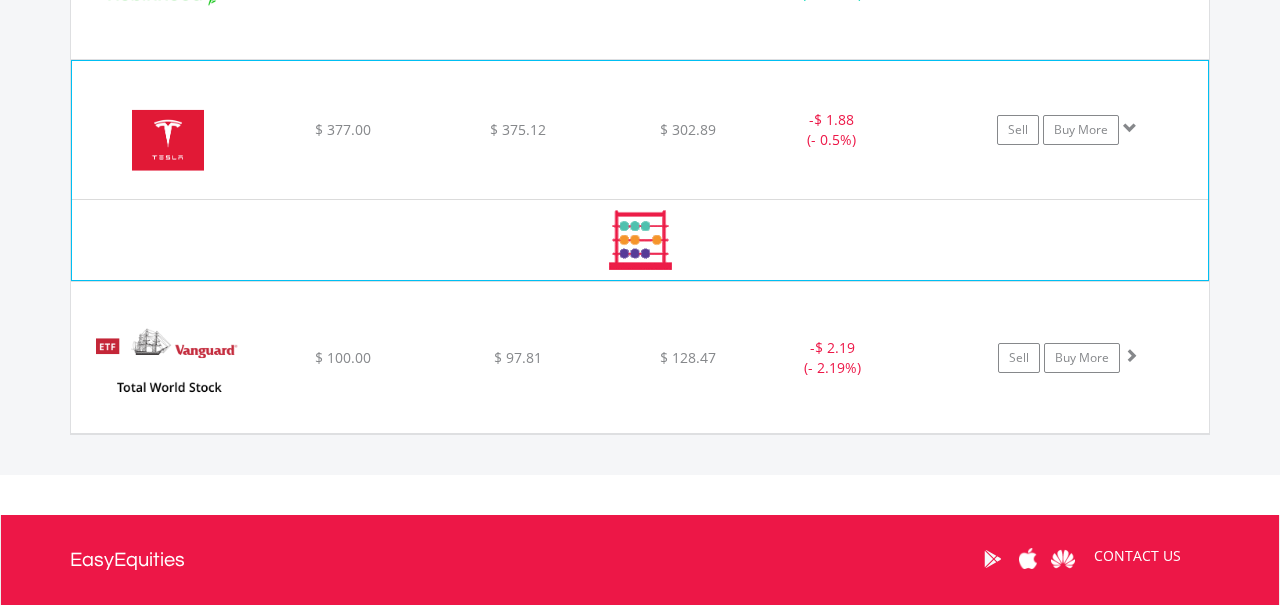 scroll, scrollTop: 2621, scrollLeft: 0, axis: vertical 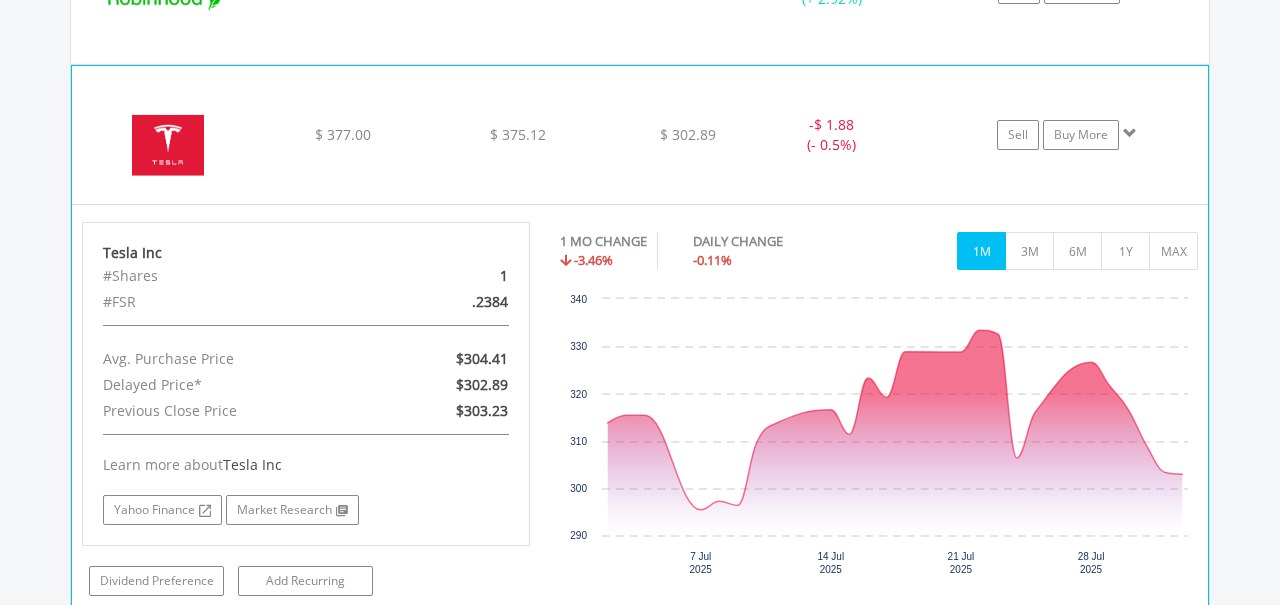 click on "﻿
Tesla Inc
$ 377.00
$ 375.12
$ 302.89
-  $ 1.88 (- 0.5%)
Sell
Buy More" at bounding box center [640, -1010] 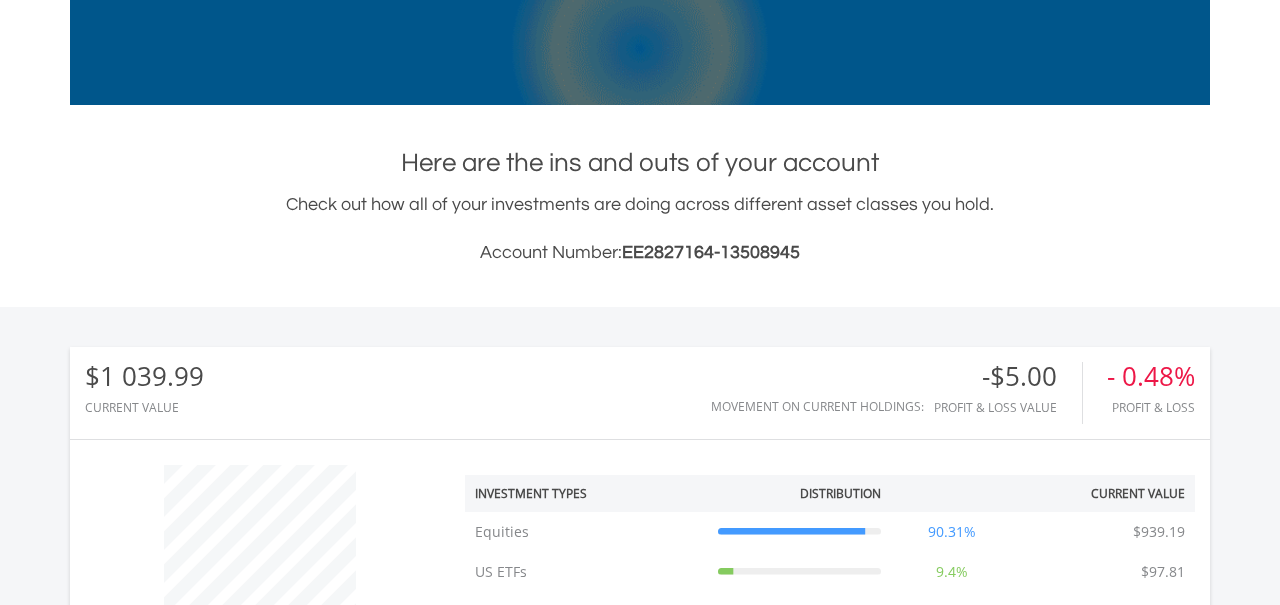 scroll, scrollTop: 0, scrollLeft: 0, axis: both 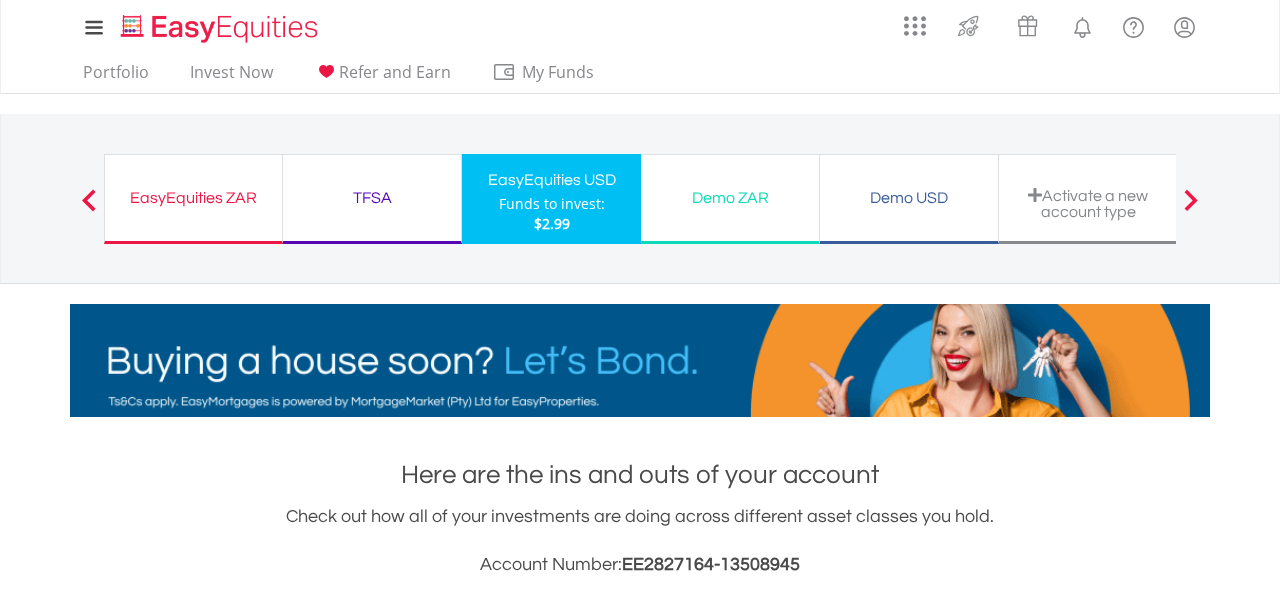 click on "EasyEquities ZAR" at bounding box center [193, 198] 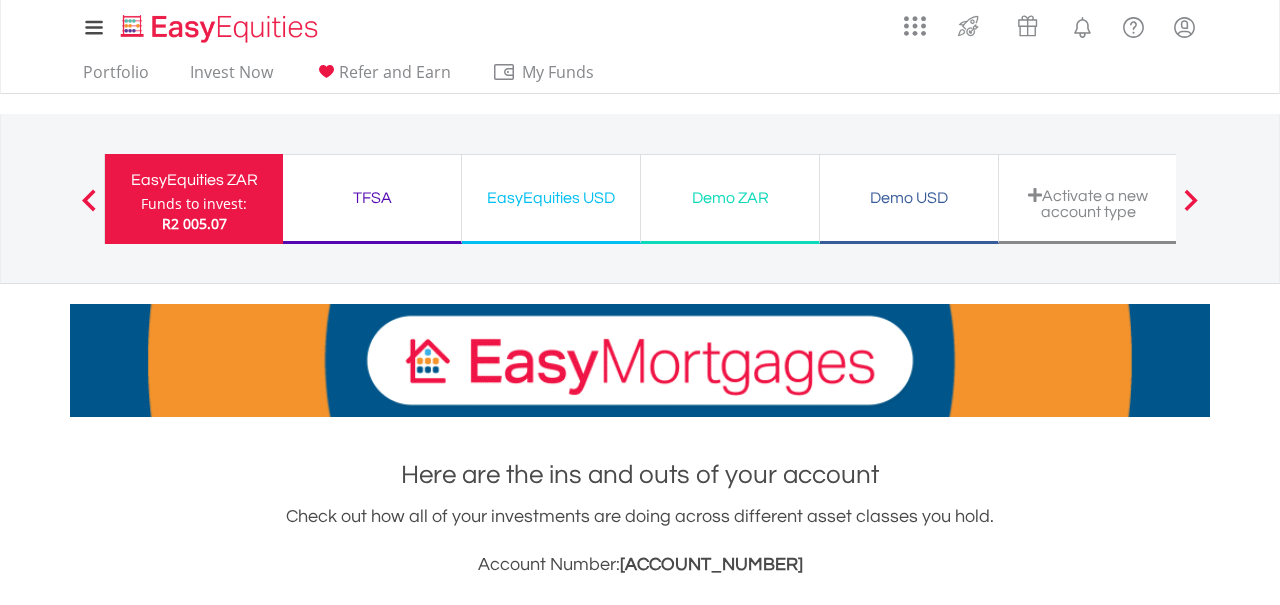 scroll, scrollTop: 569, scrollLeft: 0, axis: vertical 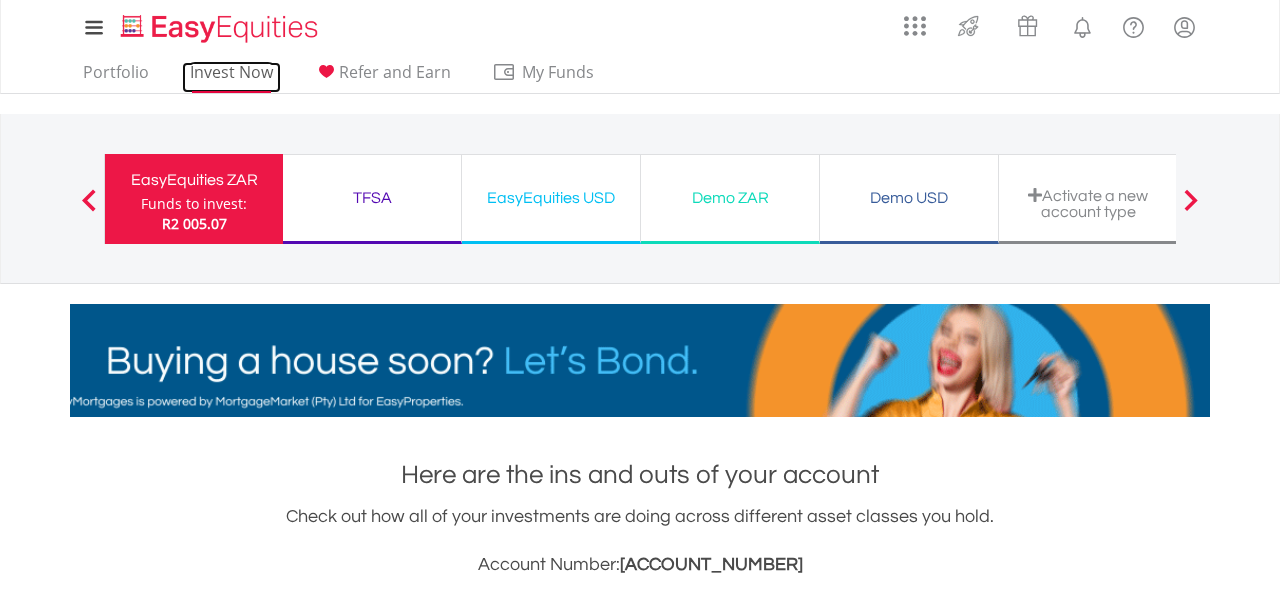 click on "Invest Now" at bounding box center (231, 77) 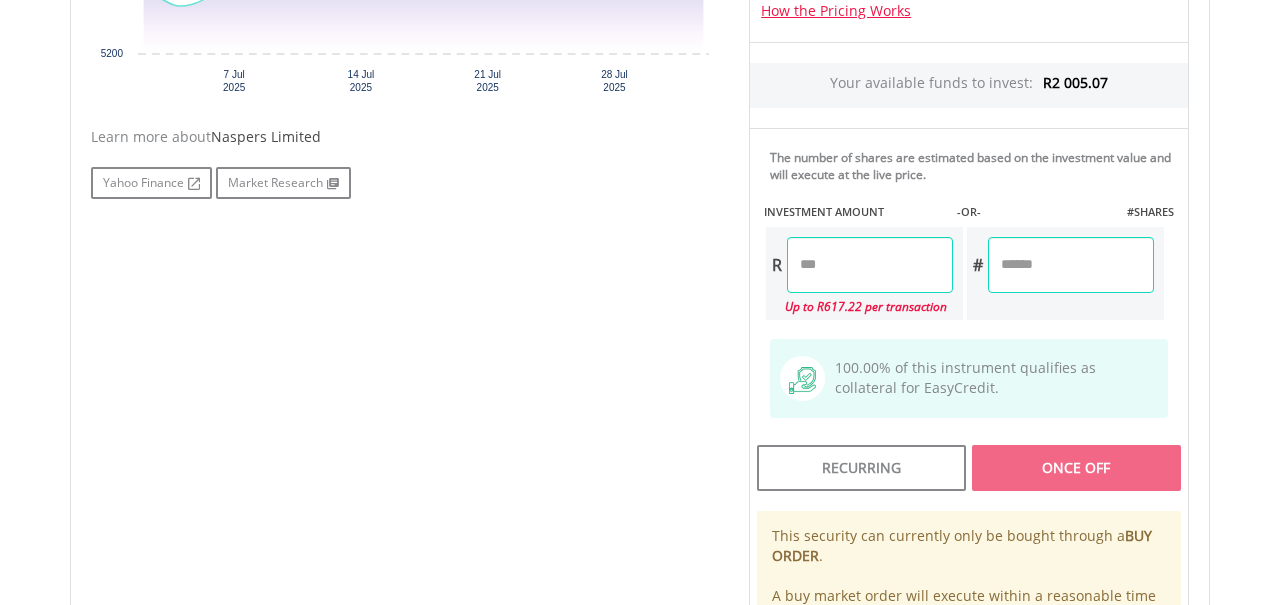 scroll, scrollTop: 956, scrollLeft: 0, axis: vertical 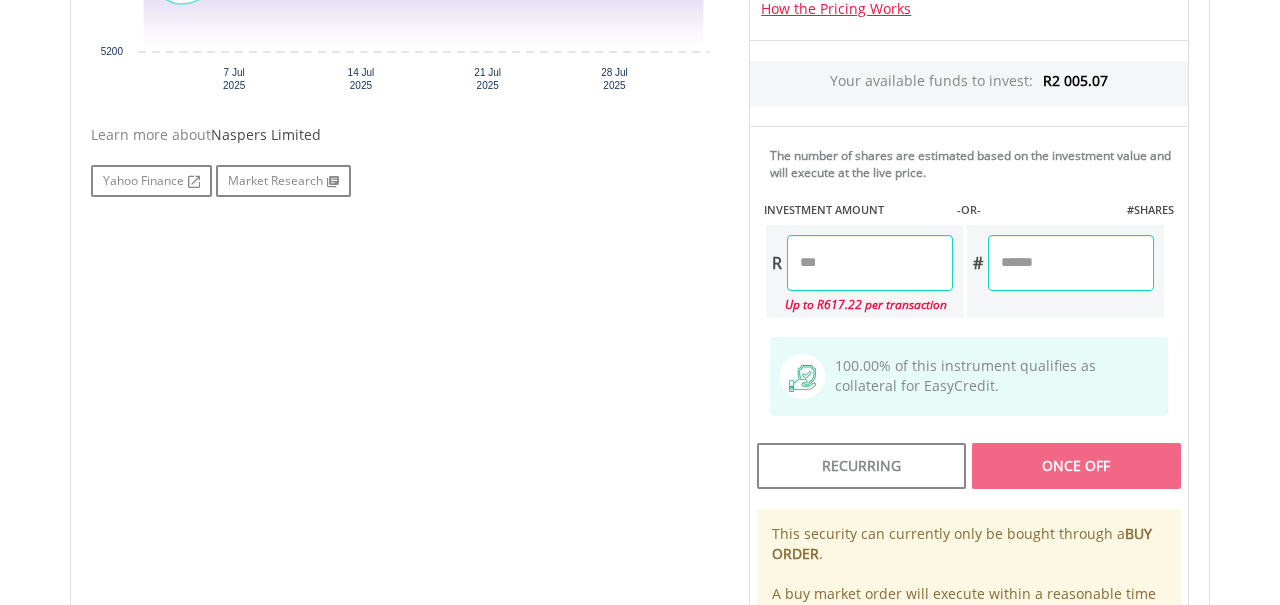 click at bounding box center (870, 263) 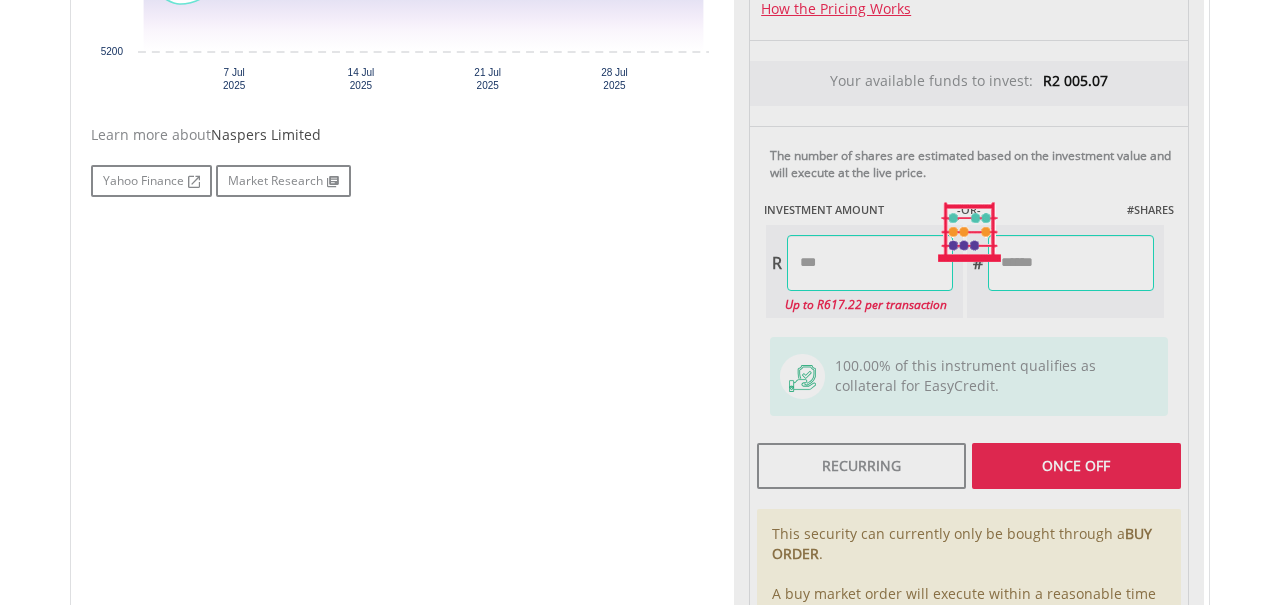 type on "*******" 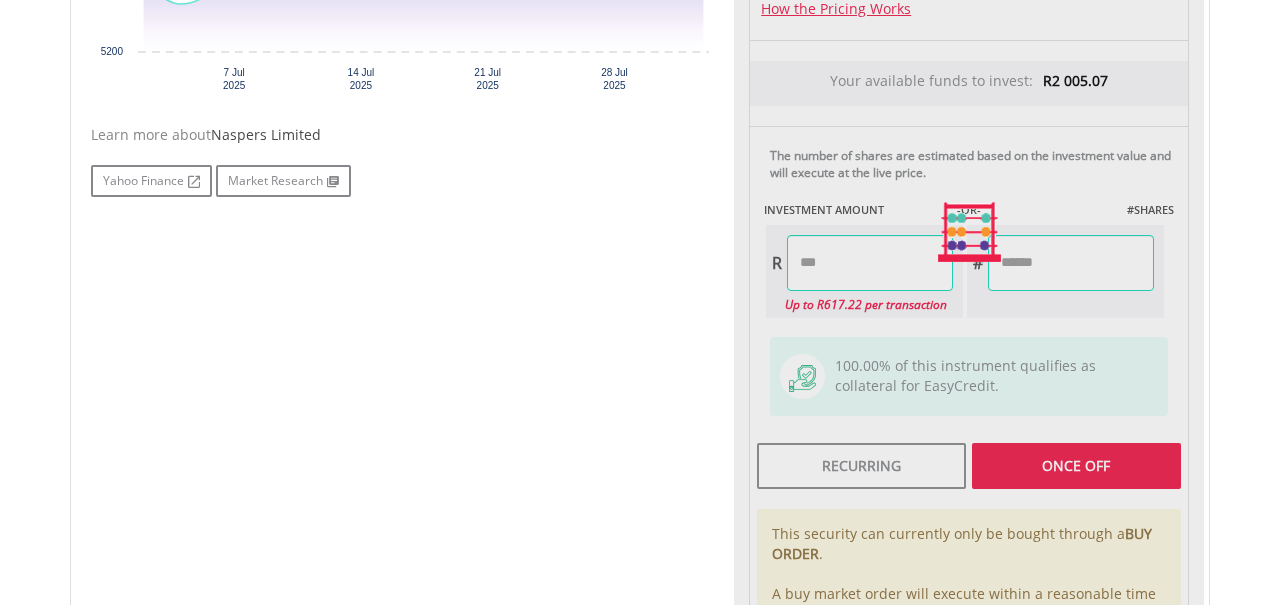 type on "********" 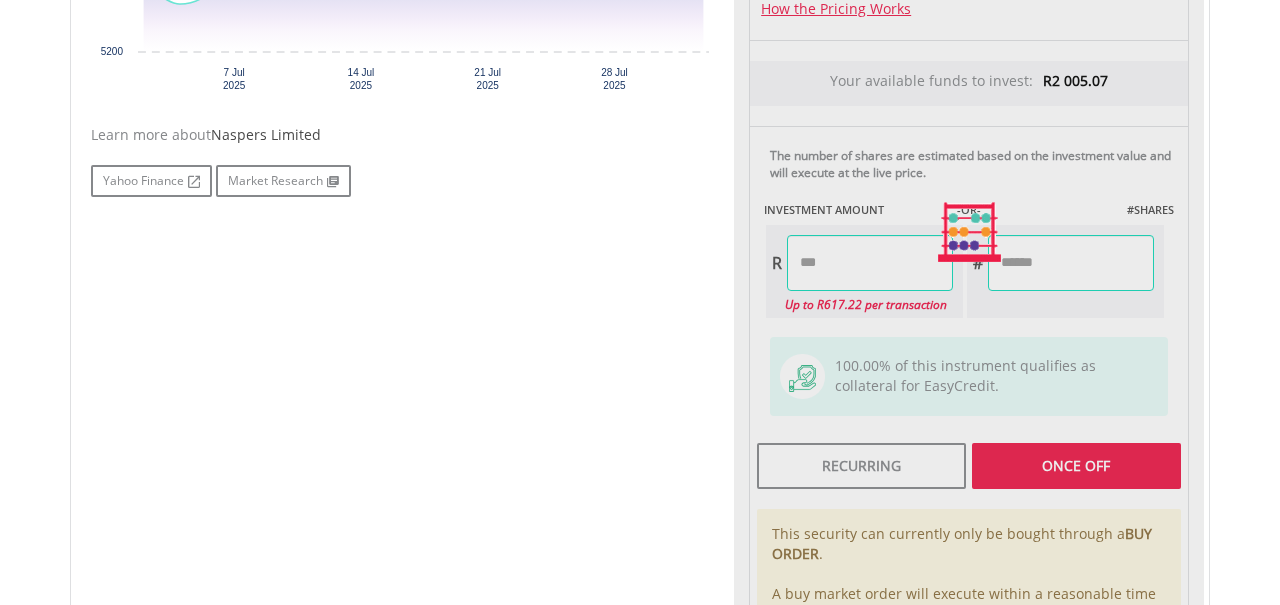 click on "Last Updated Price:
15-min. Delay*
Price Update Cost:
0
Credits
Market Closed
SELLING AT (BID)
BUYING AT                     (ASK)
LAST PRICE
R5 994.82
R8.90
R5 428.87
0" at bounding box center (969, 232) 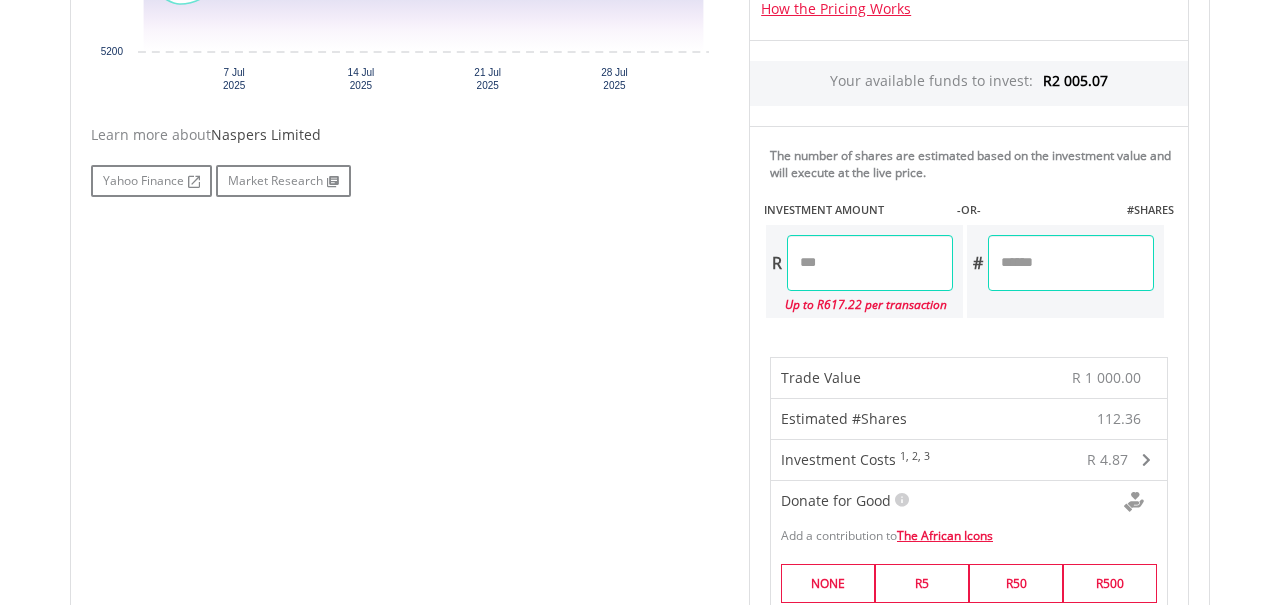 click on "*******" at bounding box center (870, 263) 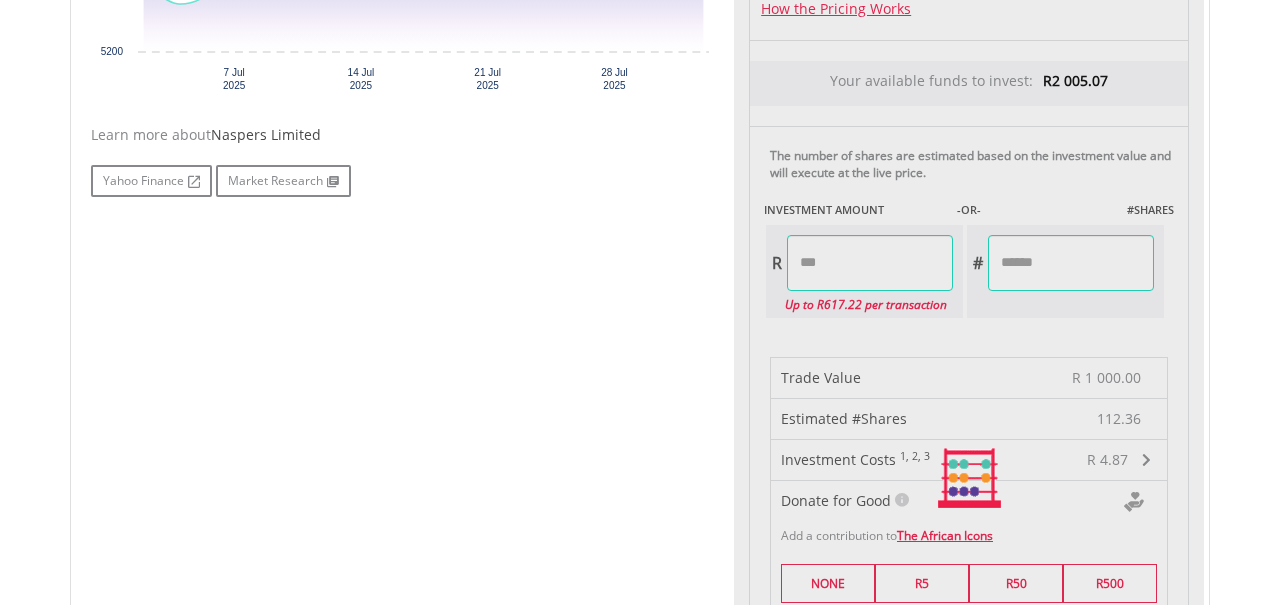click on "Last Updated Price:
15-min. Delay*
Price Update Cost:
0
Credits
Market Closed
SELLING AT (BID)
BUYING AT                     (ASK)
LAST PRICE
R5 994.82
R8.90
R5 428.87
0" at bounding box center [969, 479] 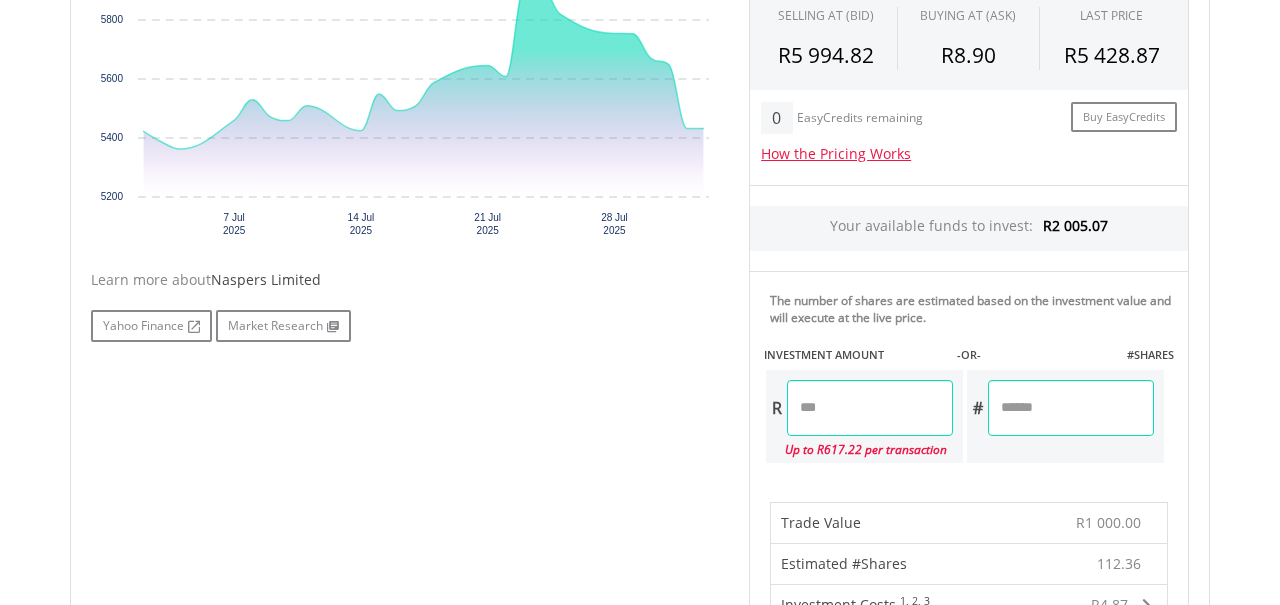 scroll, scrollTop: 812, scrollLeft: 0, axis: vertical 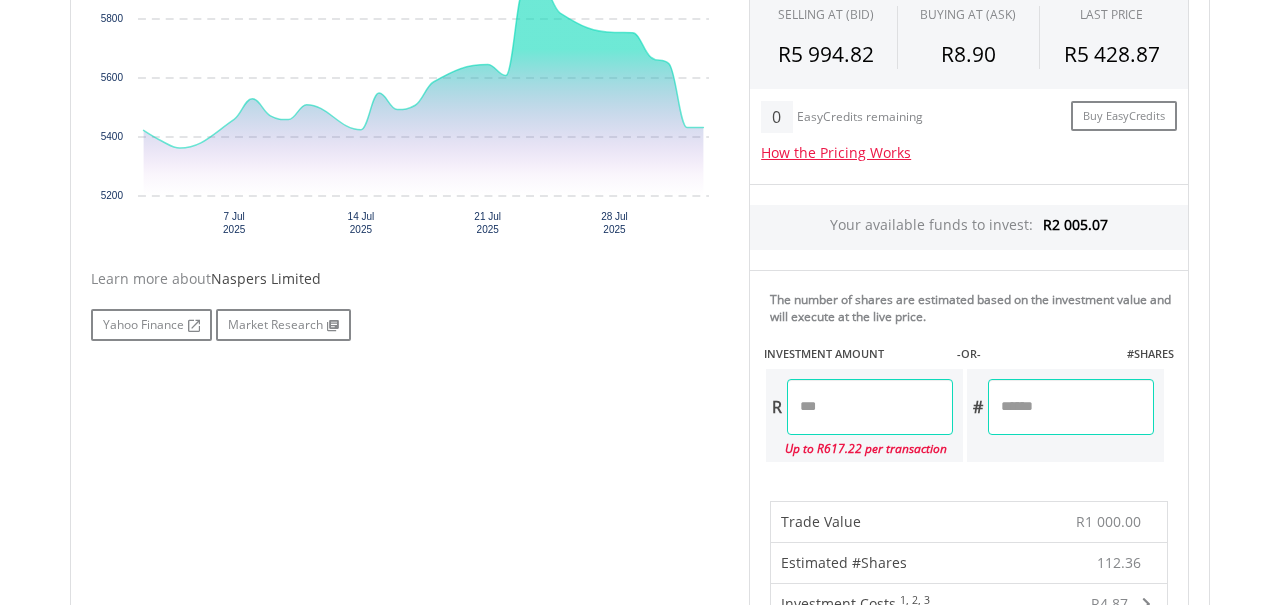 click on "*******" at bounding box center [870, 407] 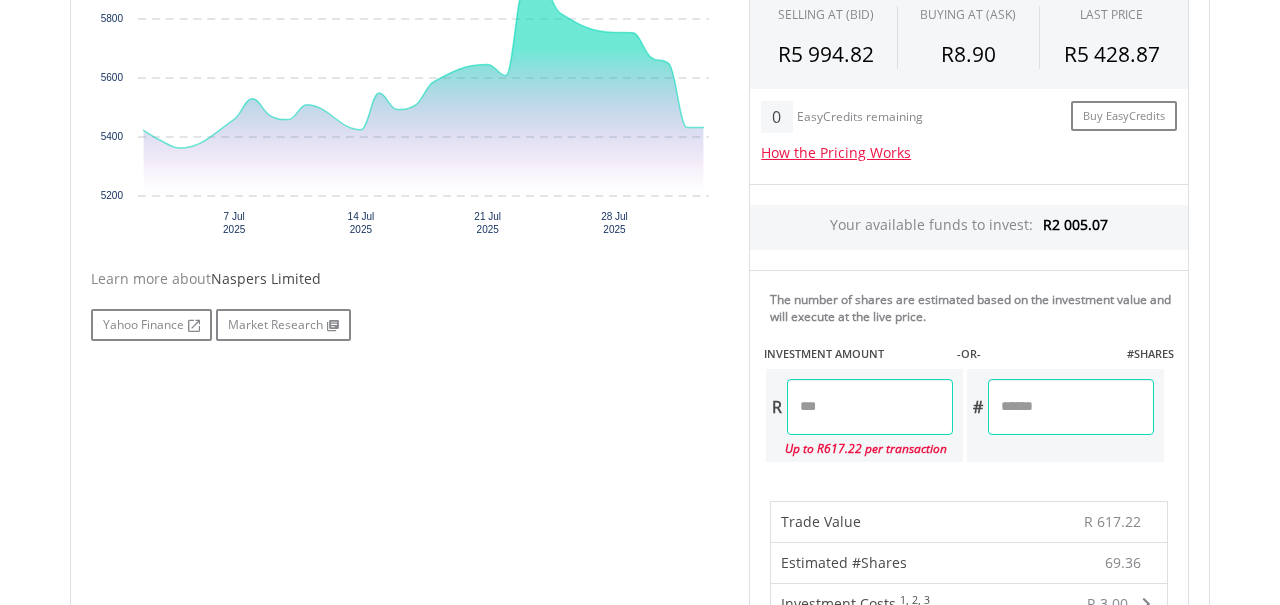 drag, startPoint x: 877, startPoint y: 408, endPoint x: 746, endPoint y: 415, distance: 131.18689 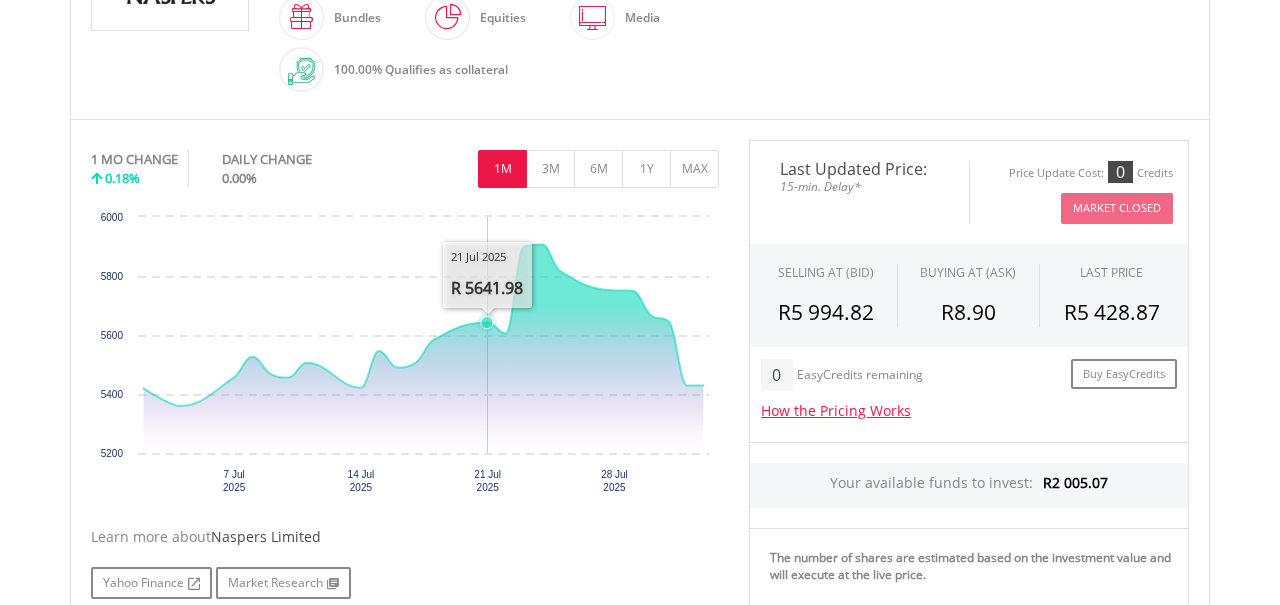 scroll, scrollTop: 550, scrollLeft: 0, axis: vertical 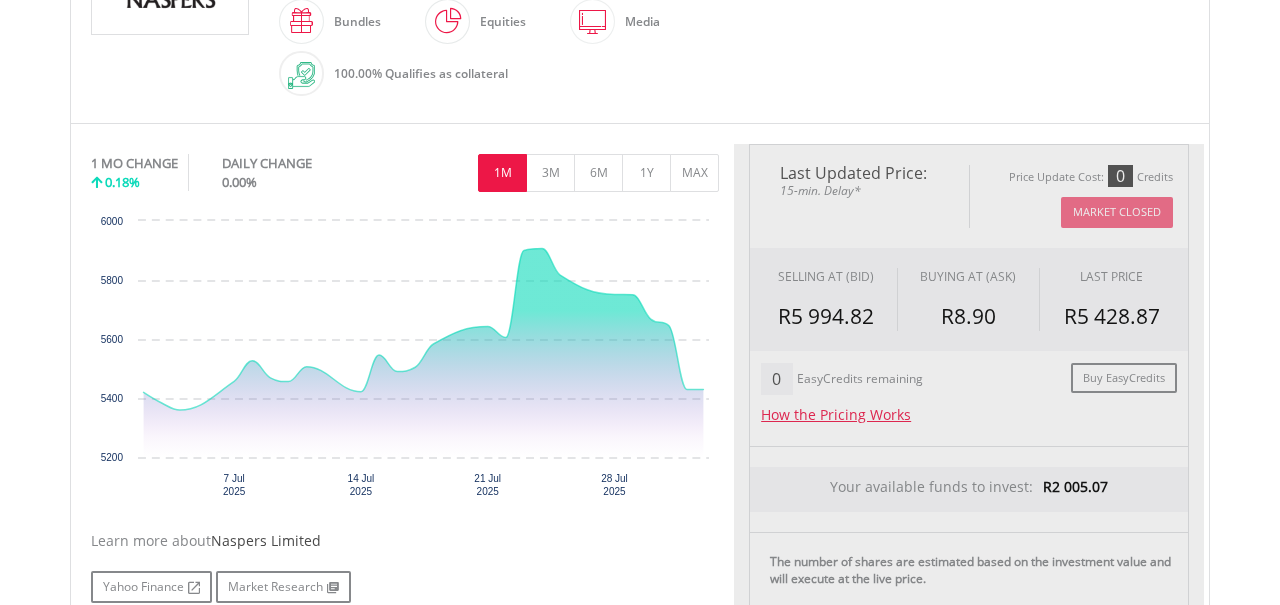 type on "******" 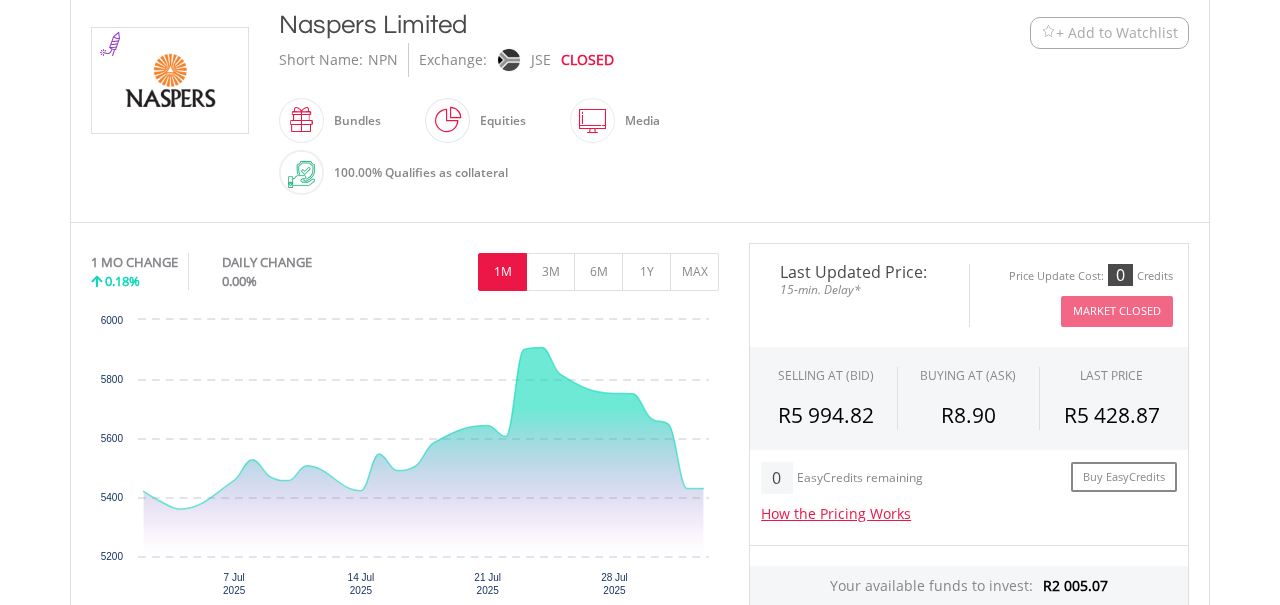 scroll, scrollTop: 458, scrollLeft: 0, axis: vertical 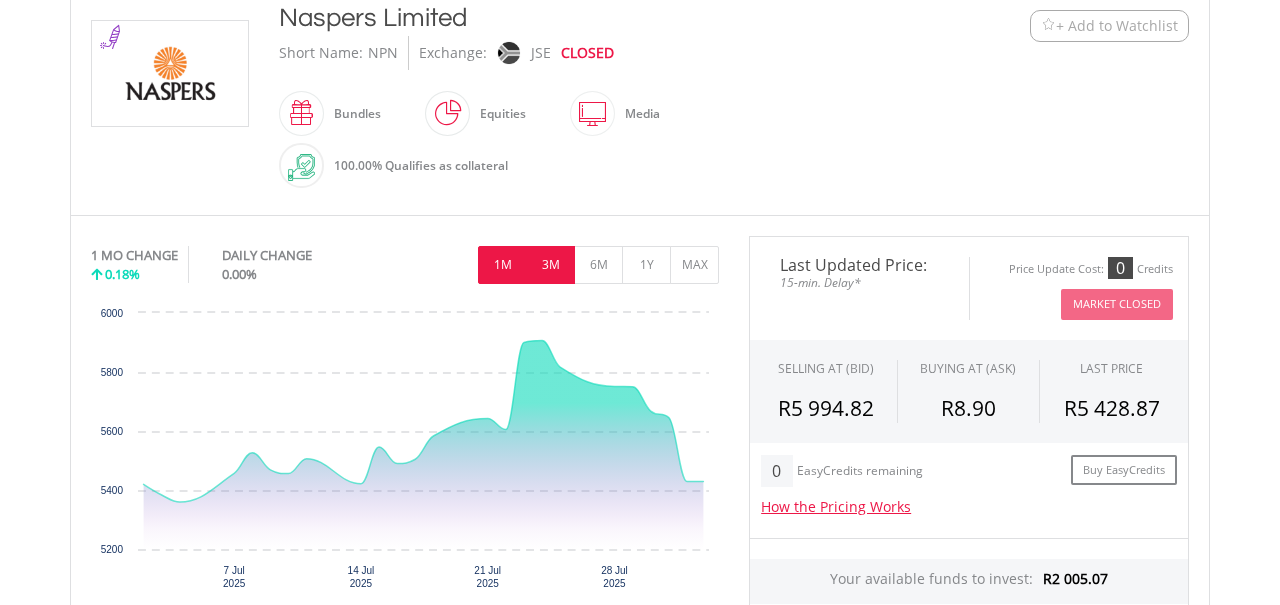 click on "3M" at bounding box center [550, 265] 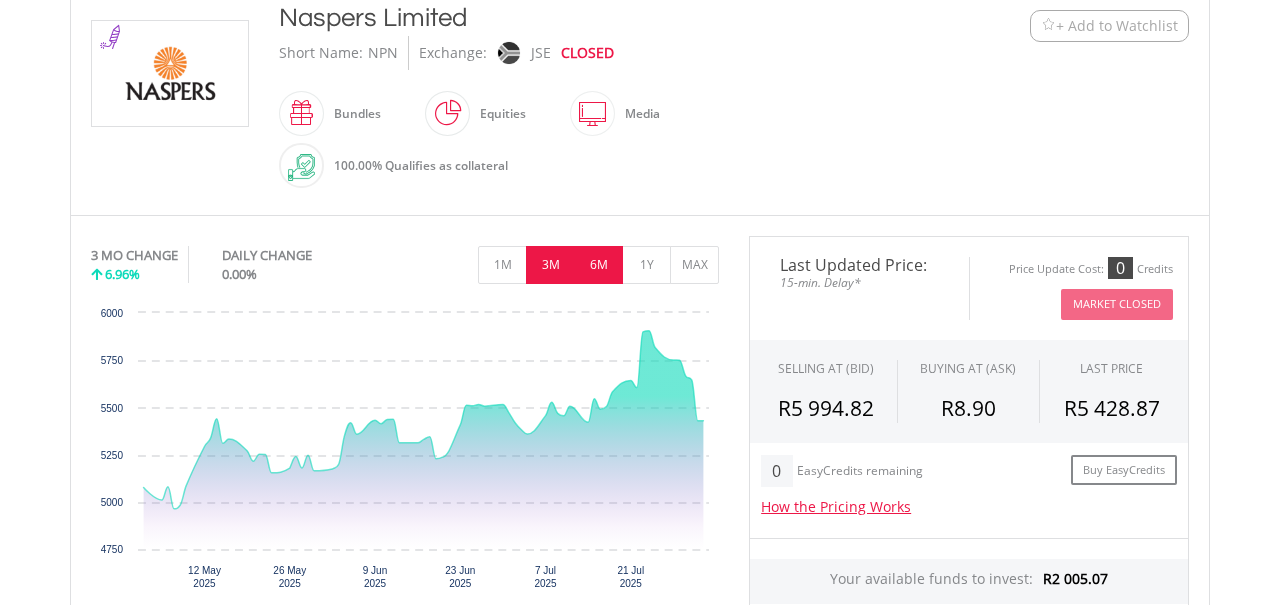 click on "6M" at bounding box center [598, 265] 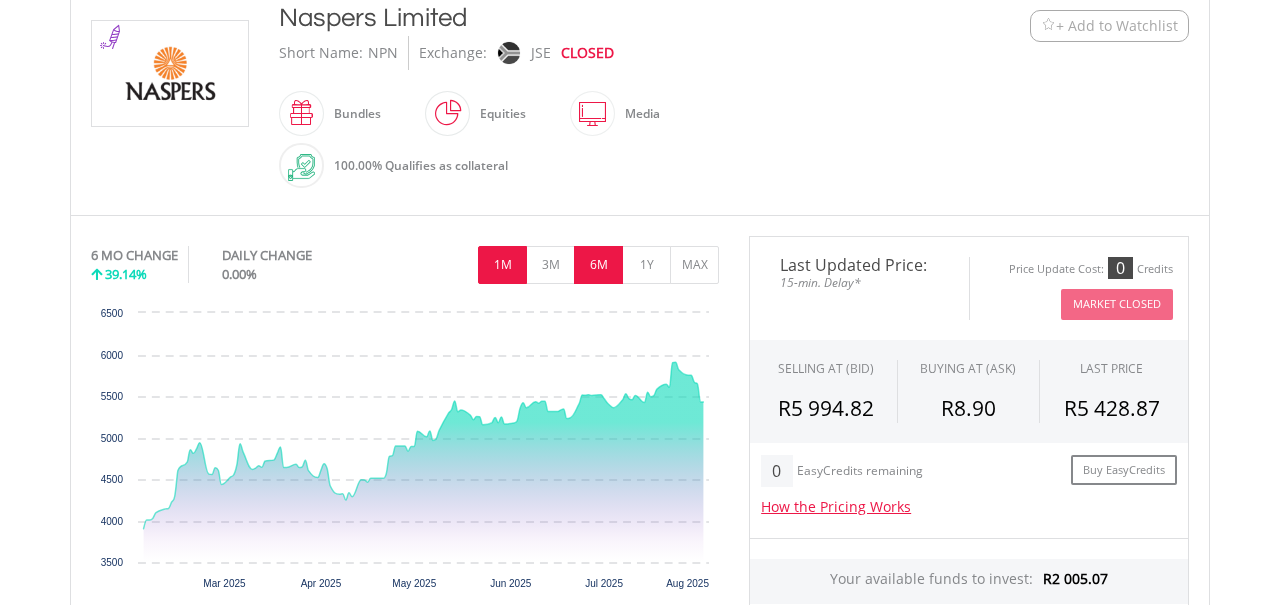 click on "1M" at bounding box center [502, 265] 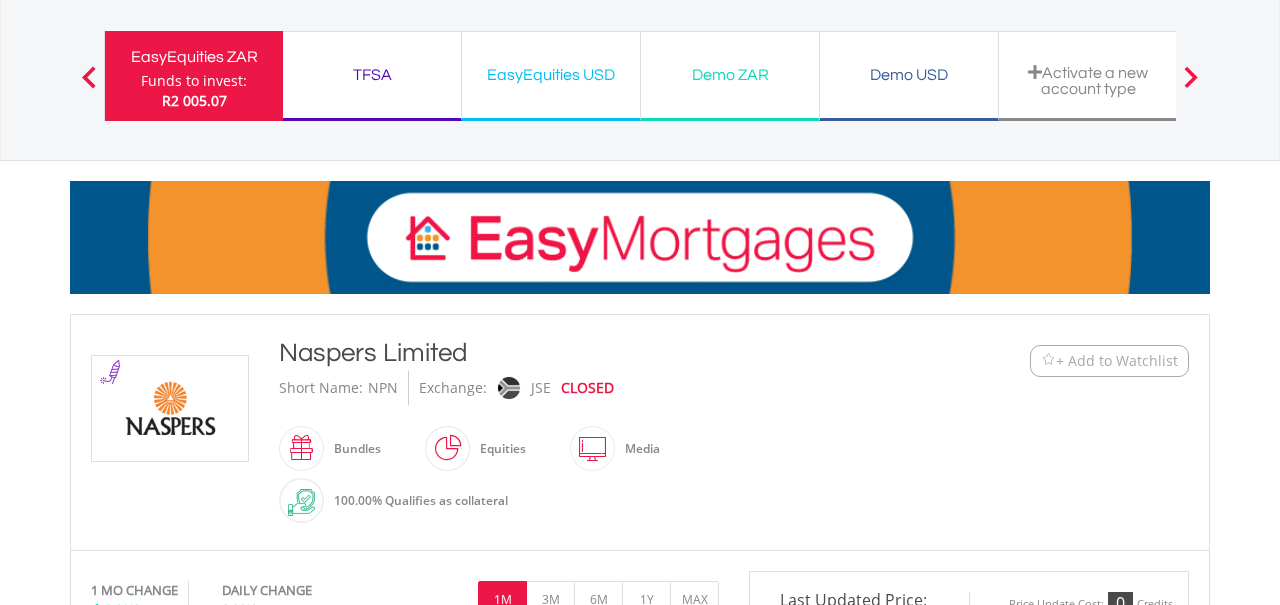 scroll, scrollTop: 0, scrollLeft: 0, axis: both 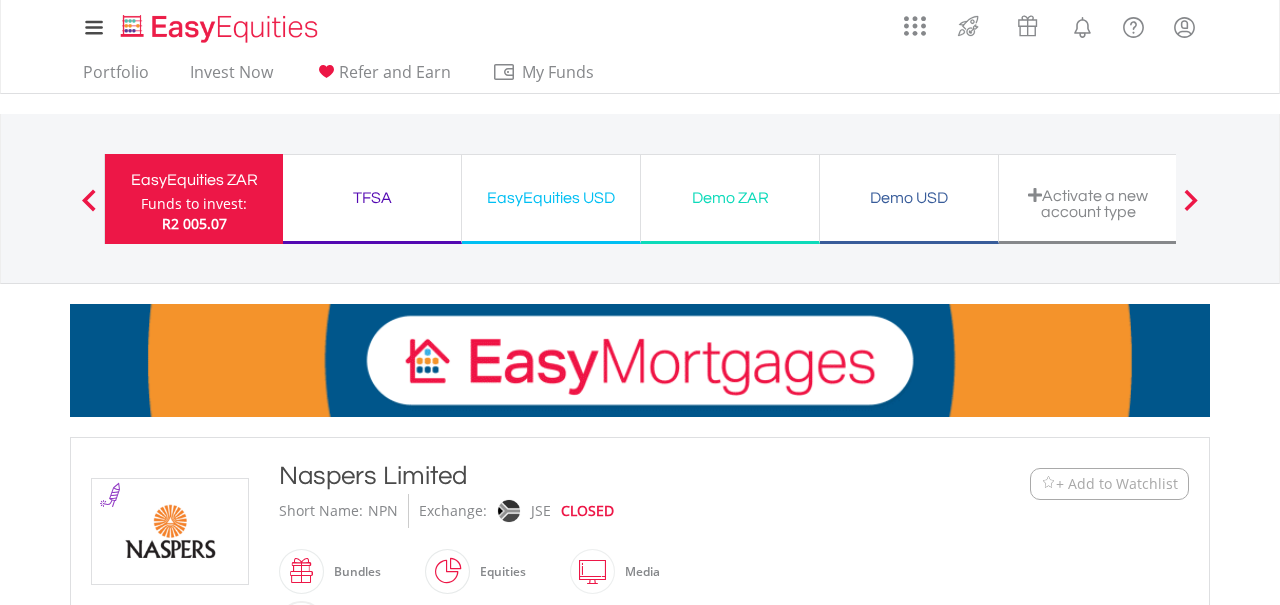 click on "EasyEquities ZAR" at bounding box center (194, 180) 